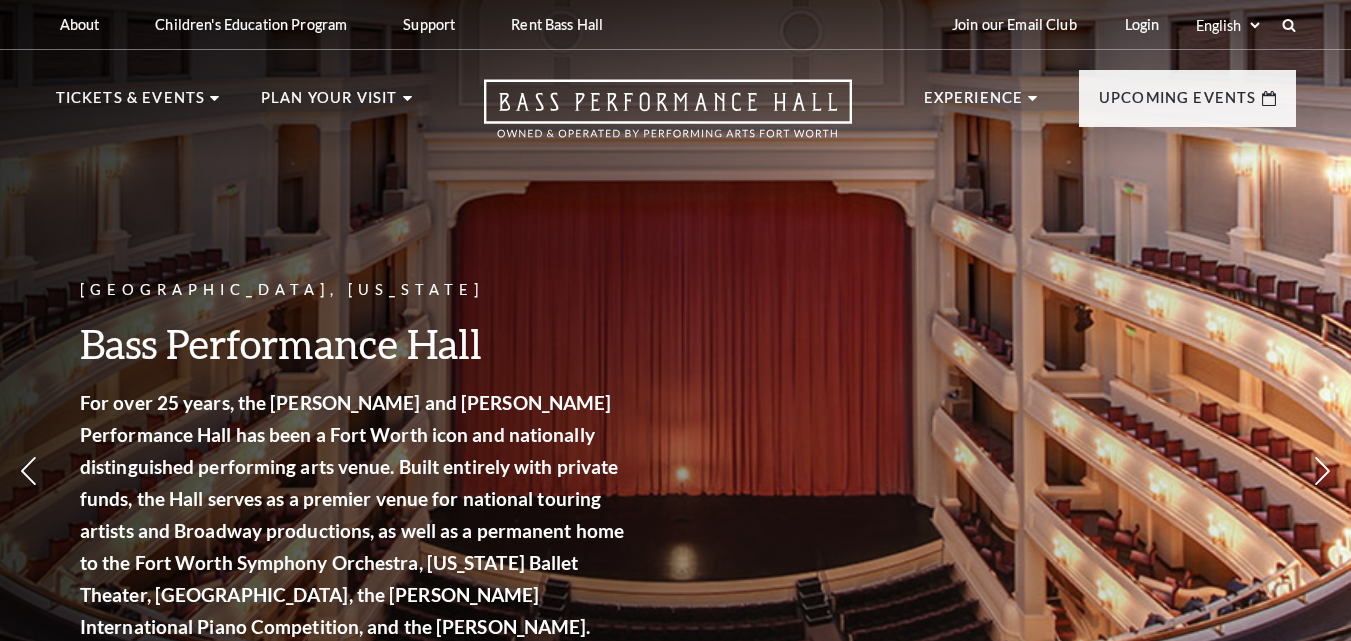 scroll, scrollTop: 0, scrollLeft: 0, axis: both 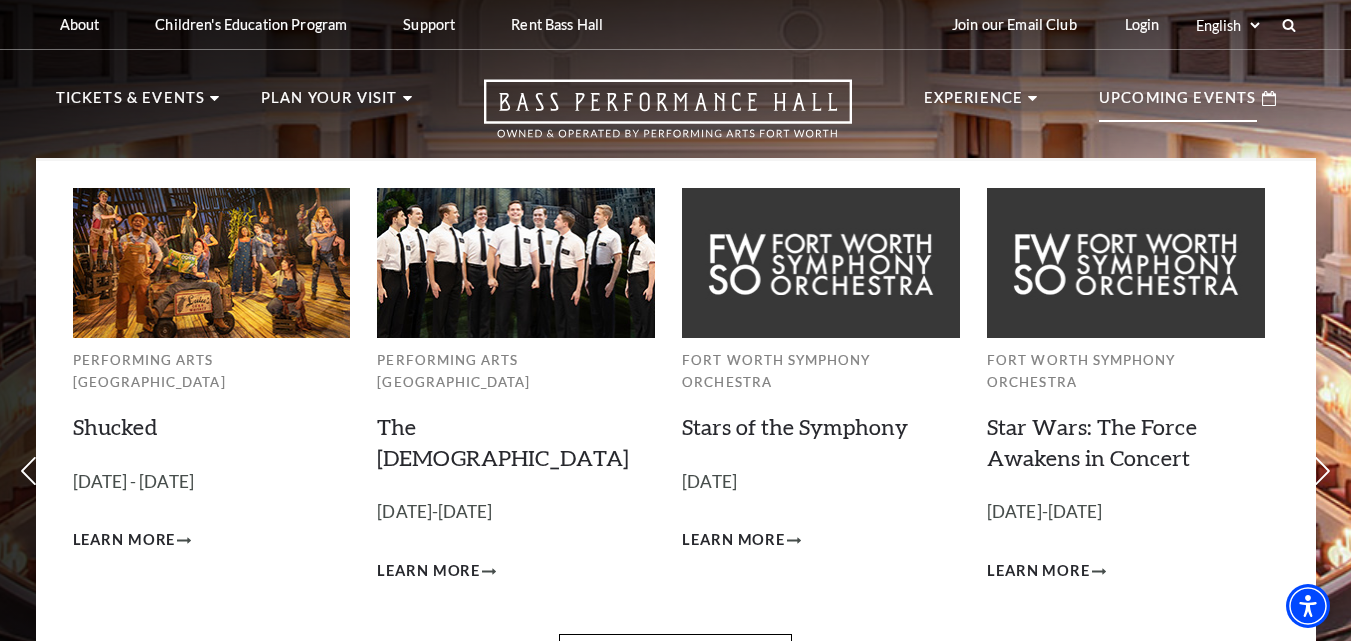 click on "Upcoming Events" at bounding box center [1178, 104] 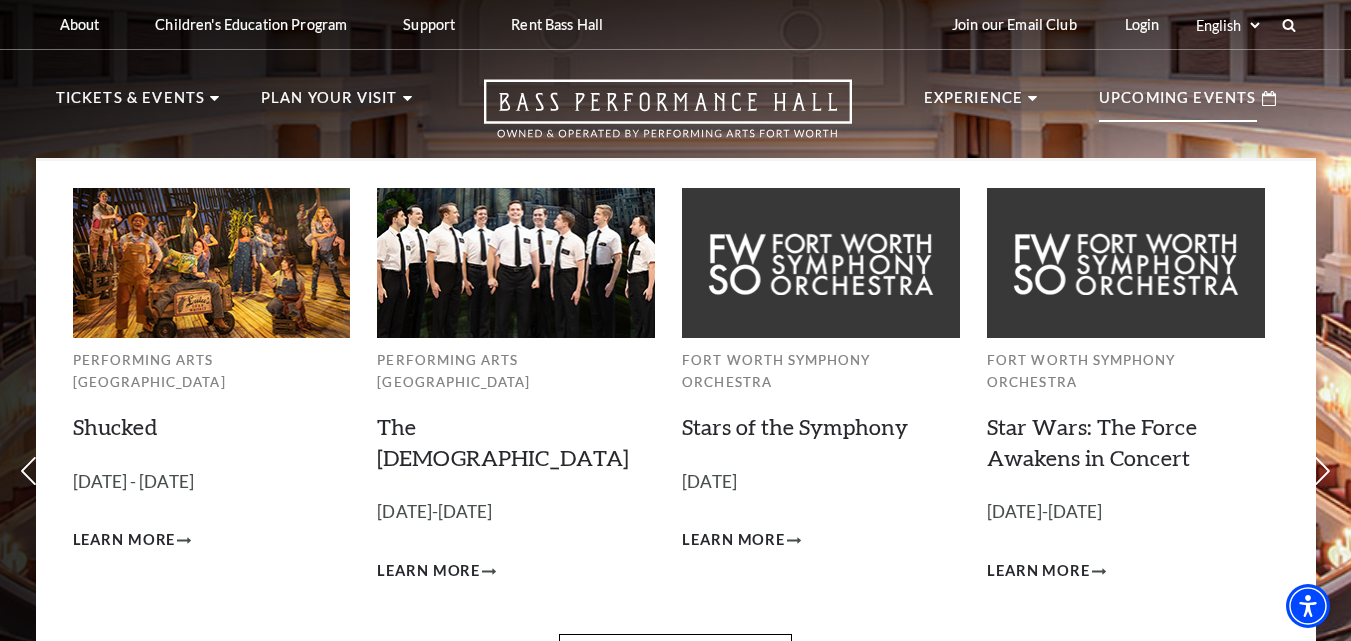 scroll, scrollTop: 100, scrollLeft: 0, axis: vertical 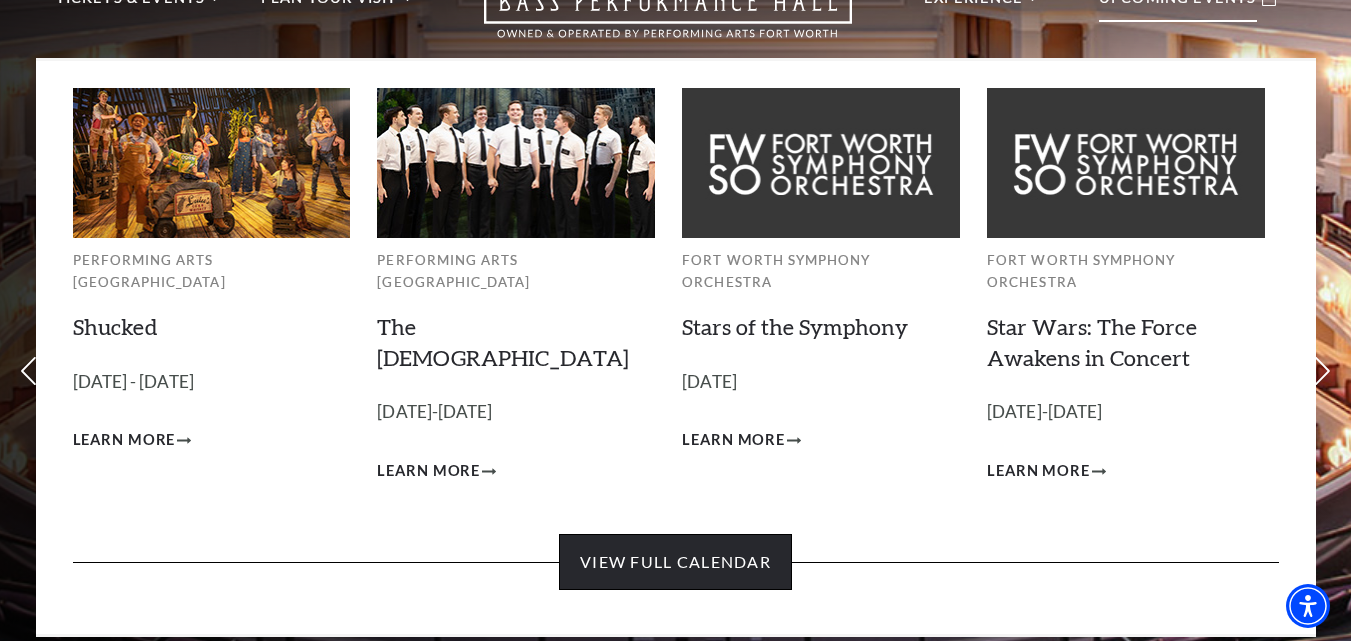 click on "View Full Calendar" at bounding box center (675, 562) 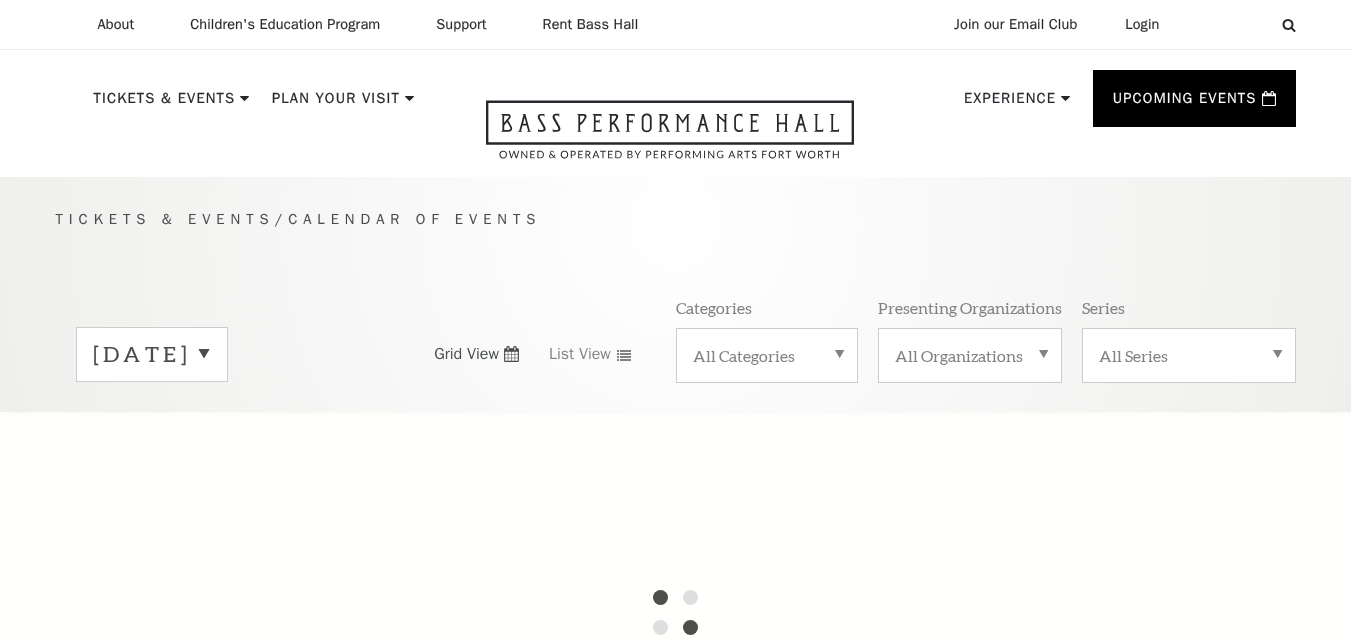 scroll, scrollTop: 0, scrollLeft: 0, axis: both 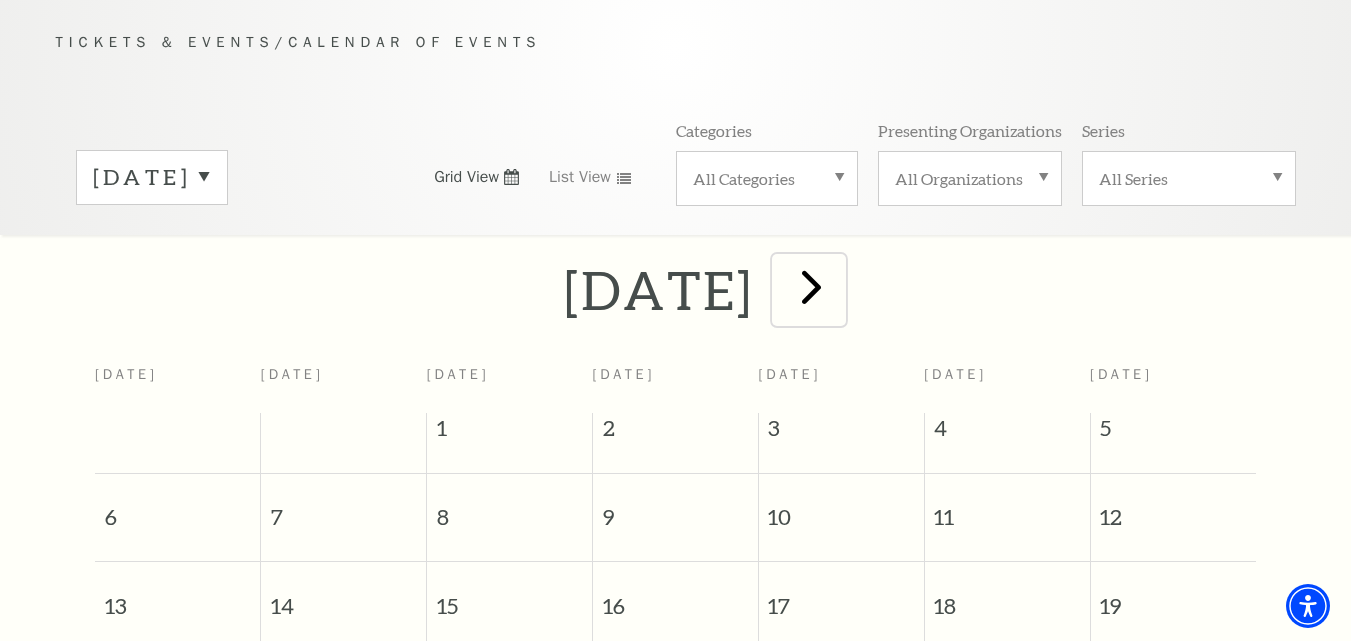 click at bounding box center [811, 286] 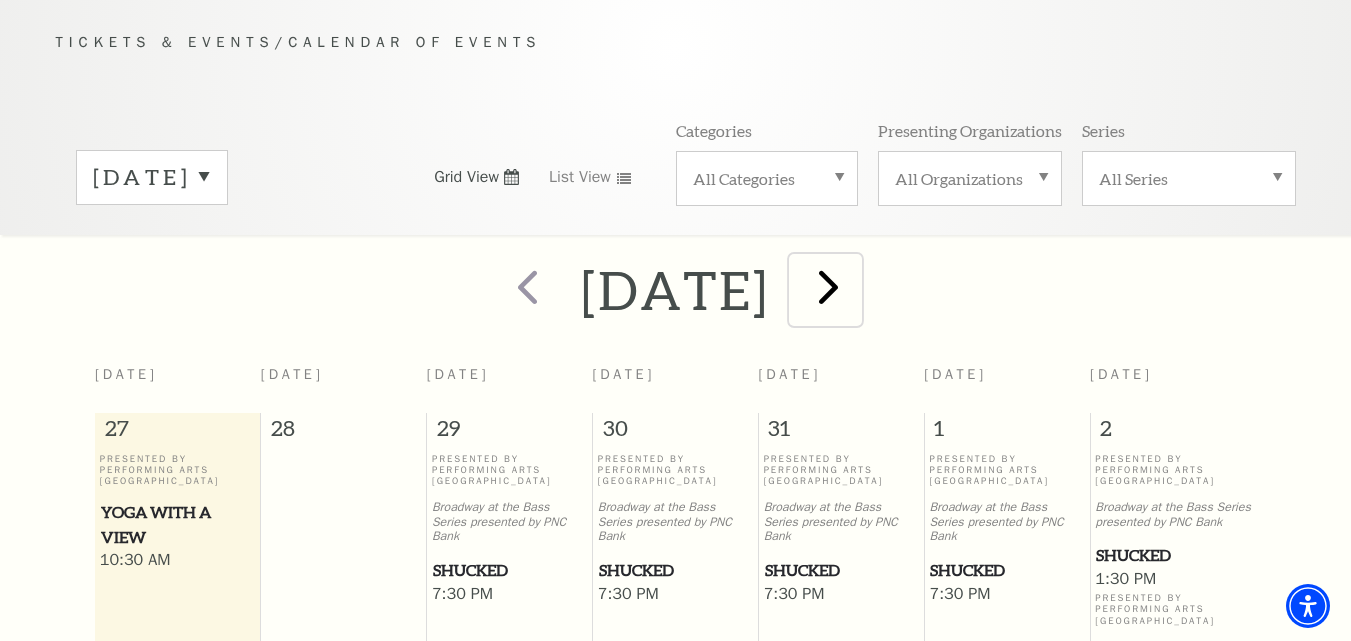 click at bounding box center (828, 286) 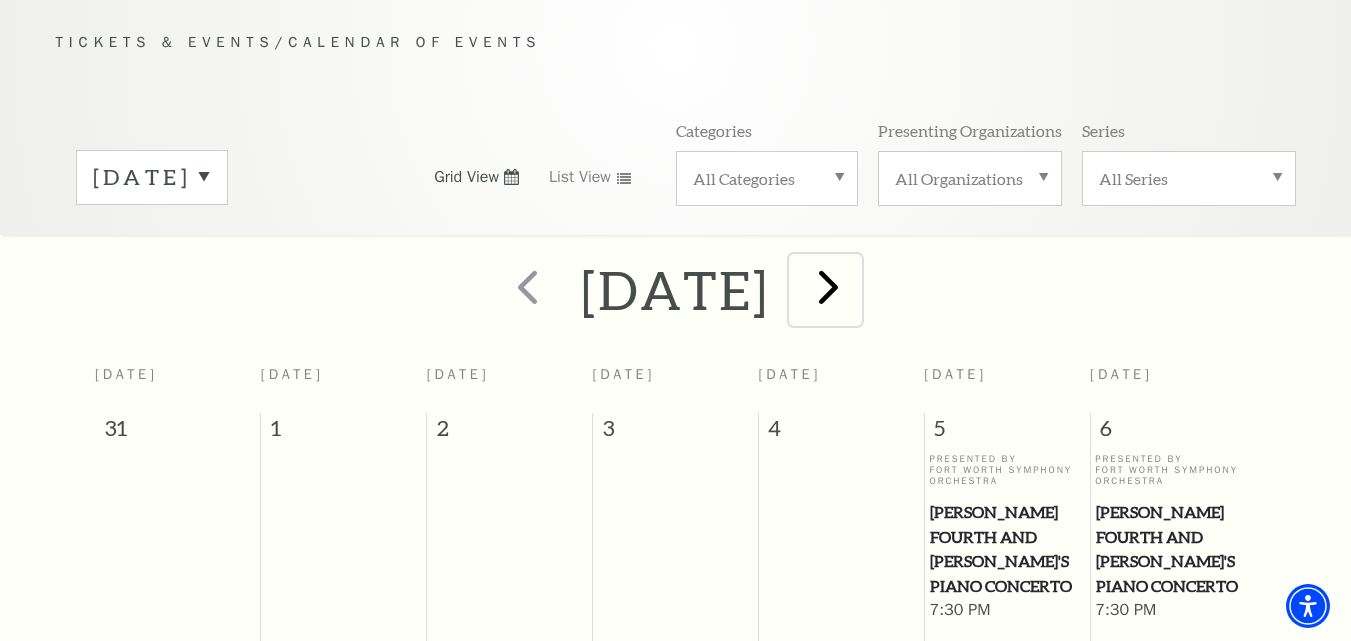 click at bounding box center (828, 286) 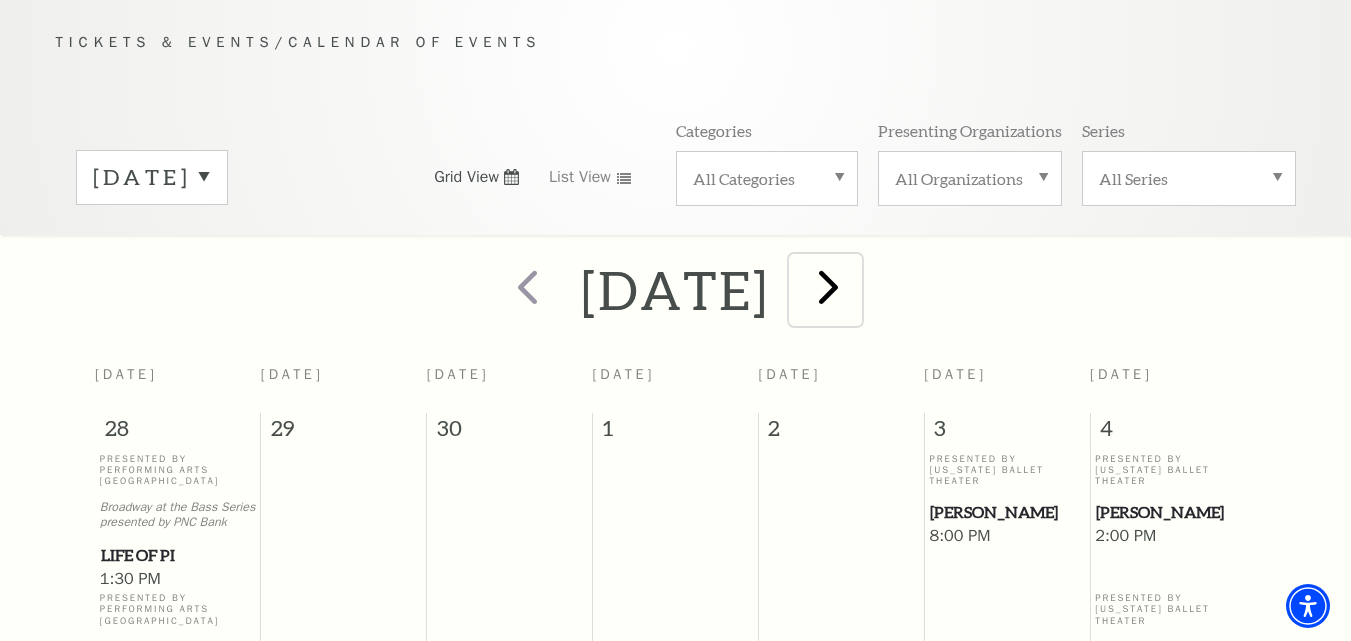 click at bounding box center (828, 286) 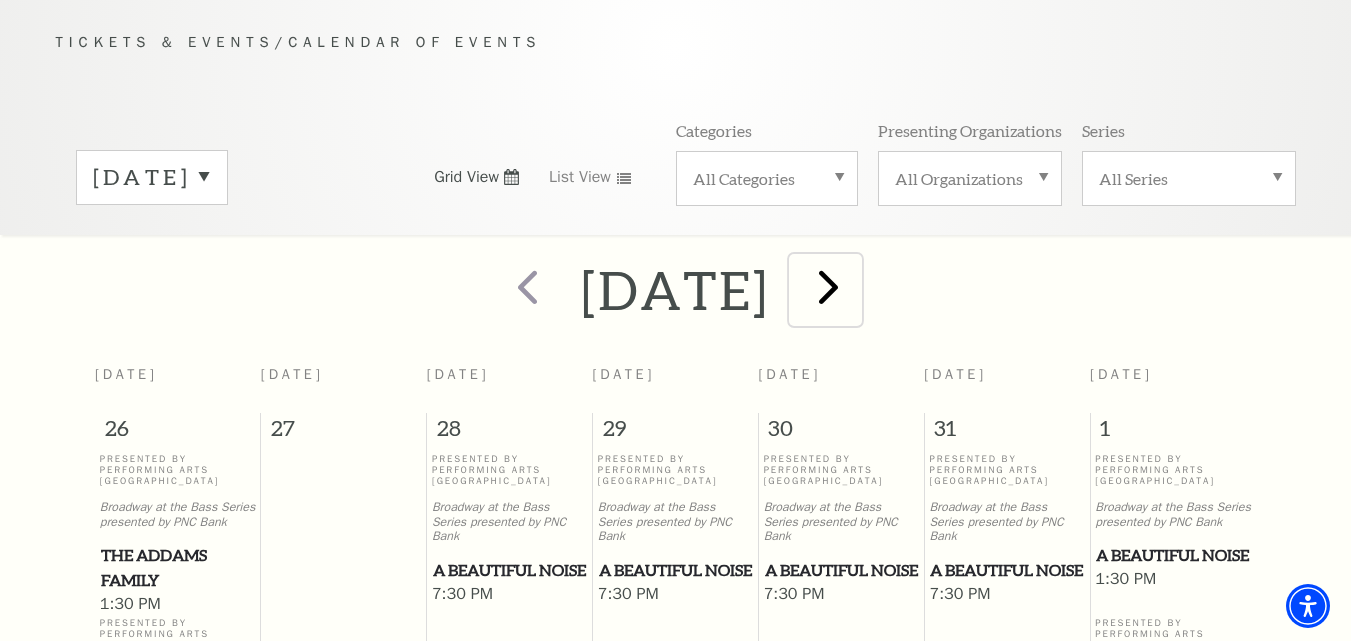 click at bounding box center (828, 286) 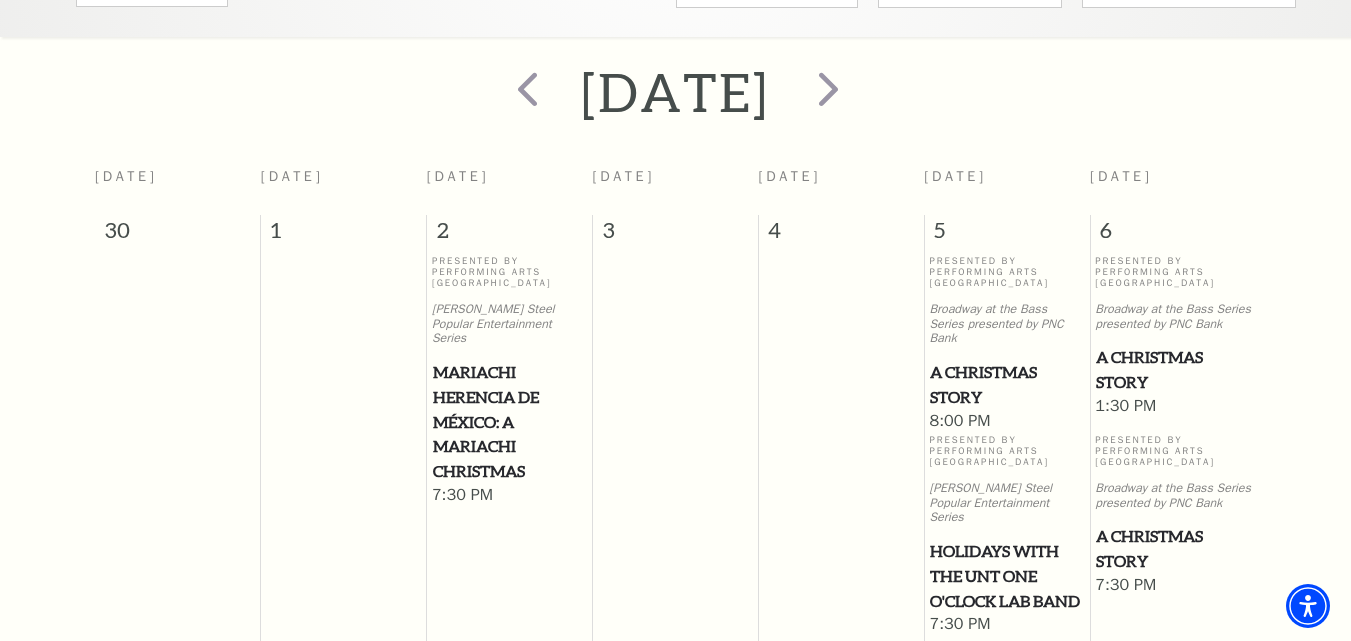 scroll, scrollTop: 377, scrollLeft: 0, axis: vertical 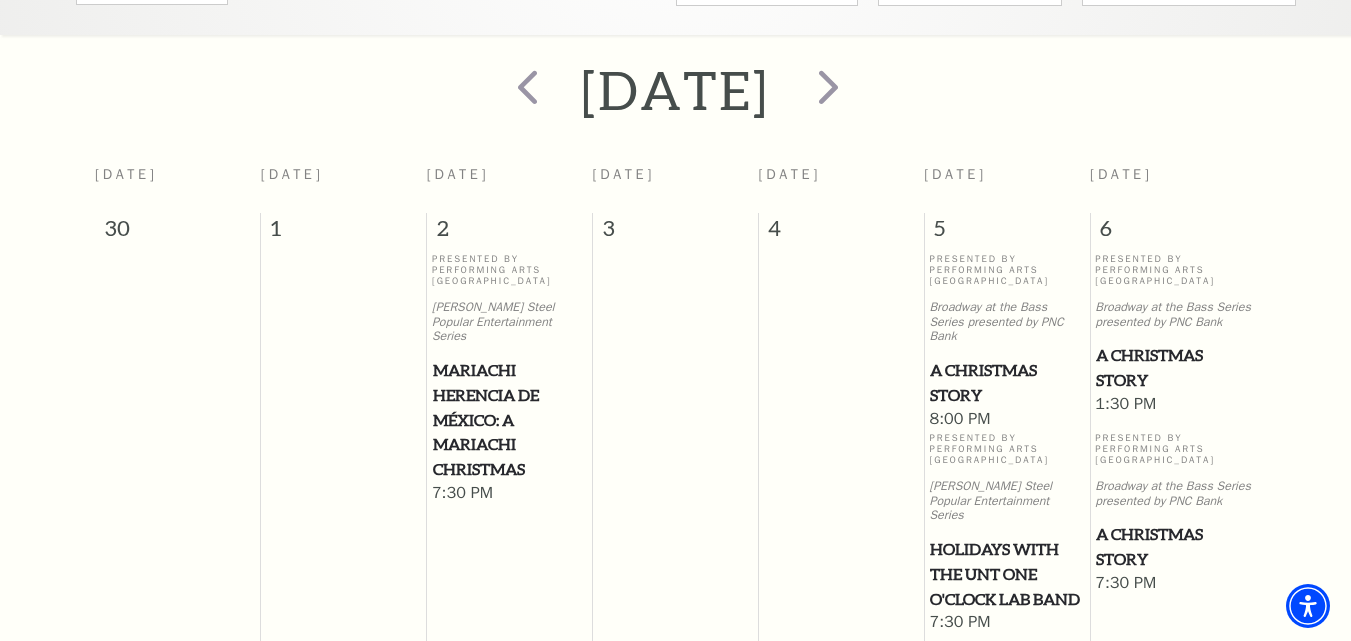 click on "A Christmas Story" at bounding box center [1006, 382] 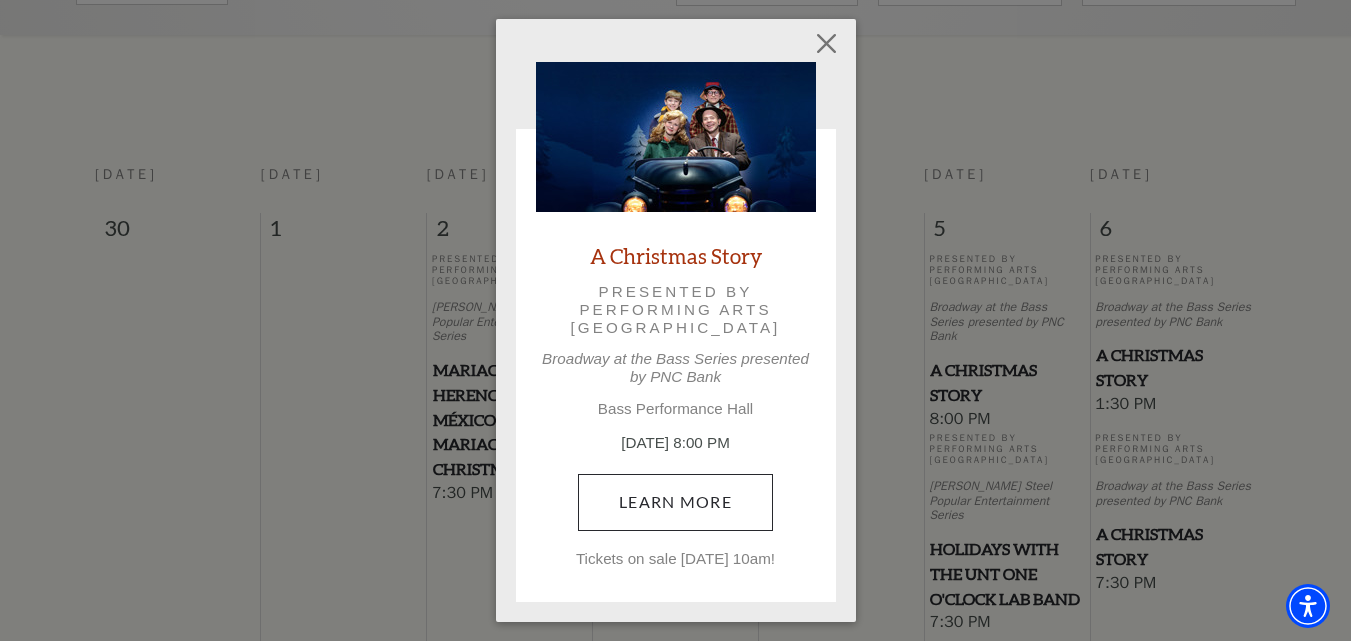 scroll, scrollTop: 477, scrollLeft: 0, axis: vertical 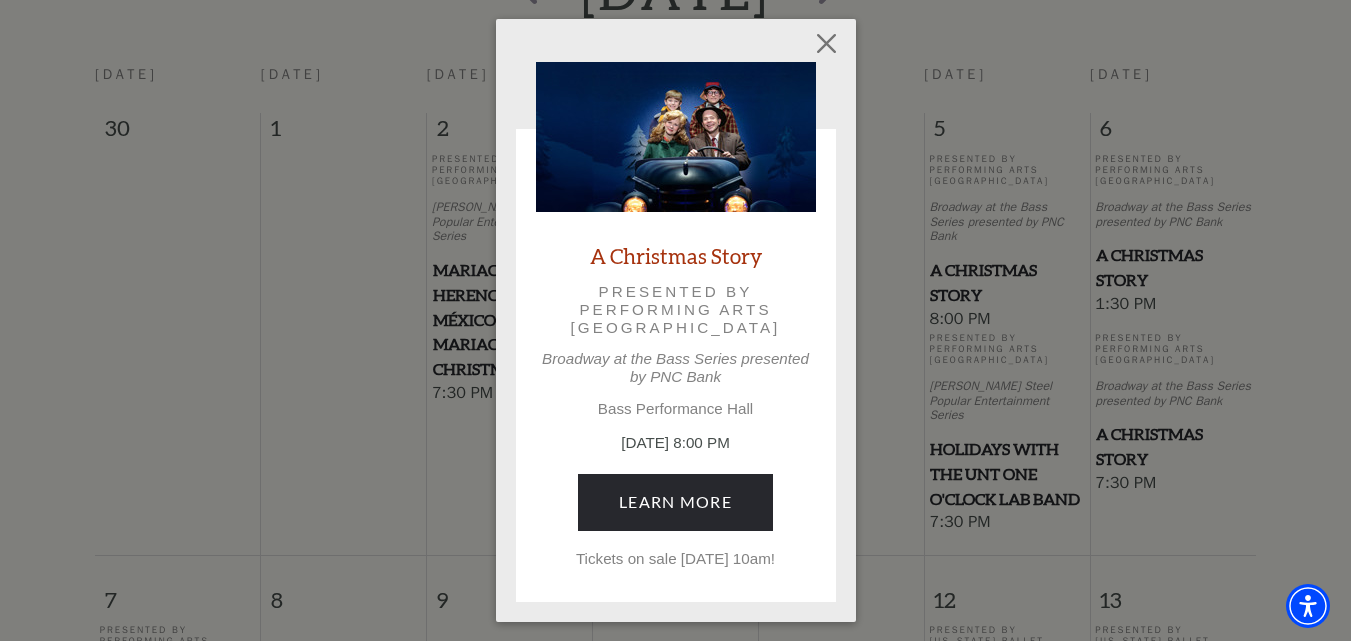 click on "Empty heading       A Christmas Story   Presented by Performing Arts Fort Worth   Broadway at the Bass Series presented by PNC Bank   Bass Performance Hall
December 5, 8:00 PM
Learn More     Tickets on sale Friday, June 27 at 10am!" at bounding box center (675, 320) 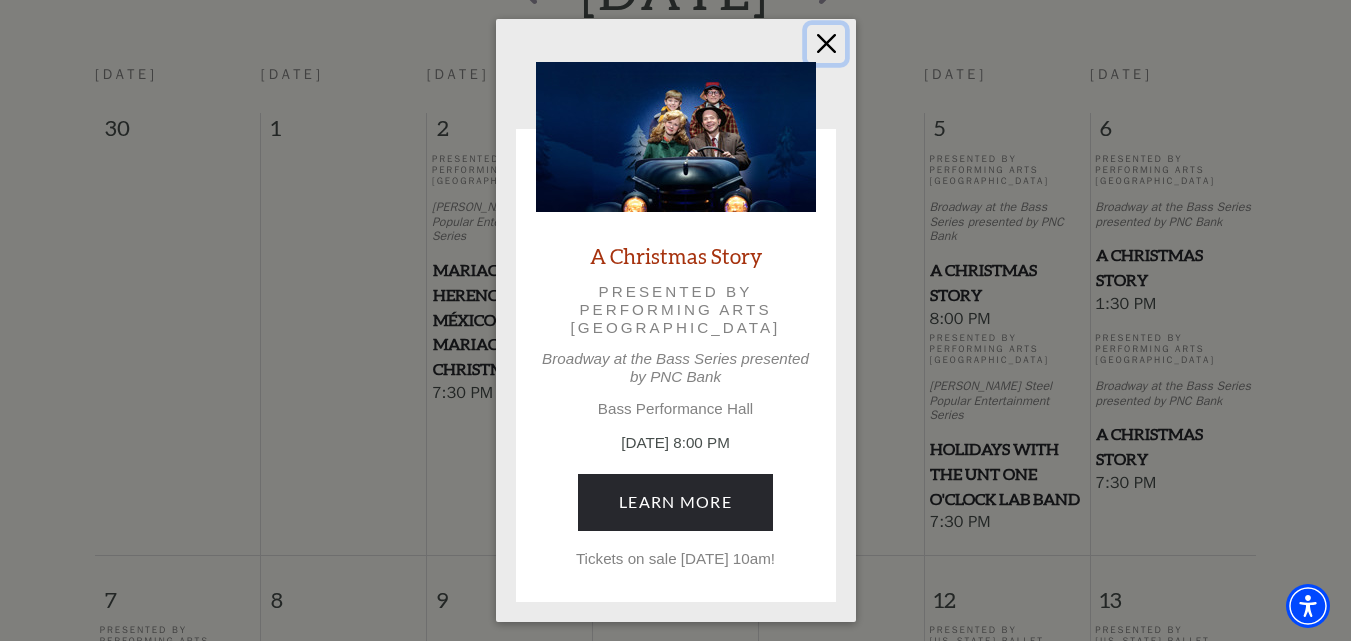 click at bounding box center (826, 44) 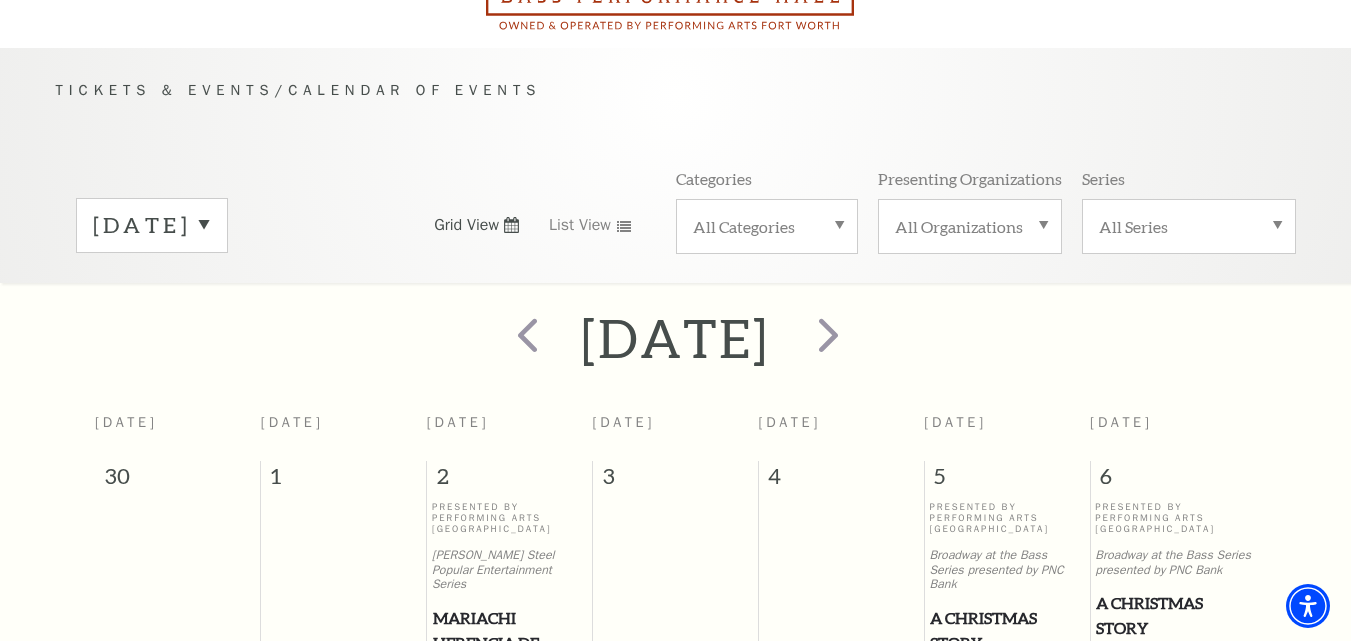 scroll, scrollTop: 77, scrollLeft: 0, axis: vertical 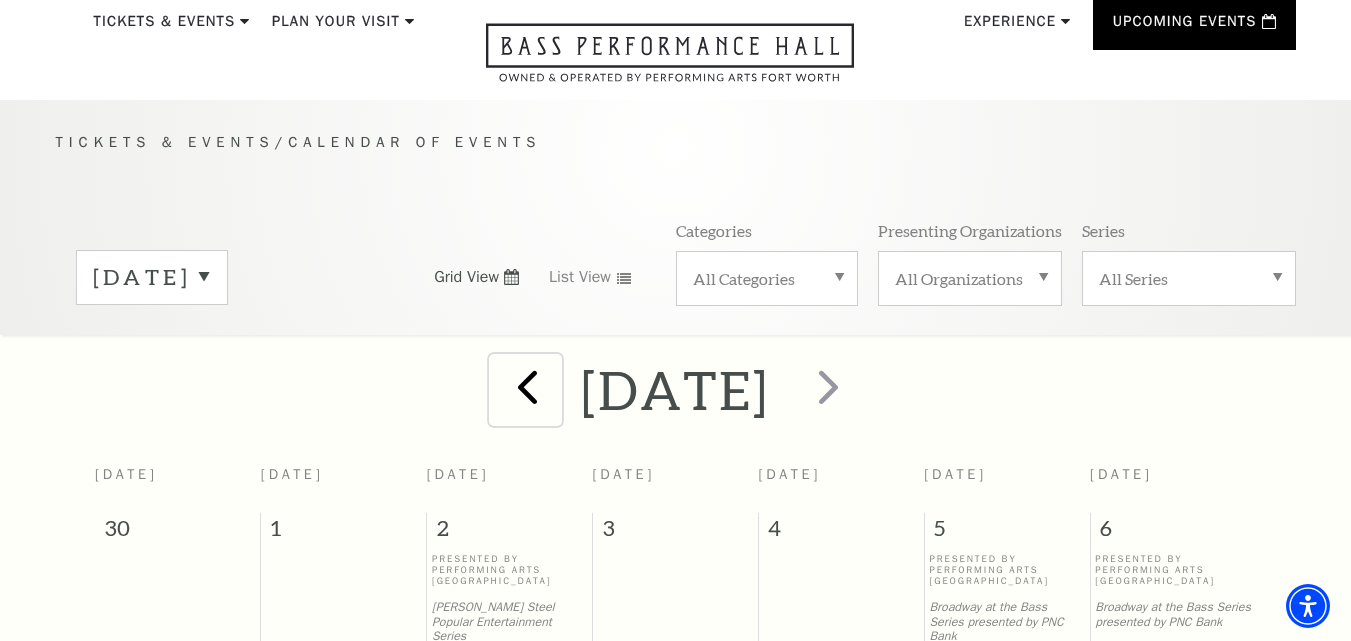 click at bounding box center (527, 386) 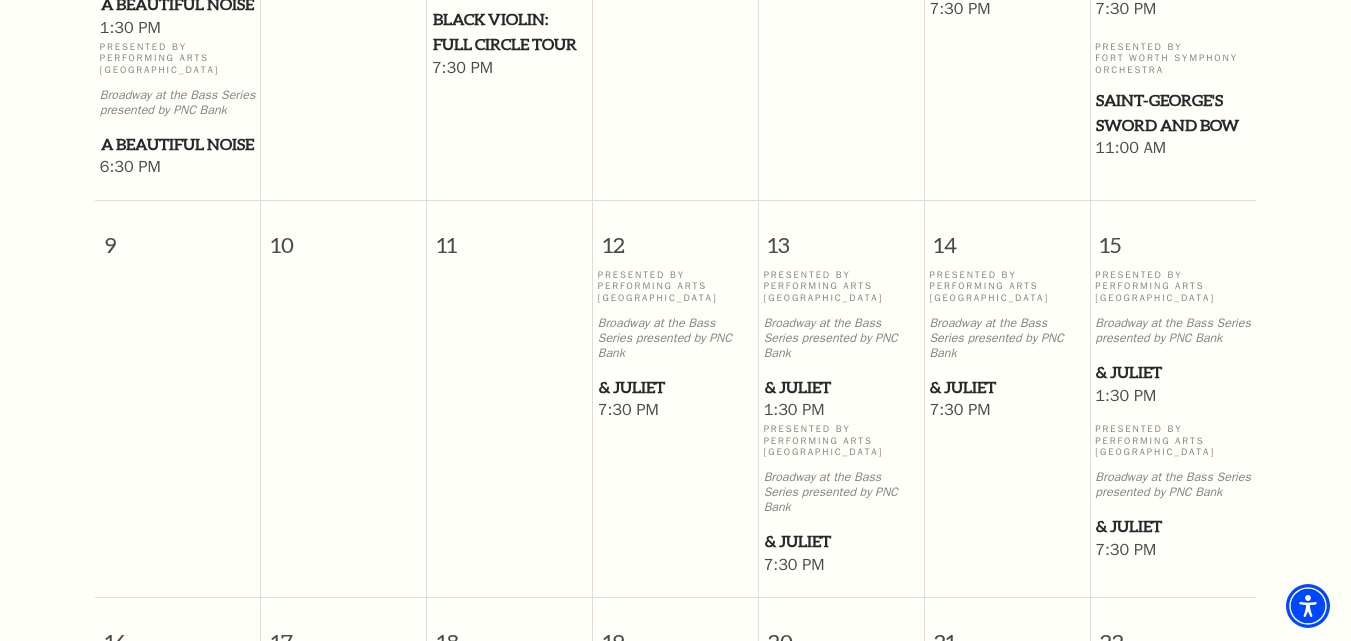 scroll, scrollTop: 1177, scrollLeft: 0, axis: vertical 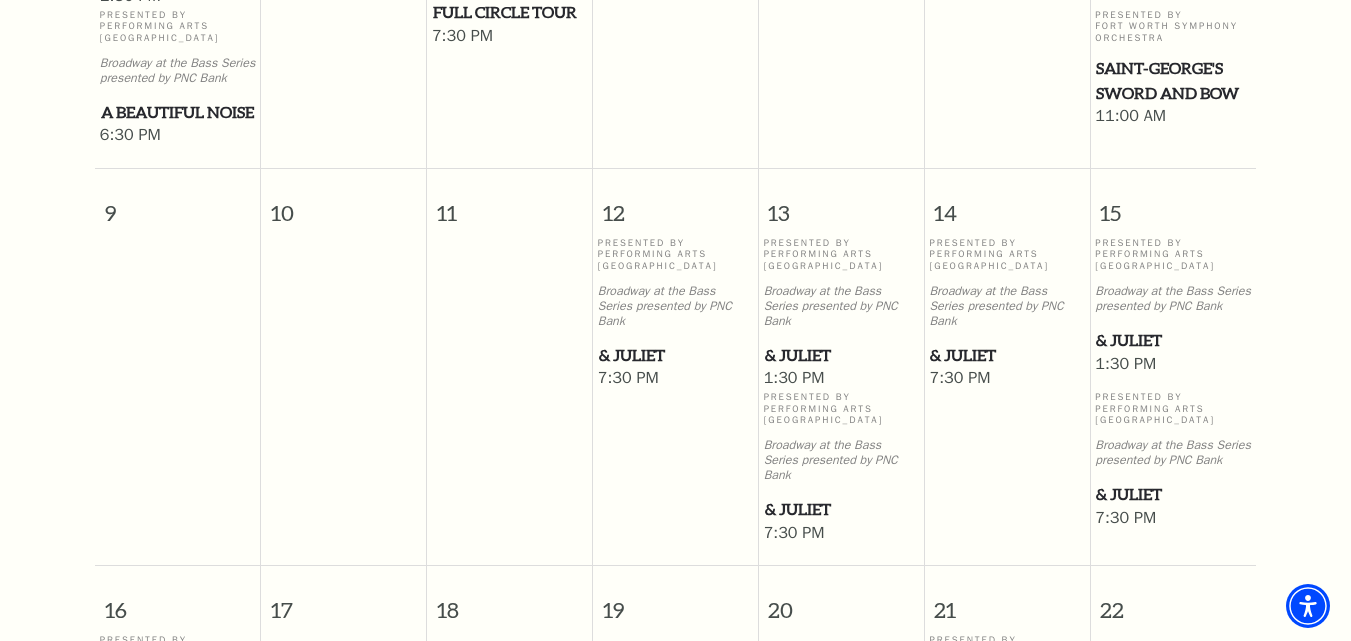 click on "& Juliet" at bounding box center [675, 355] 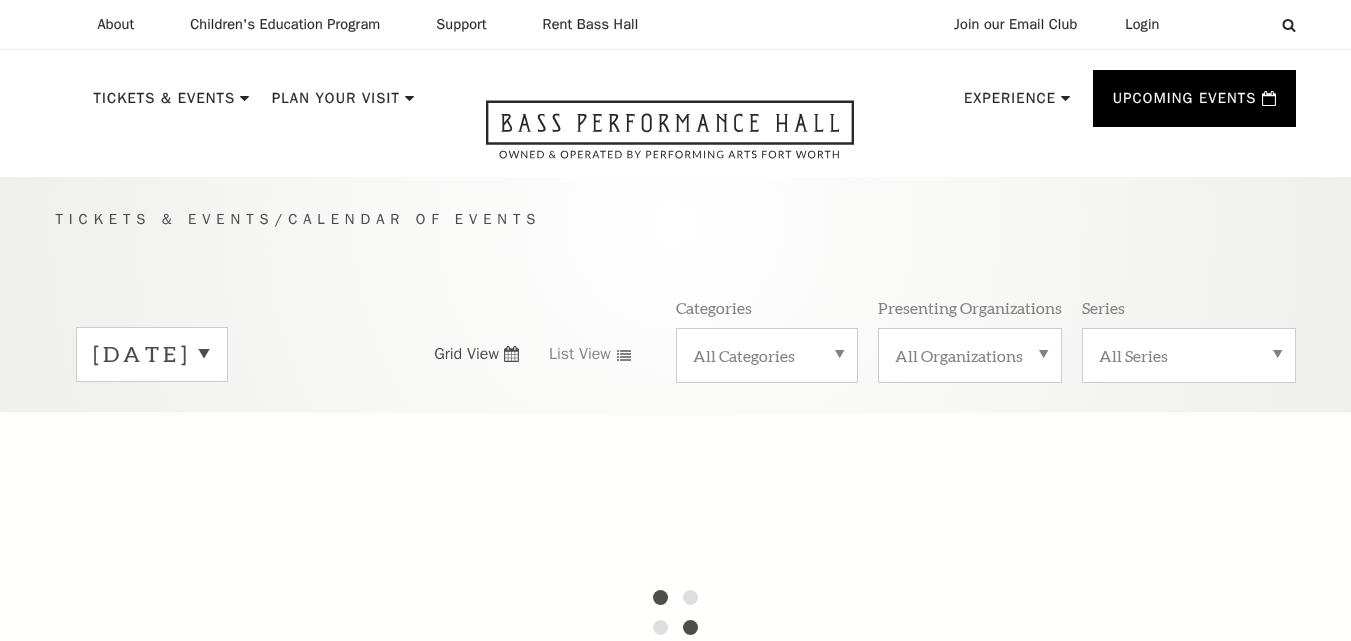 scroll, scrollTop: 0, scrollLeft: 0, axis: both 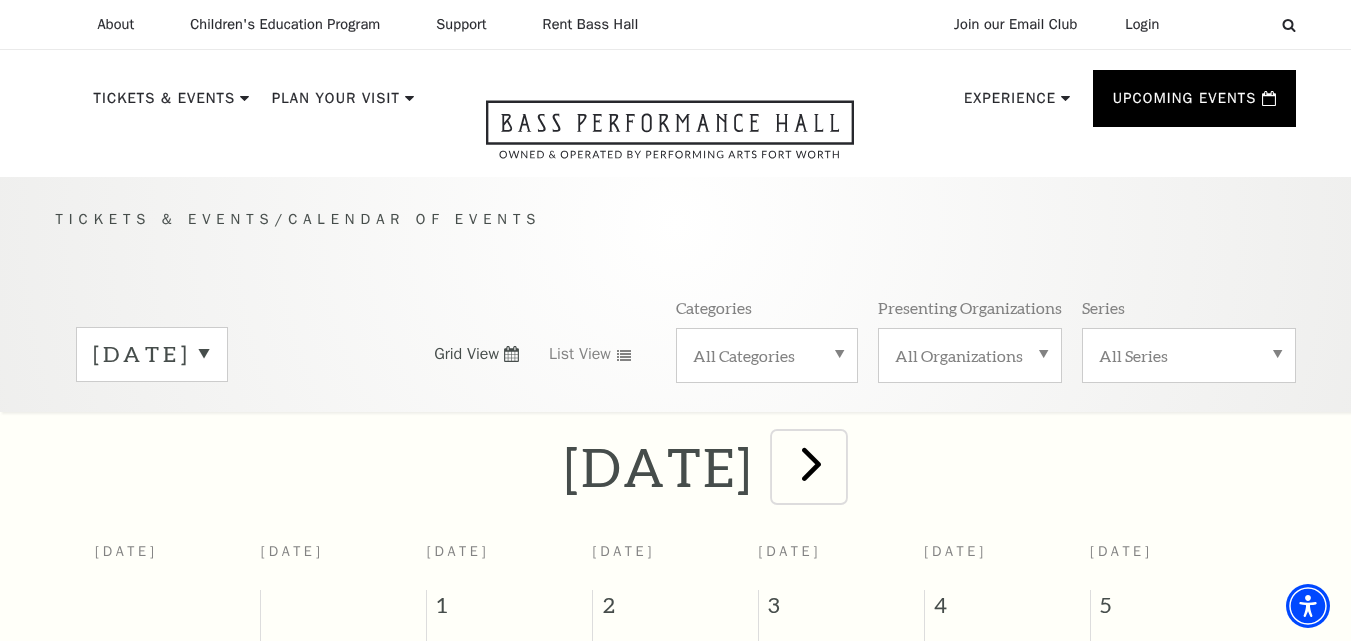 click at bounding box center [811, 463] 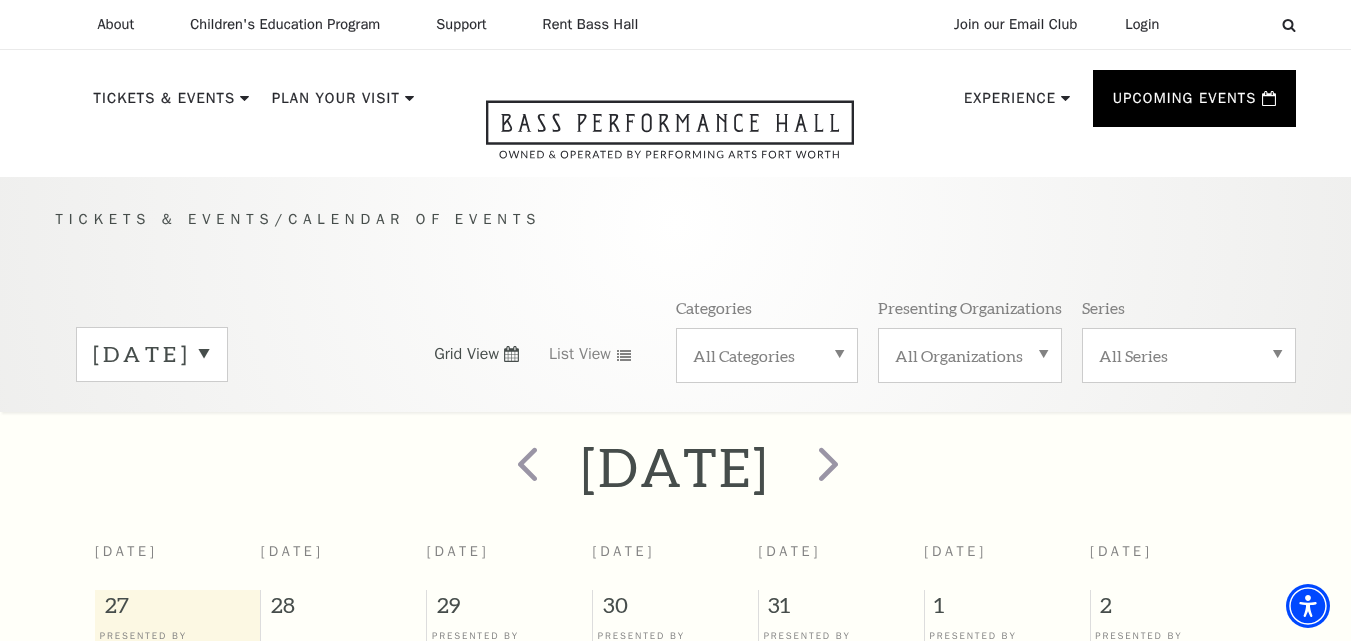 scroll, scrollTop: 177, scrollLeft: 0, axis: vertical 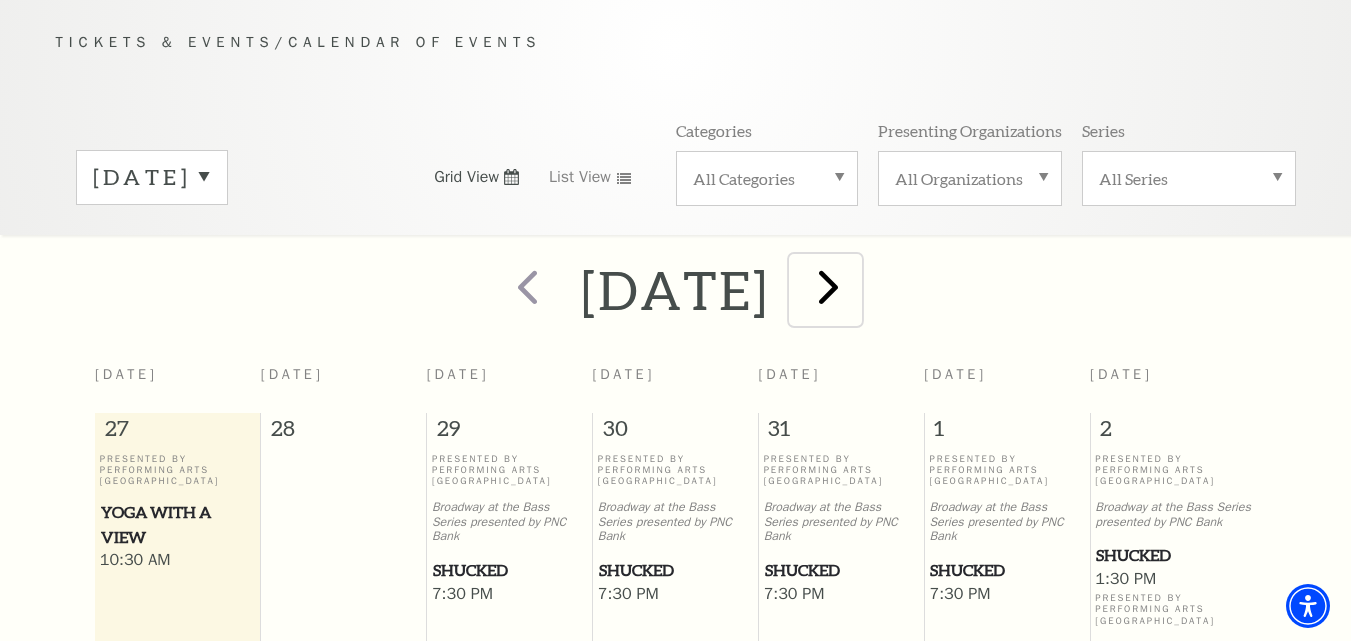 click at bounding box center [828, 286] 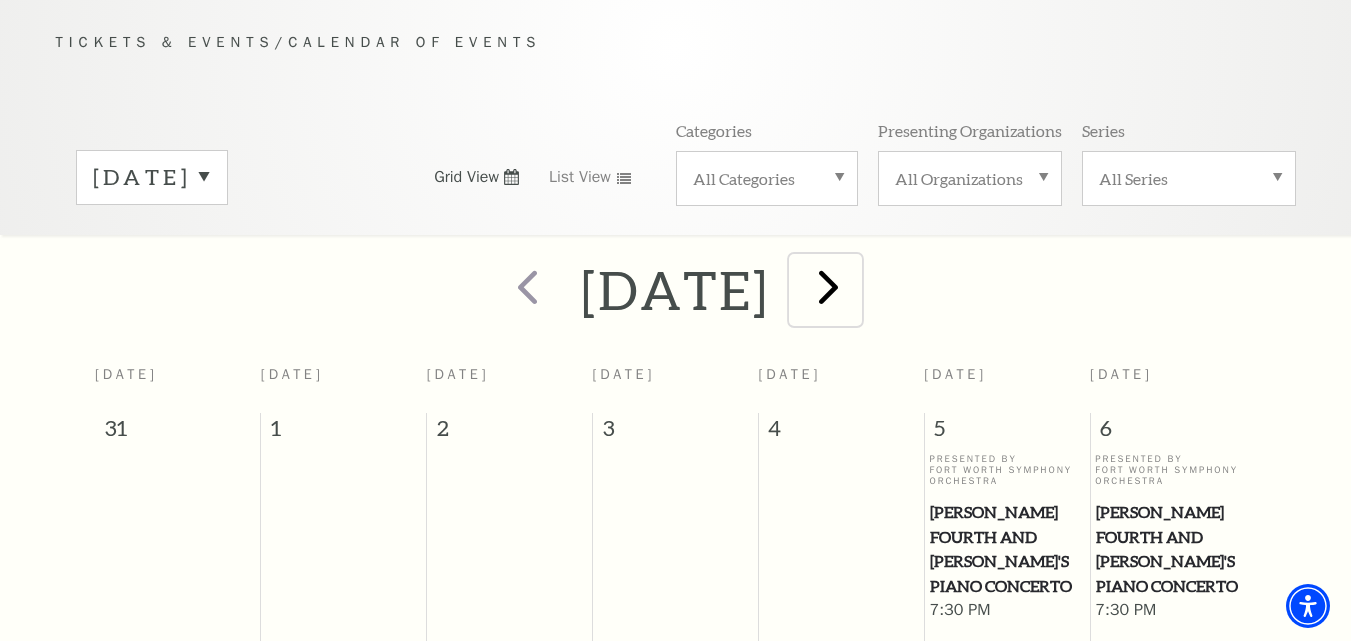 click at bounding box center (828, 286) 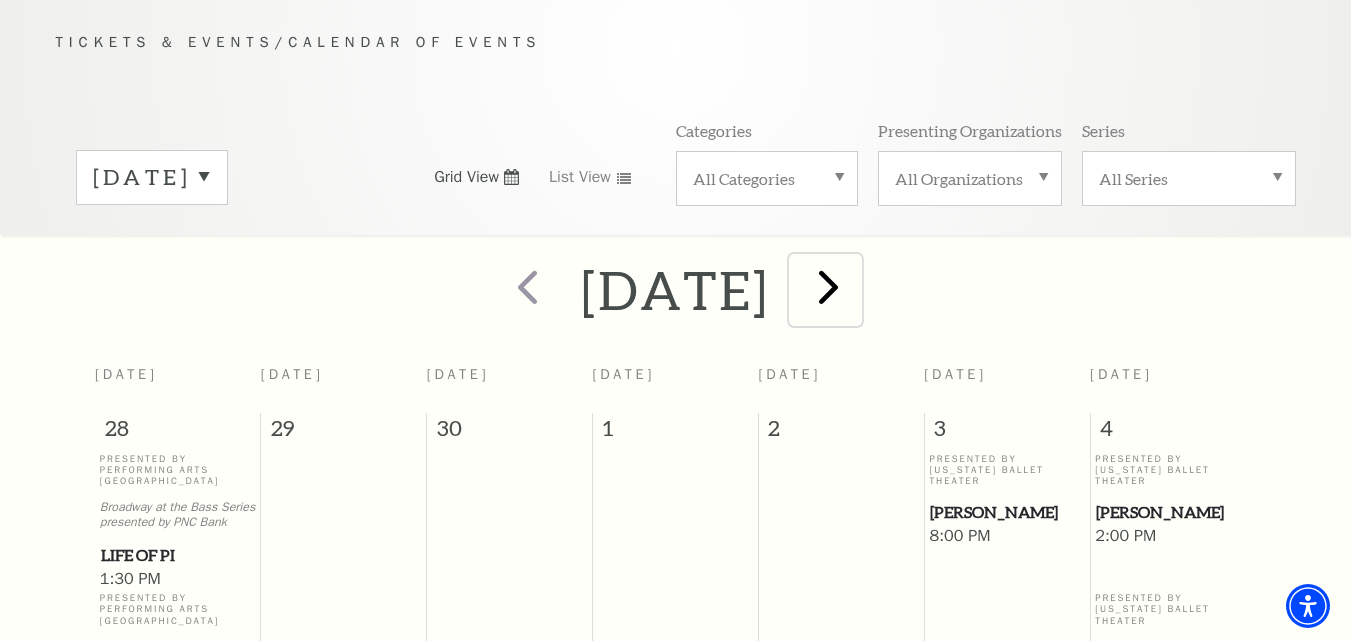 click at bounding box center [828, 286] 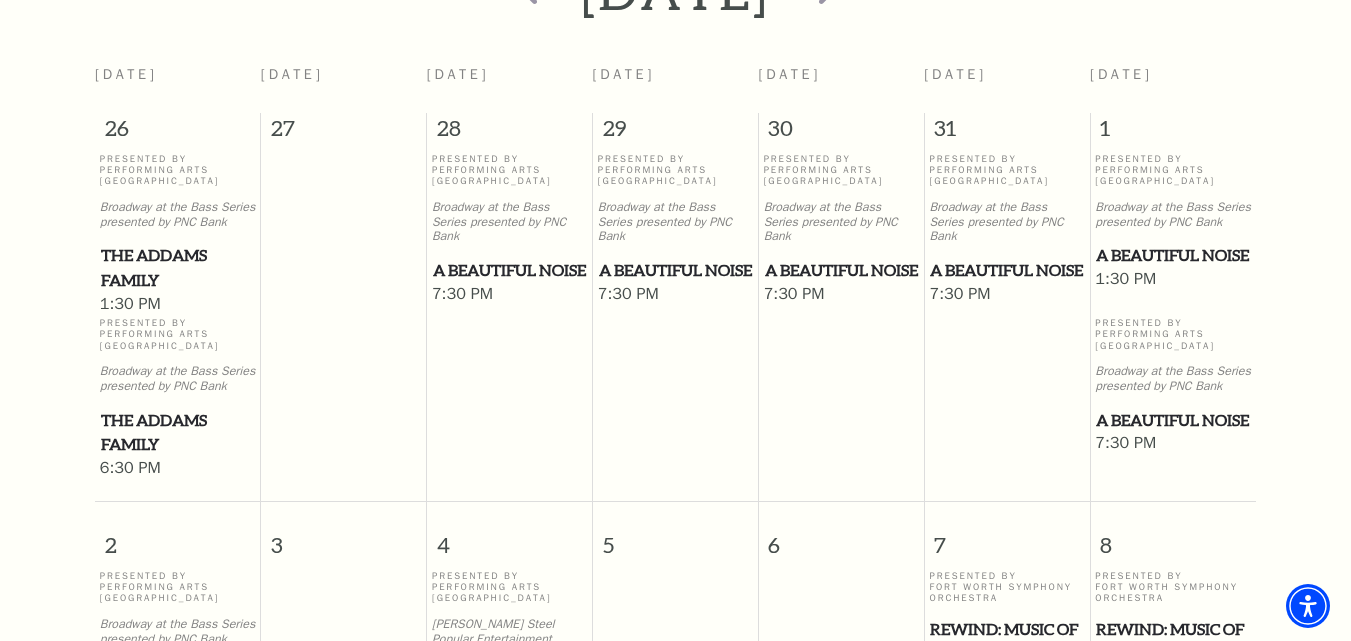 scroll, scrollTop: 677, scrollLeft: 0, axis: vertical 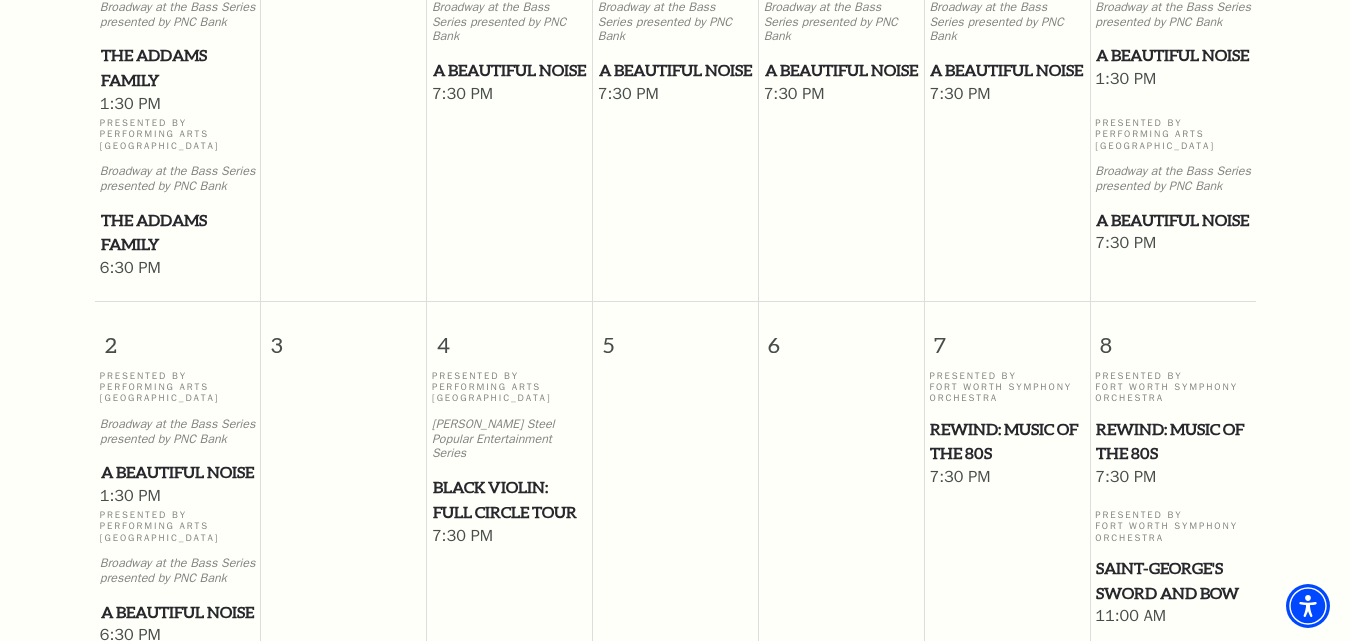 click on "REWIND: Music of the 80s" at bounding box center [1006, 441] 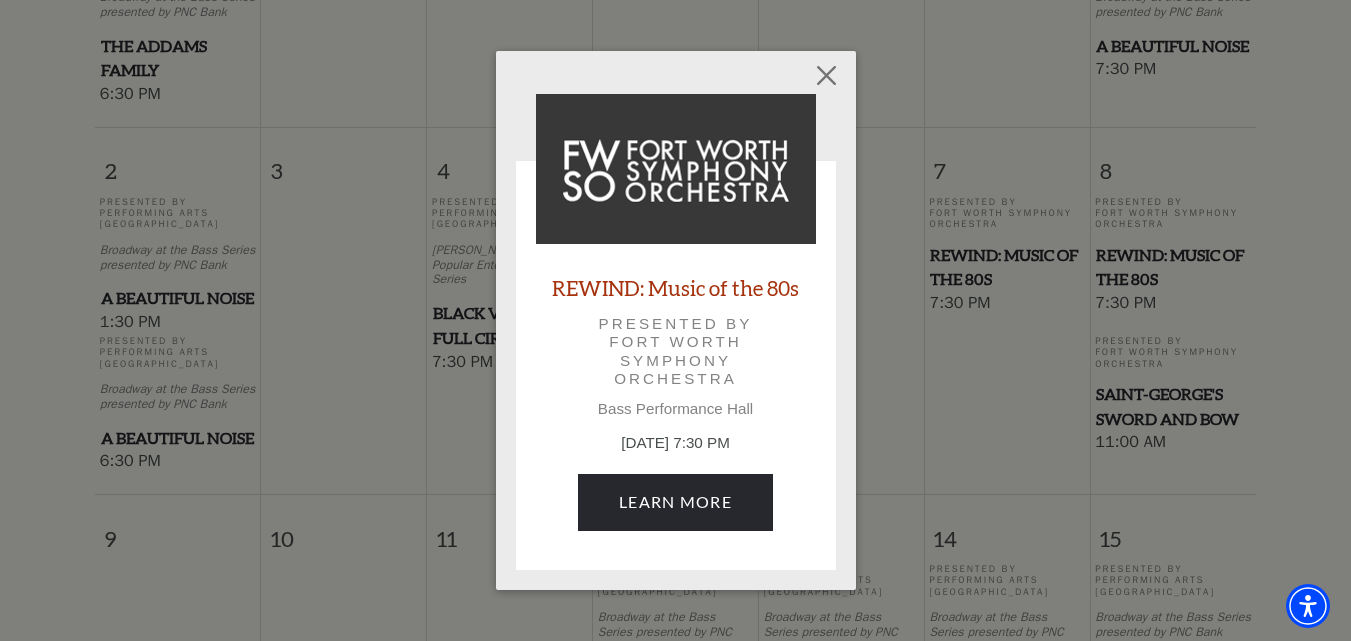 scroll, scrollTop: 877, scrollLeft: 0, axis: vertical 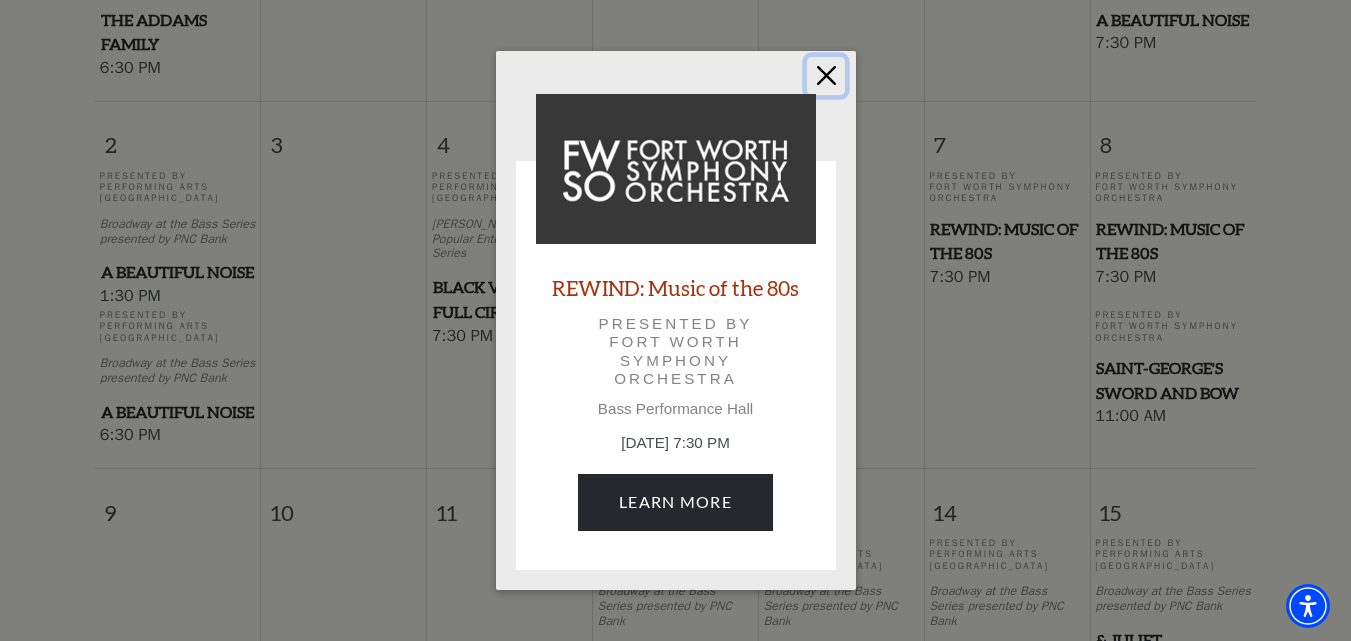 click at bounding box center [826, 76] 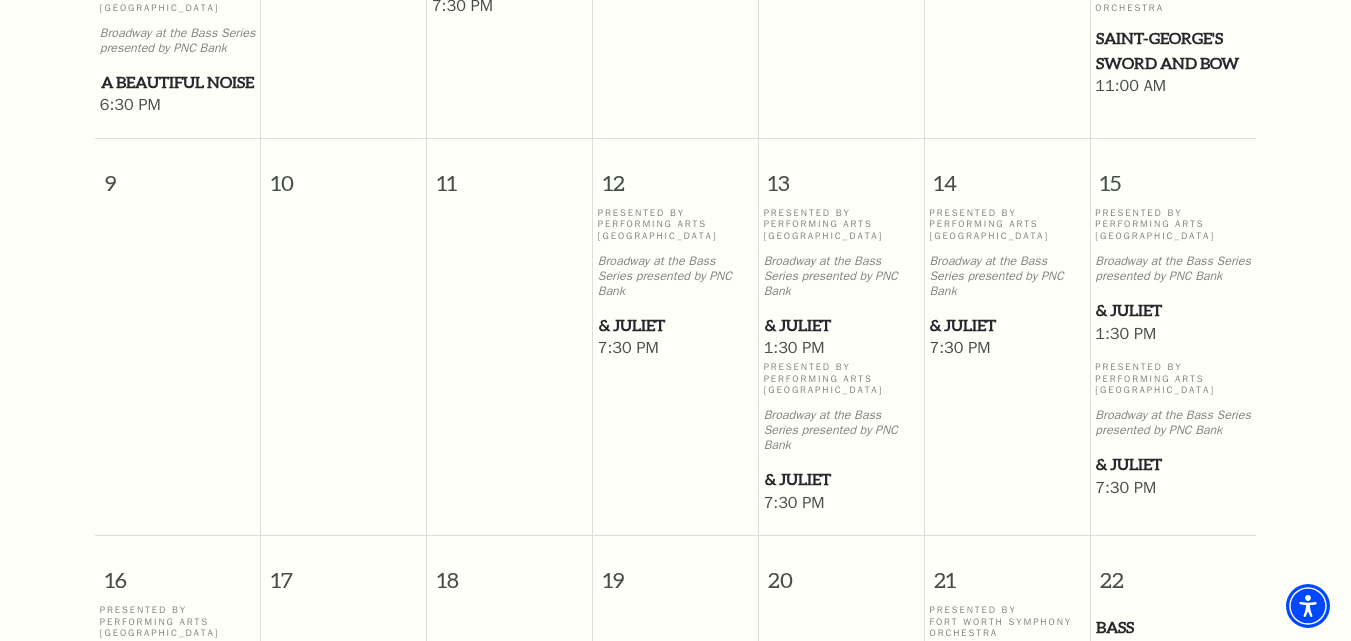 scroll, scrollTop: 1377, scrollLeft: 0, axis: vertical 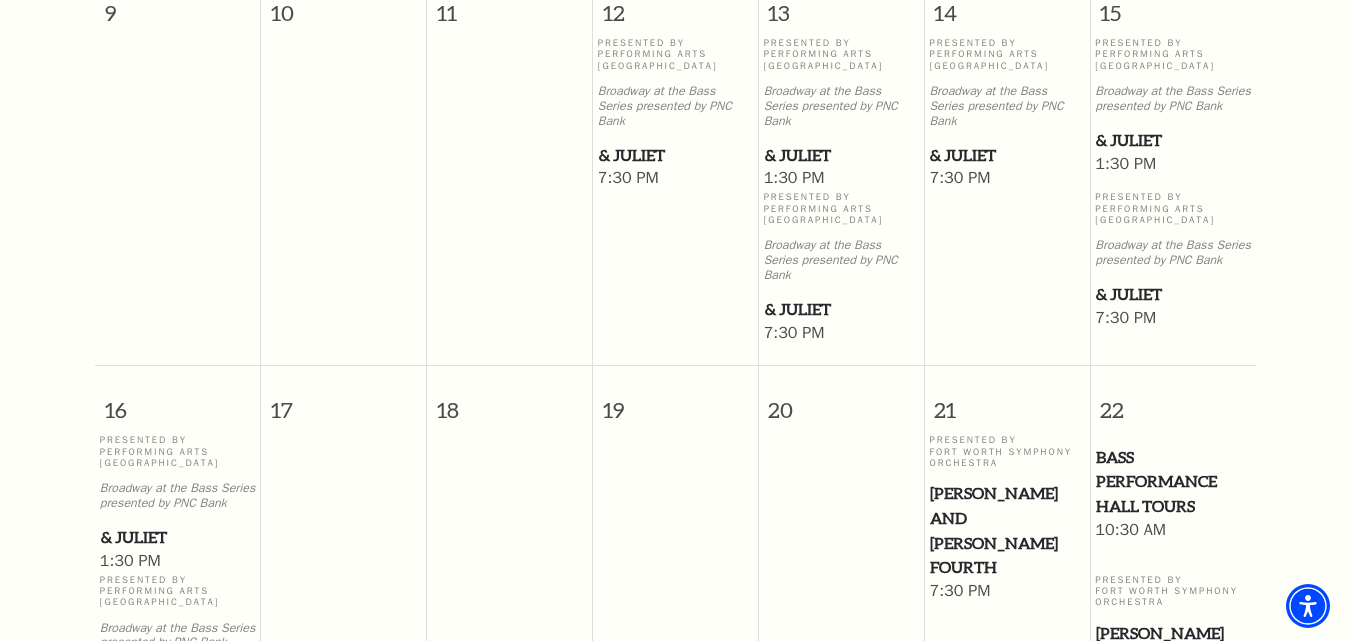 click on "& Juliet" at bounding box center [675, 155] 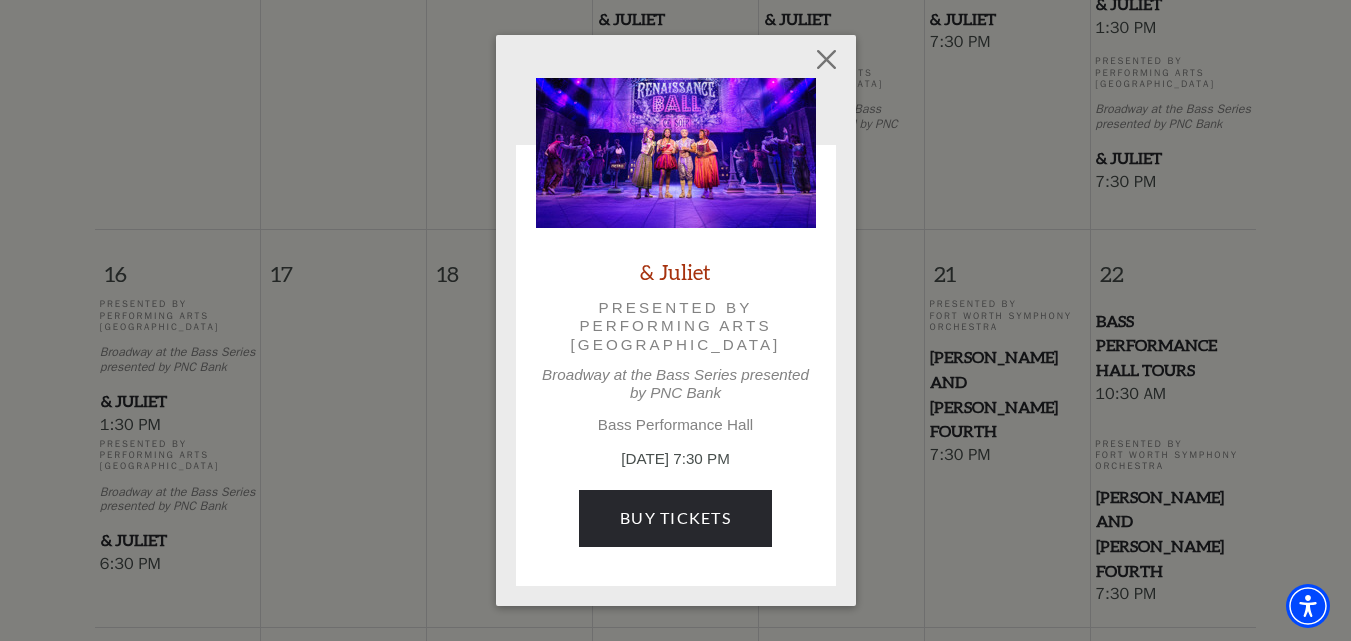 scroll, scrollTop: 1577, scrollLeft: 0, axis: vertical 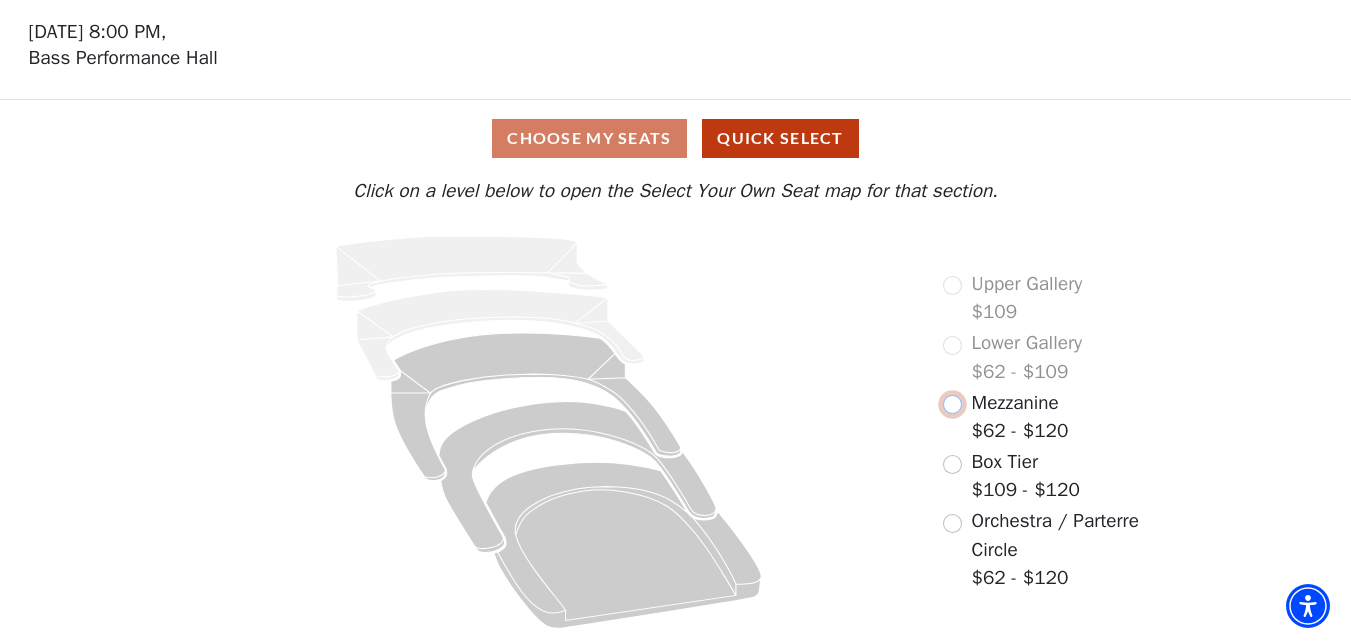 click at bounding box center (952, 404) 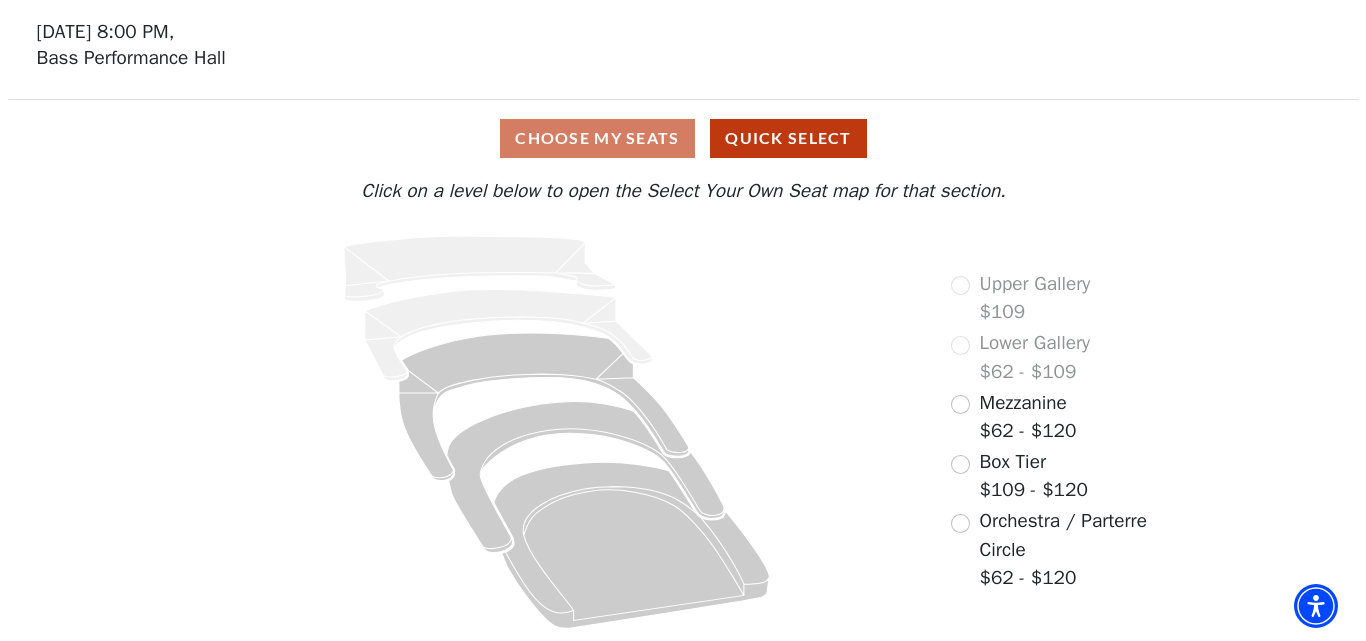 scroll, scrollTop: 0, scrollLeft: 0, axis: both 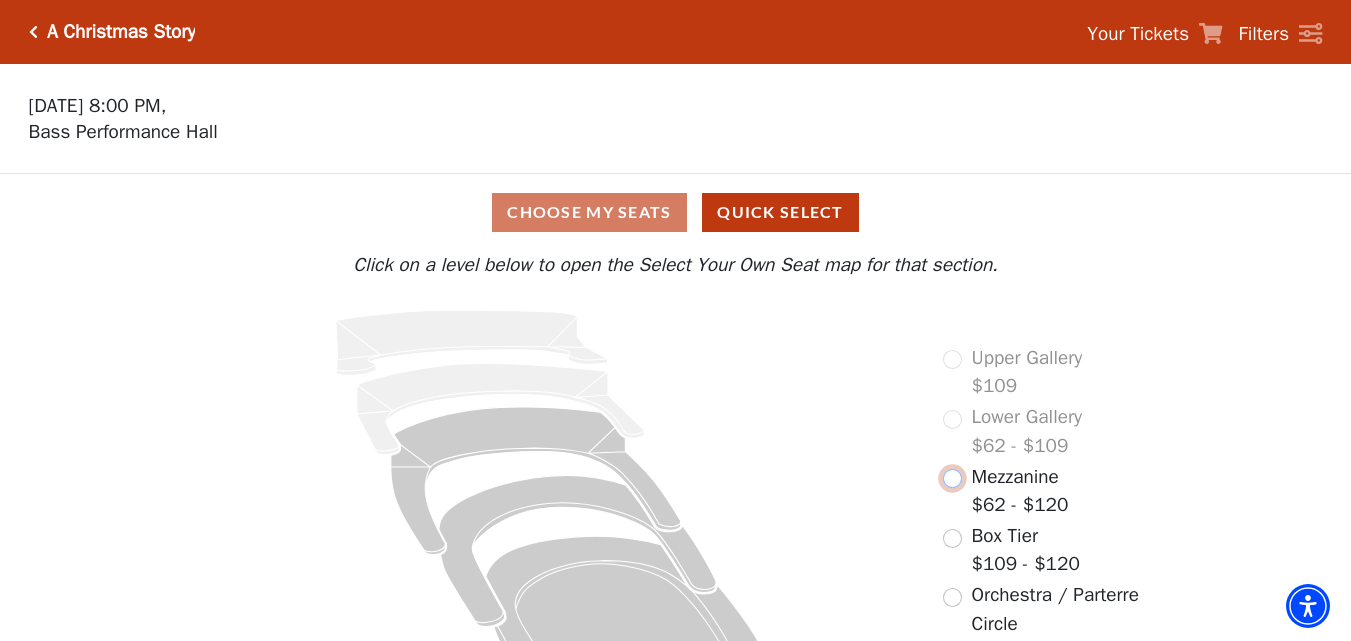 click at bounding box center (952, 478) 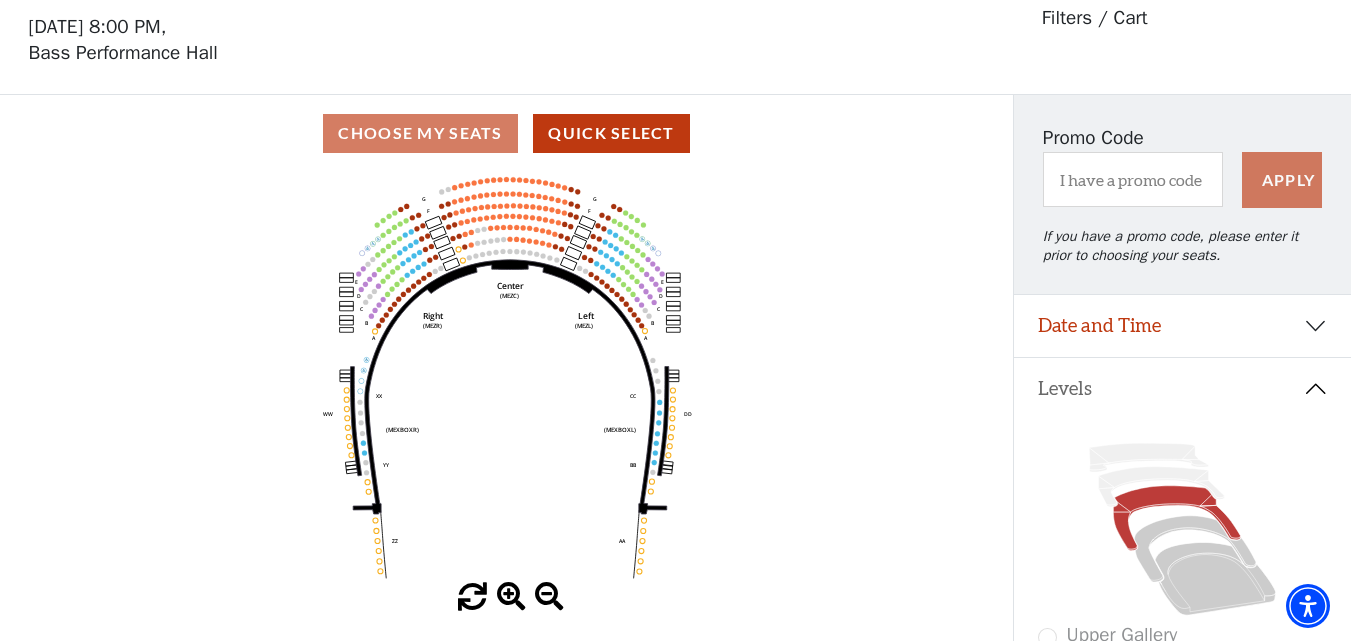 scroll, scrollTop: 93, scrollLeft: 0, axis: vertical 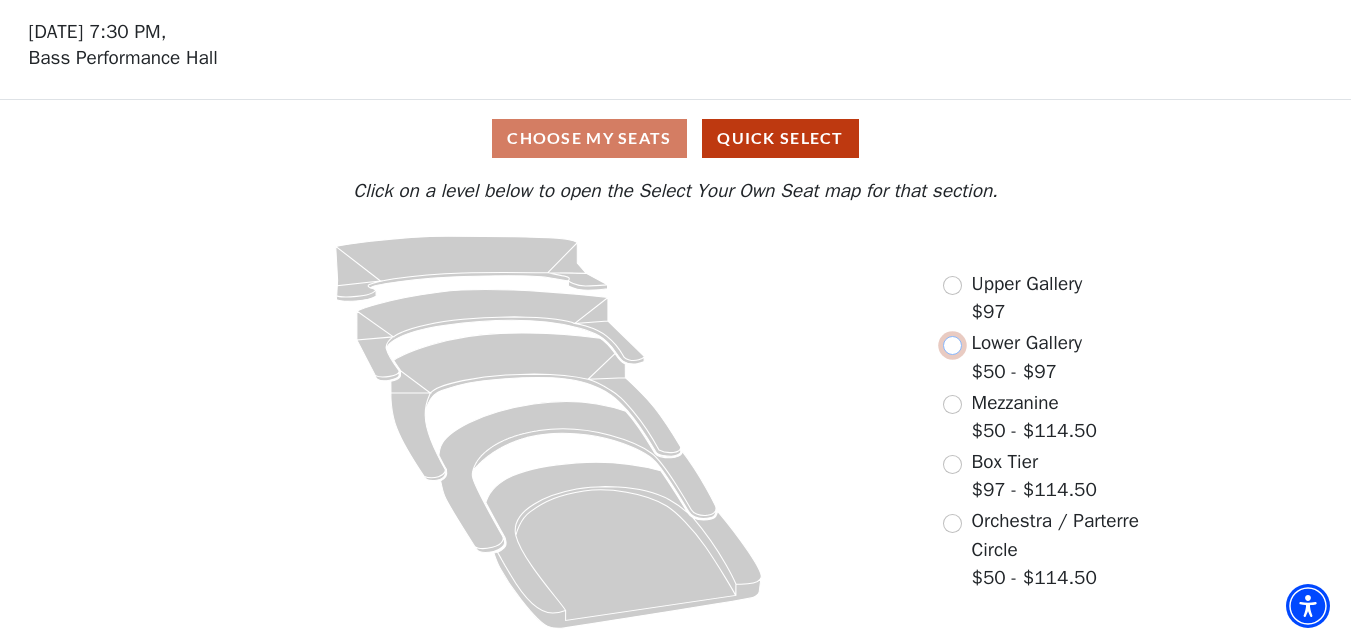 click at bounding box center (952, 345) 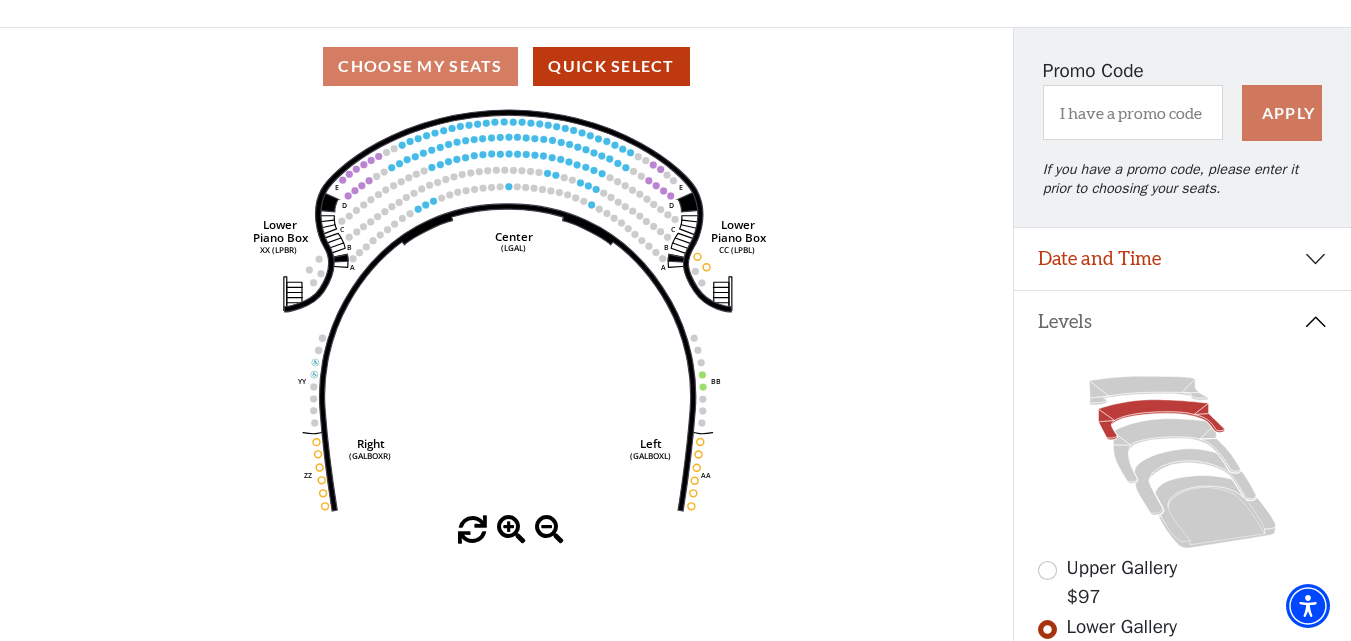 scroll, scrollTop: 193, scrollLeft: 0, axis: vertical 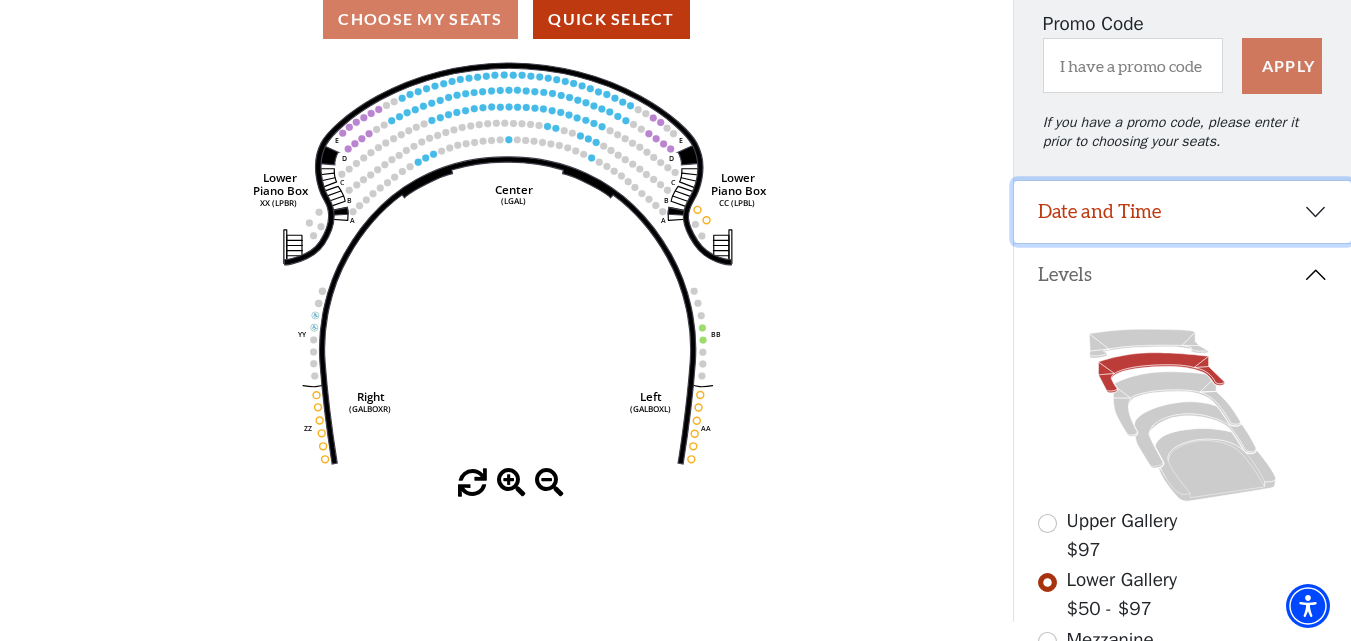 click on "Date and Time" at bounding box center (1182, 212) 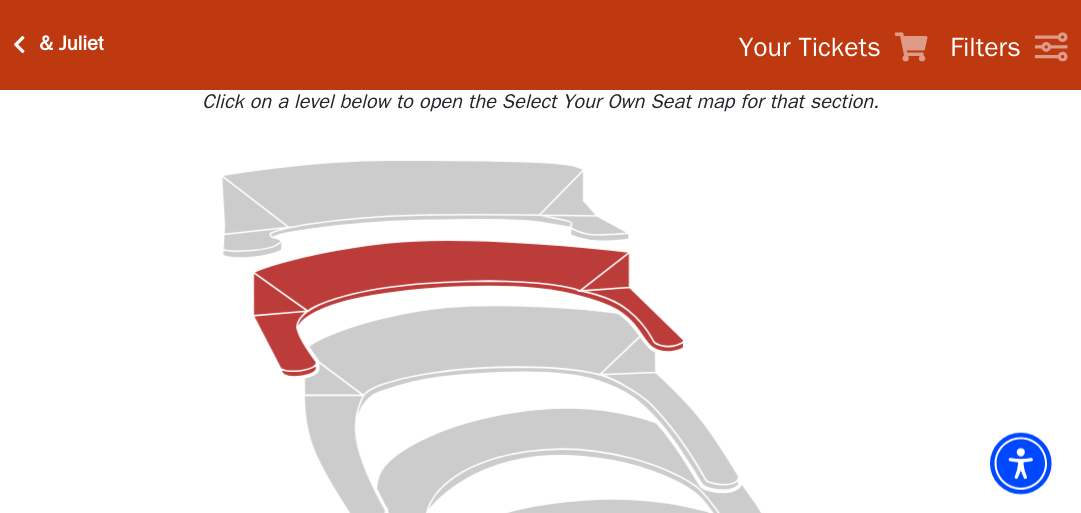 scroll, scrollTop: 171, scrollLeft: 0, axis: vertical 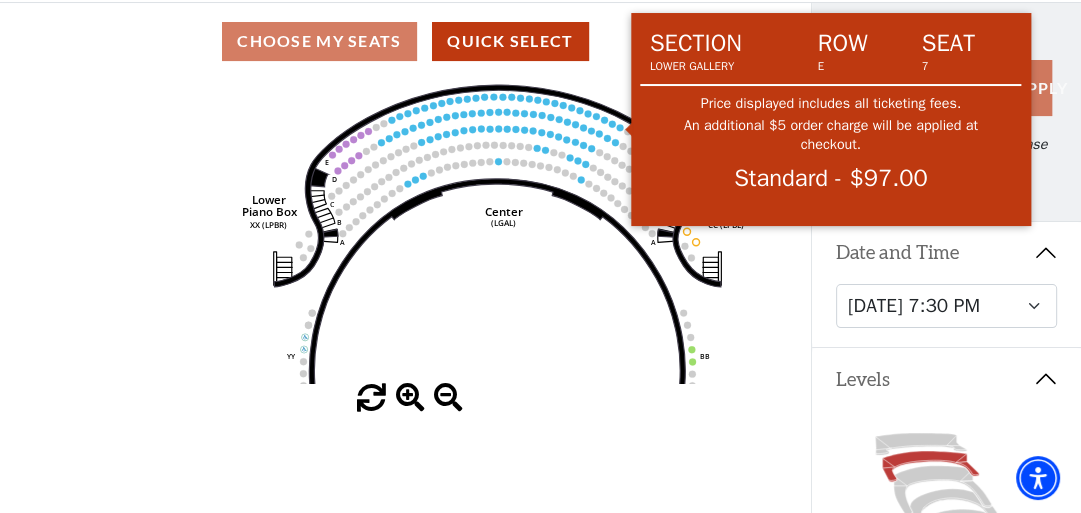 click 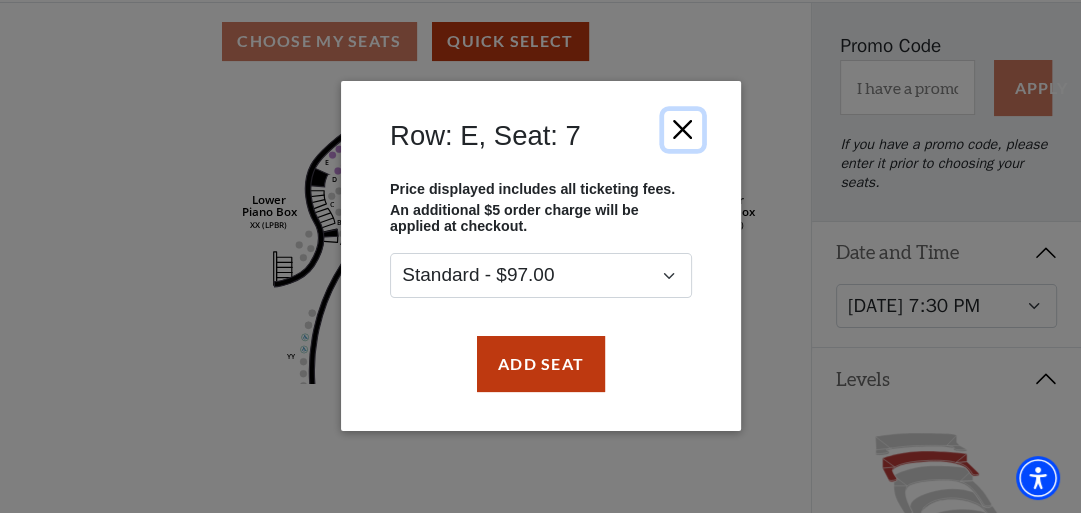 click at bounding box center [682, 130] 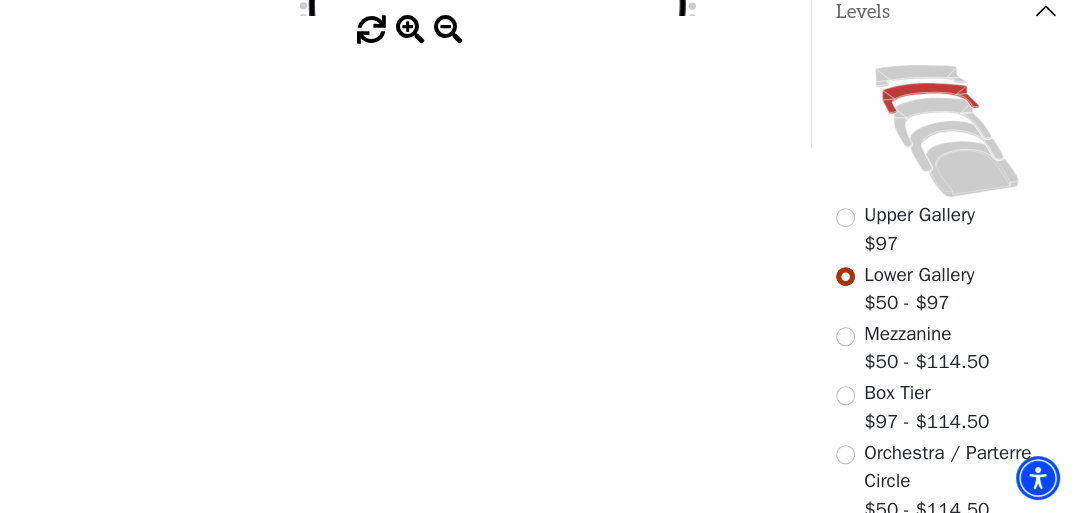 scroll, scrollTop: 571, scrollLeft: 0, axis: vertical 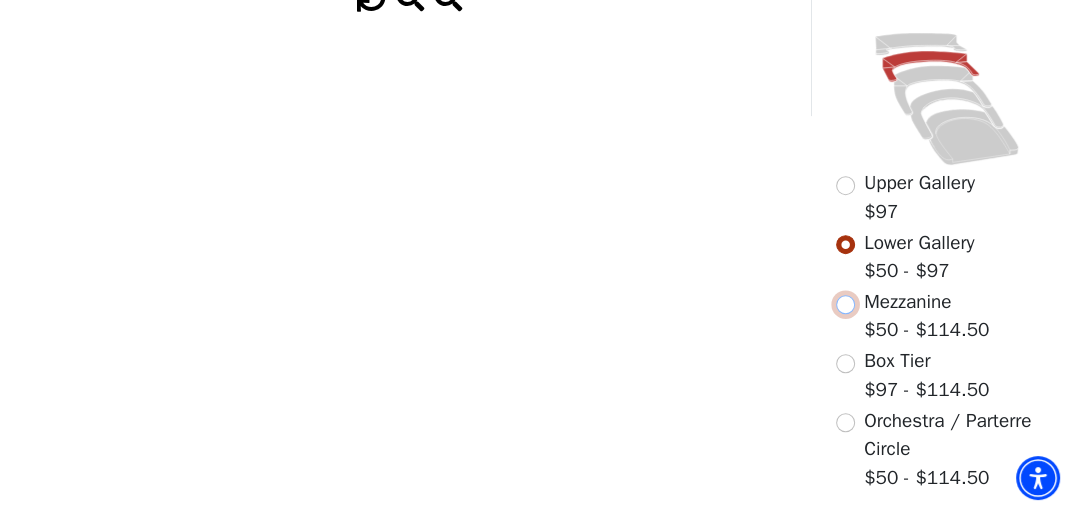 click at bounding box center (845, 304) 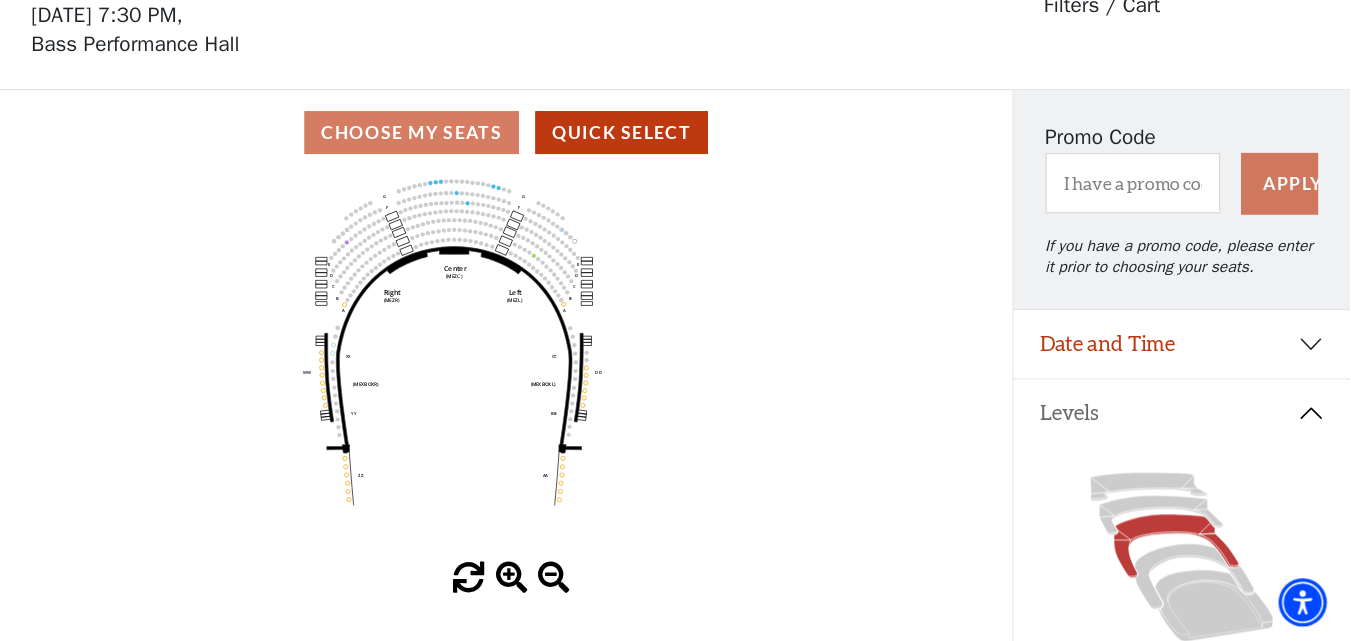 scroll, scrollTop: 93, scrollLeft: 0, axis: vertical 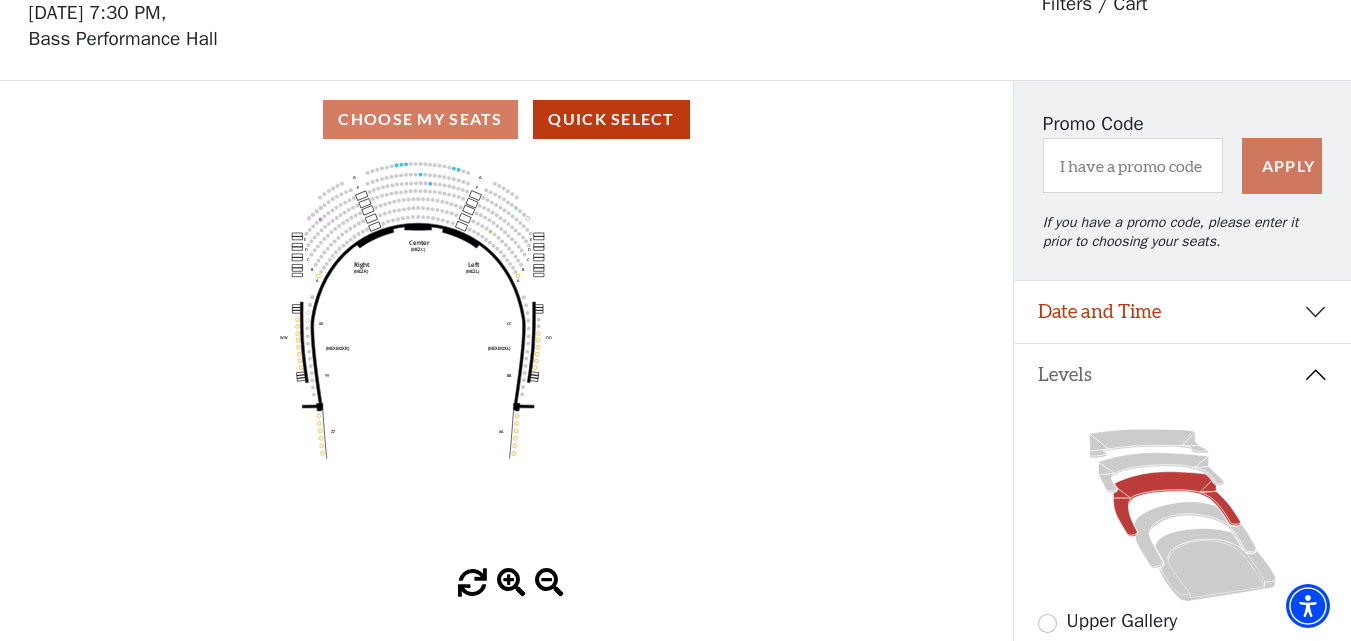 drag, startPoint x: 1069, startPoint y: 0, endPoint x: 703, endPoint y: 395, distance: 538.49884 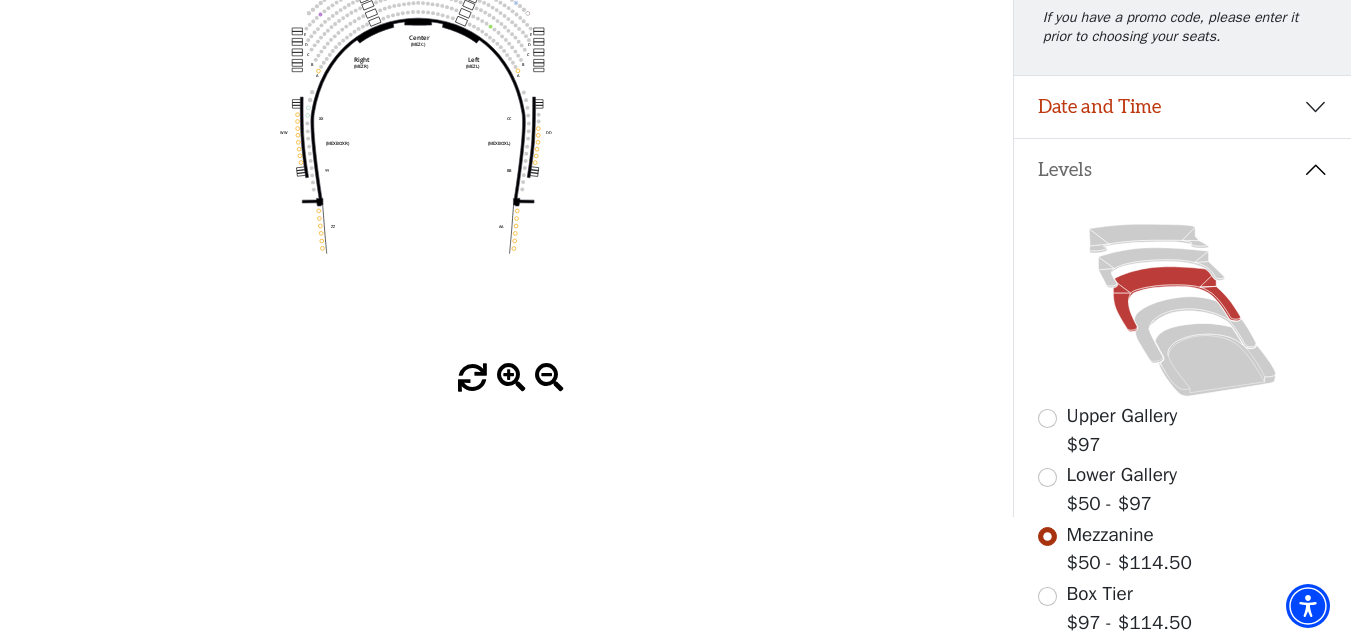 scroll, scrollTop: 393, scrollLeft: 0, axis: vertical 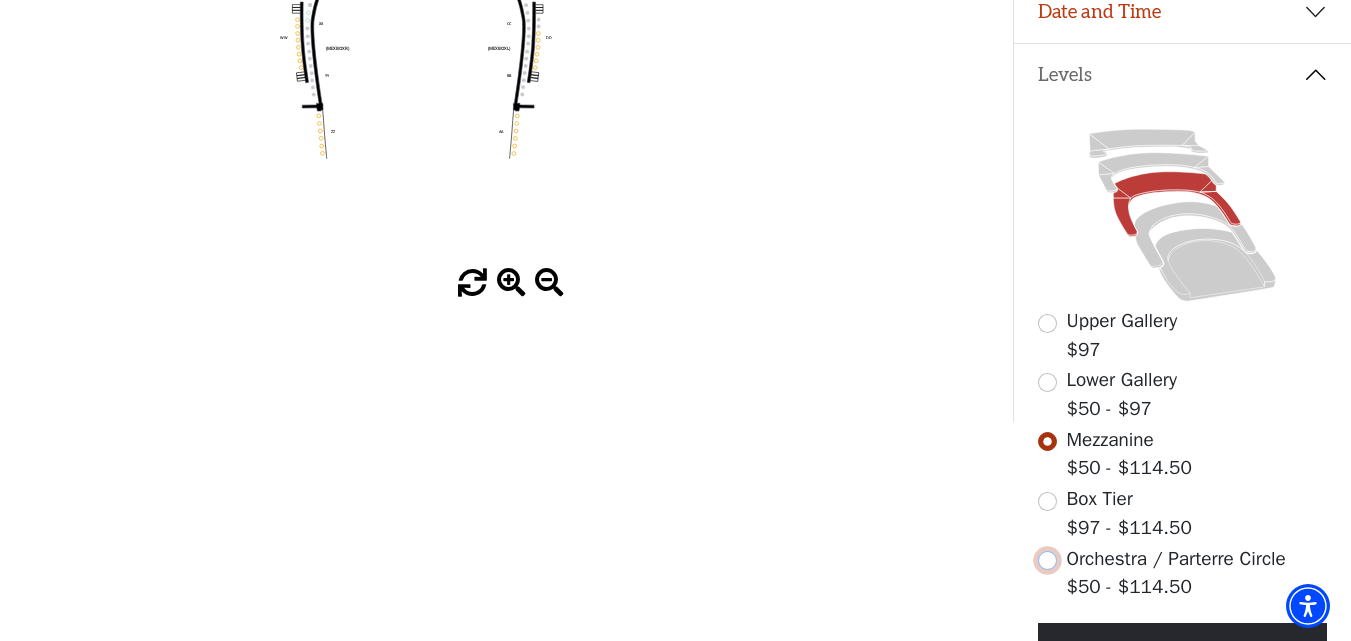 click at bounding box center [1047, 560] 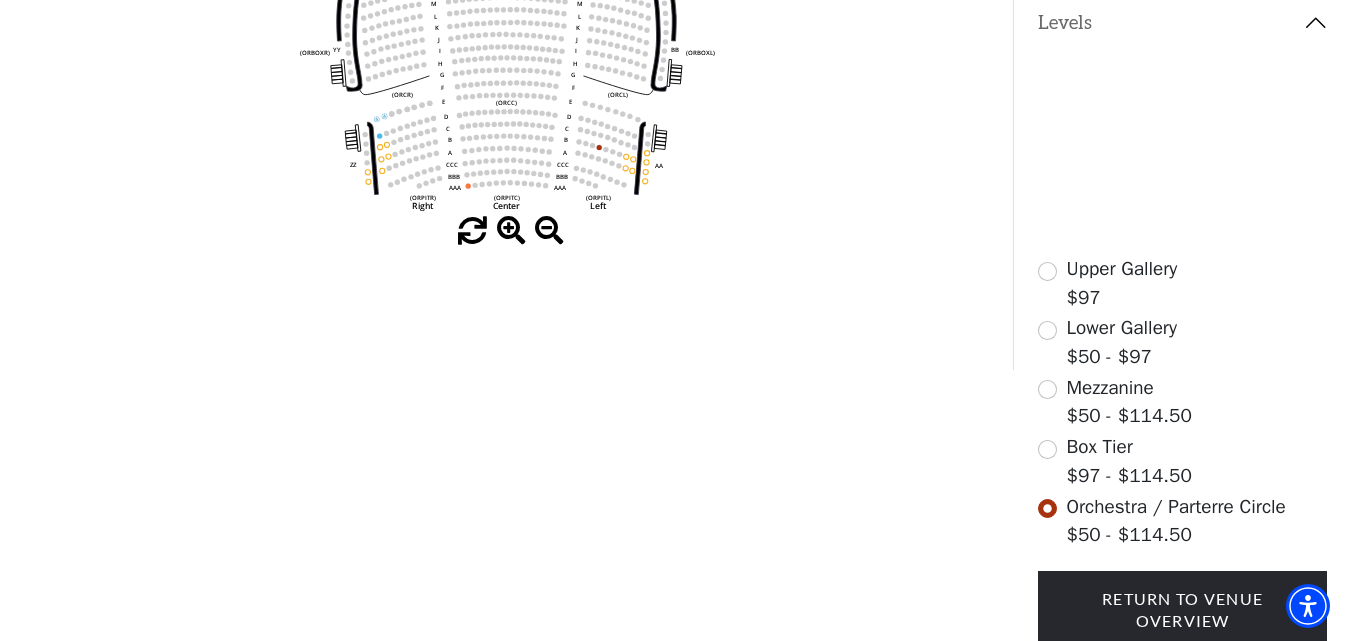 scroll, scrollTop: 493, scrollLeft: 0, axis: vertical 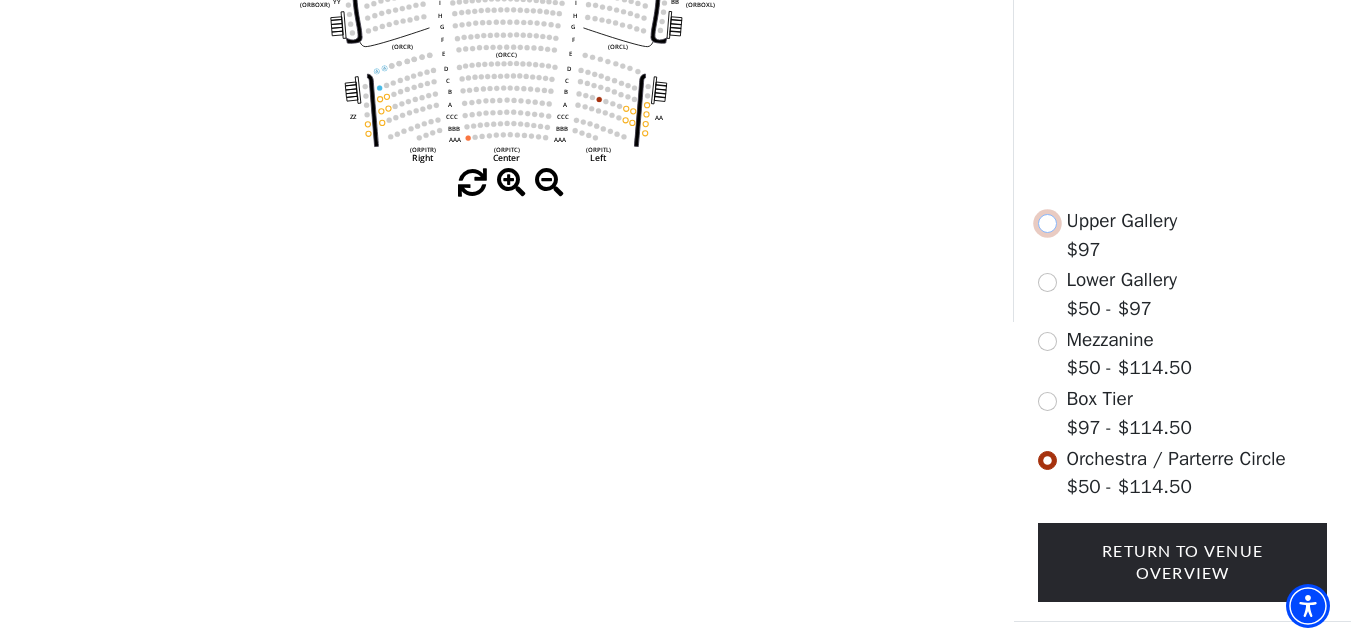 click at bounding box center [1047, 223] 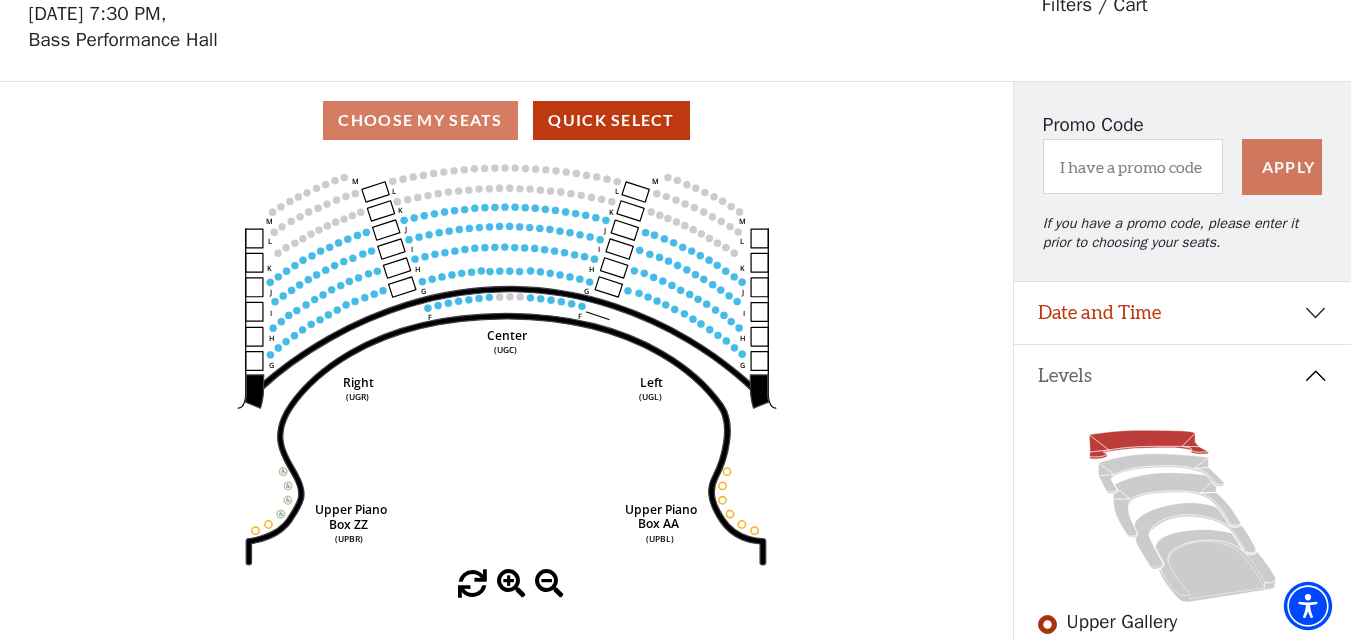 scroll, scrollTop: 93, scrollLeft: 0, axis: vertical 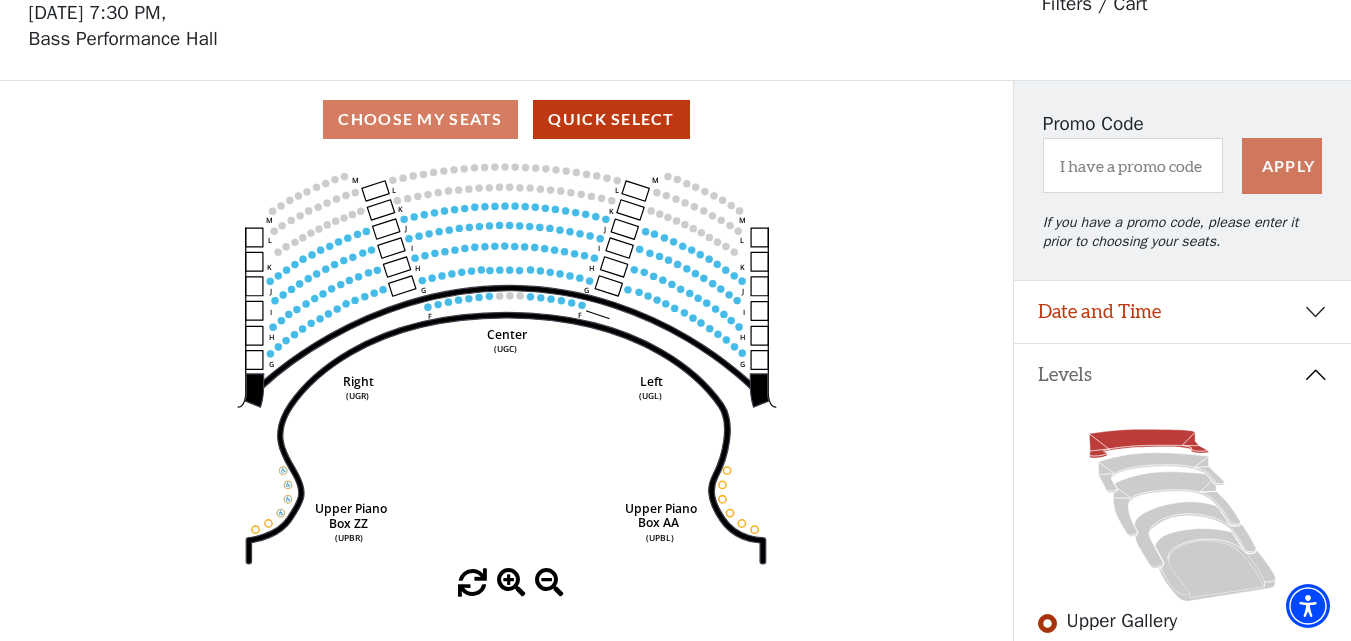 click on "Center   (UGC)   Right   (UGR)   Left   (UGL)   Upper Piano   Box ZZ   (UPBR)   Upper Piano   Box AA   (UPBL)   M   L   K   J   I   H   G   M   L   K   J   I   H   G   M   L   K   J   I   H   G   F   M   L   K   J   I   H   G   F" 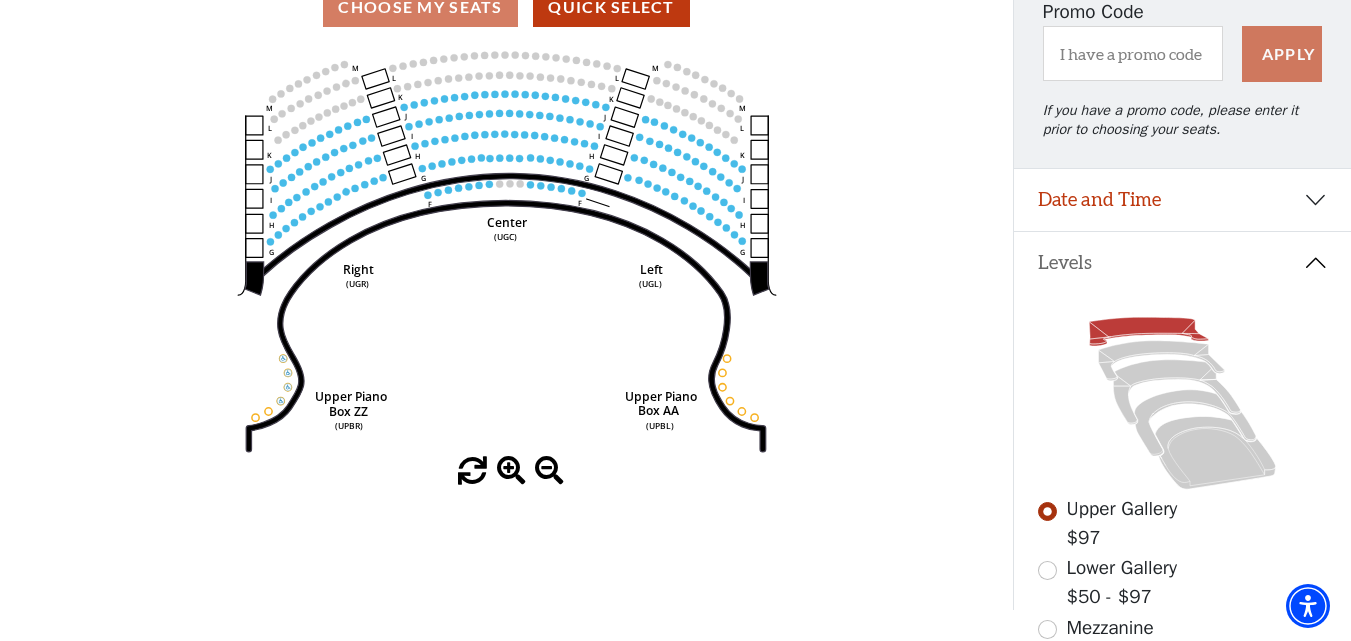 scroll, scrollTop: 193, scrollLeft: 0, axis: vertical 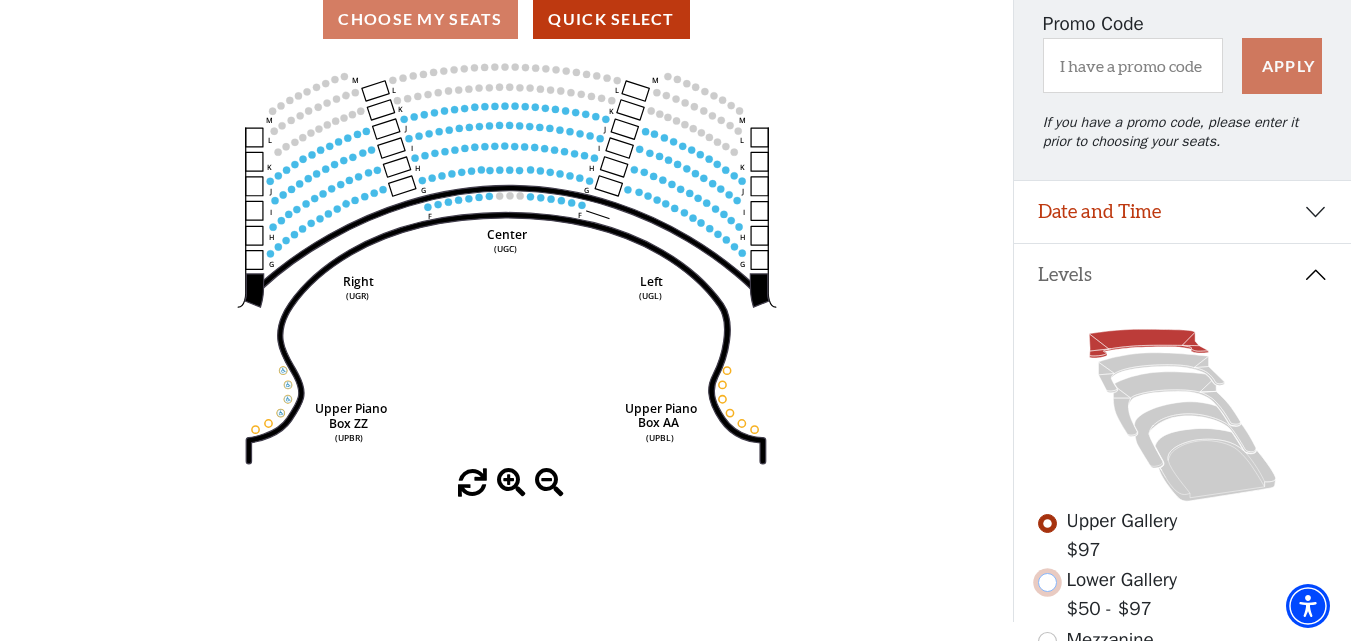 click at bounding box center (1047, 582) 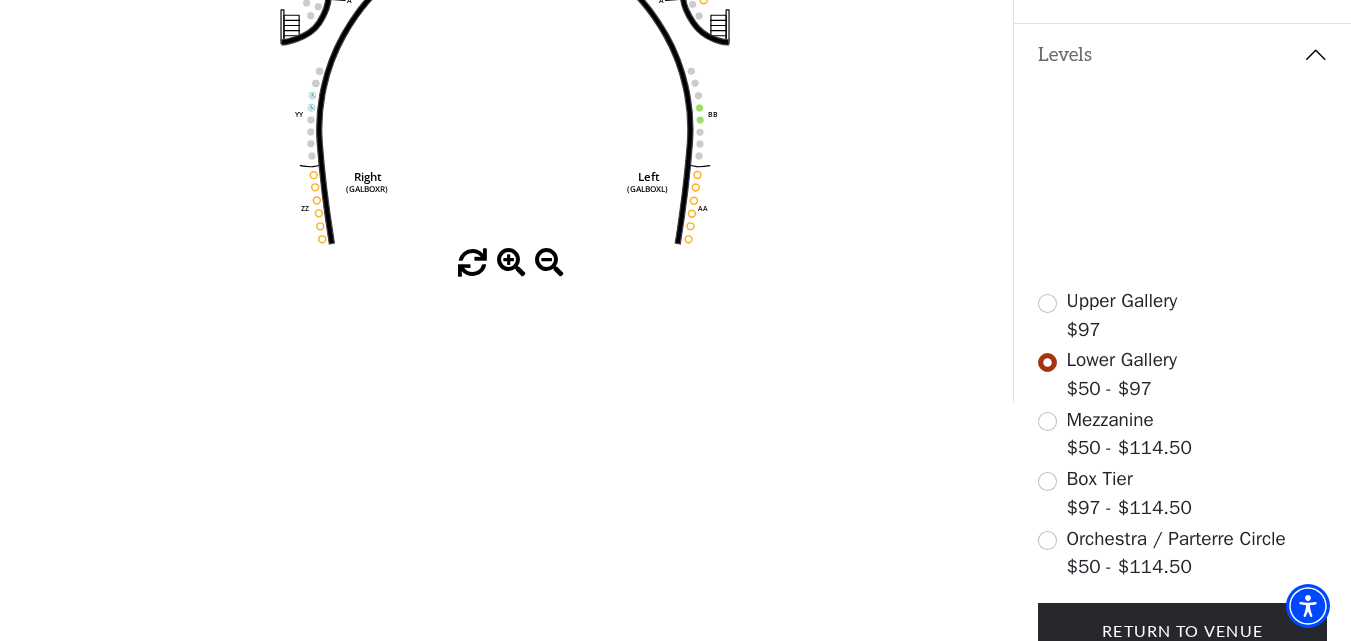 scroll, scrollTop: 598, scrollLeft: 0, axis: vertical 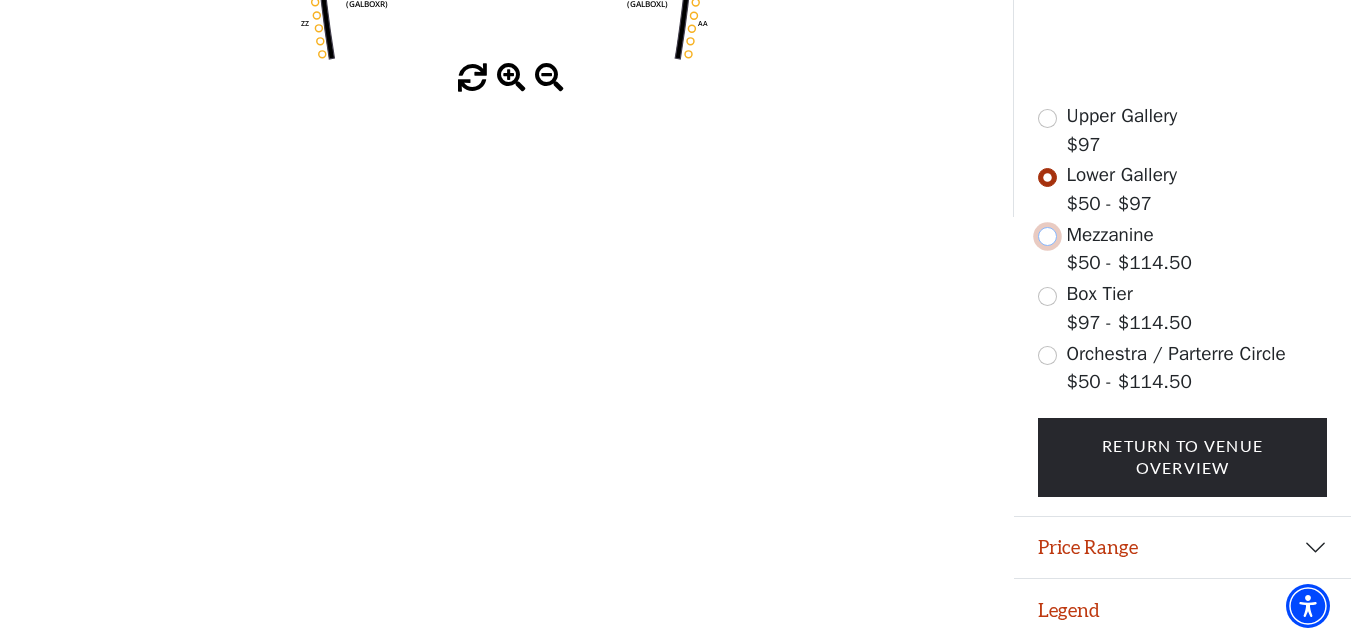 click at bounding box center [1047, 236] 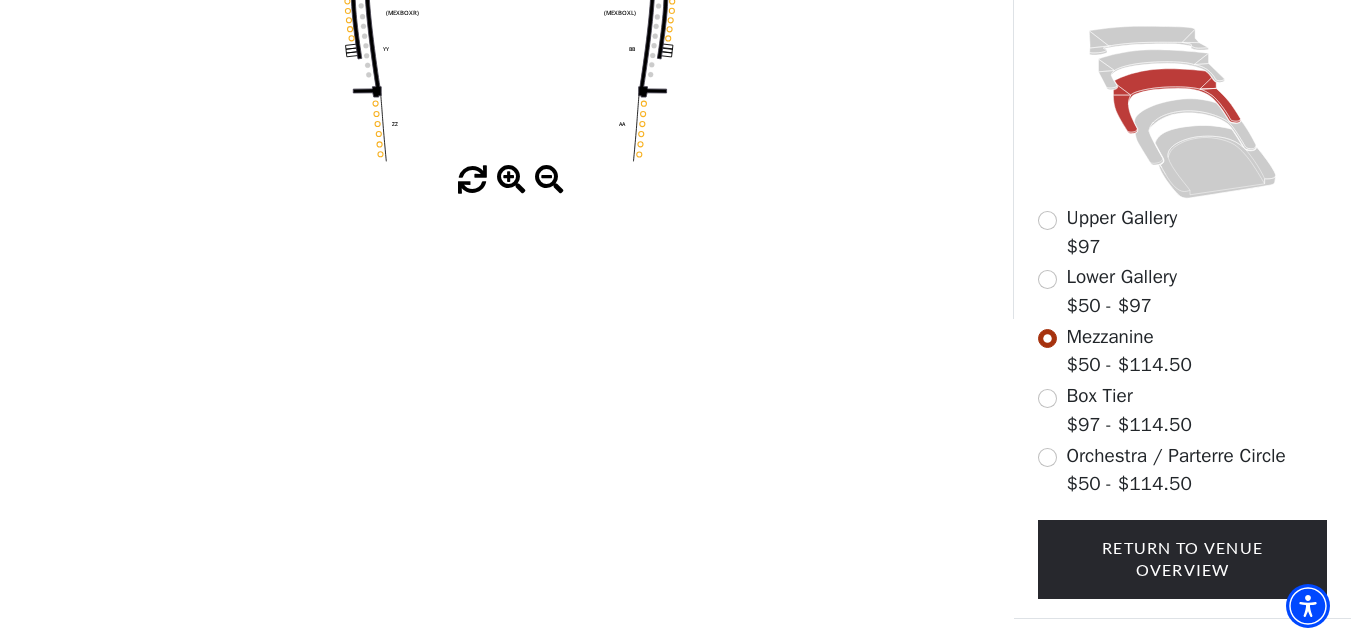 scroll, scrollTop: 598, scrollLeft: 0, axis: vertical 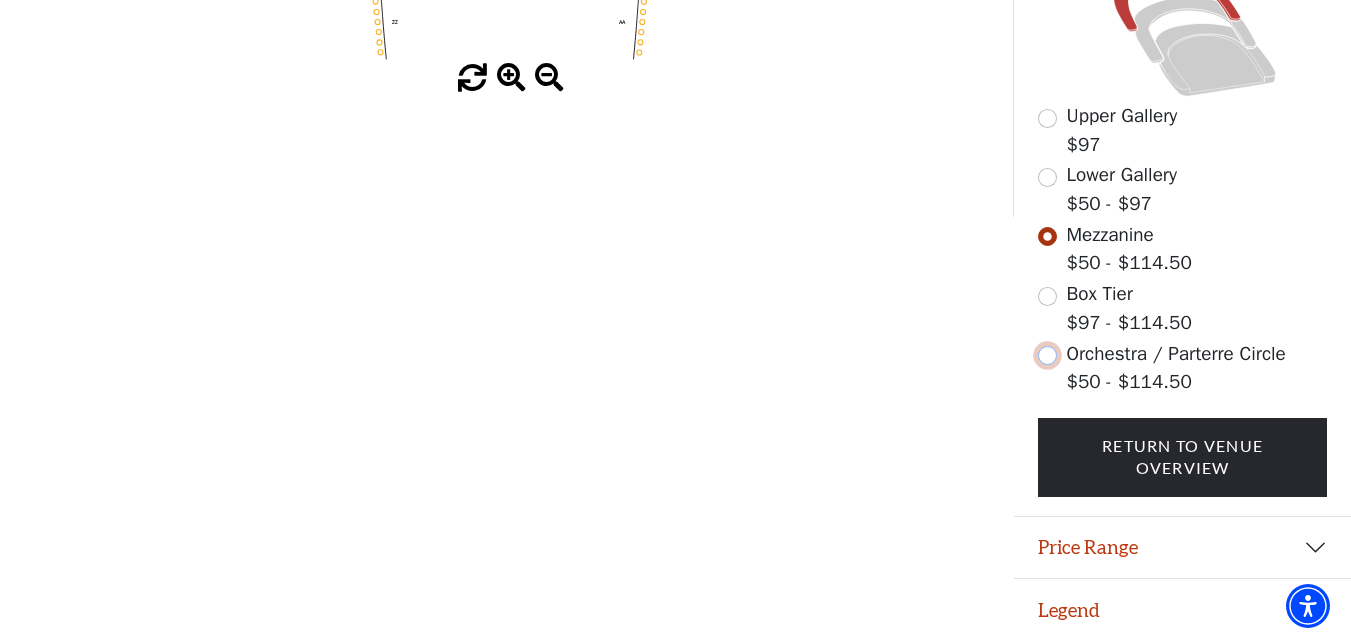 click at bounding box center (1047, 355) 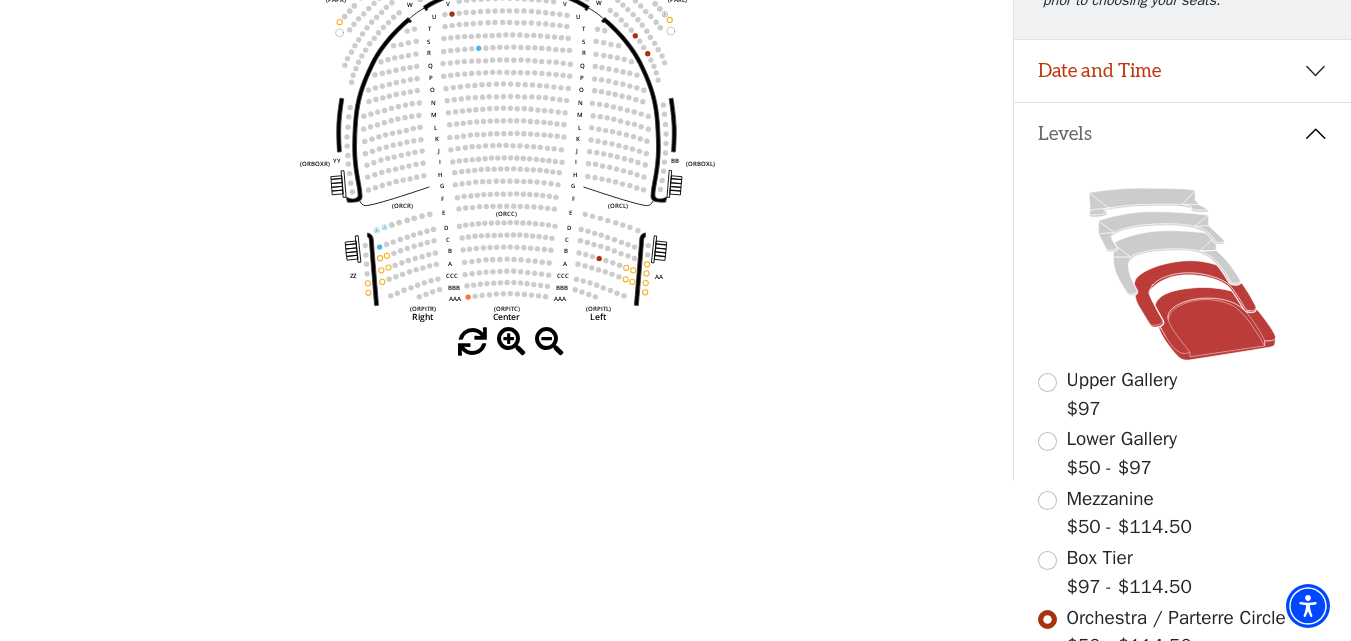 scroll, scrollTop: 293, scrollLeft: 0, axis: vertical 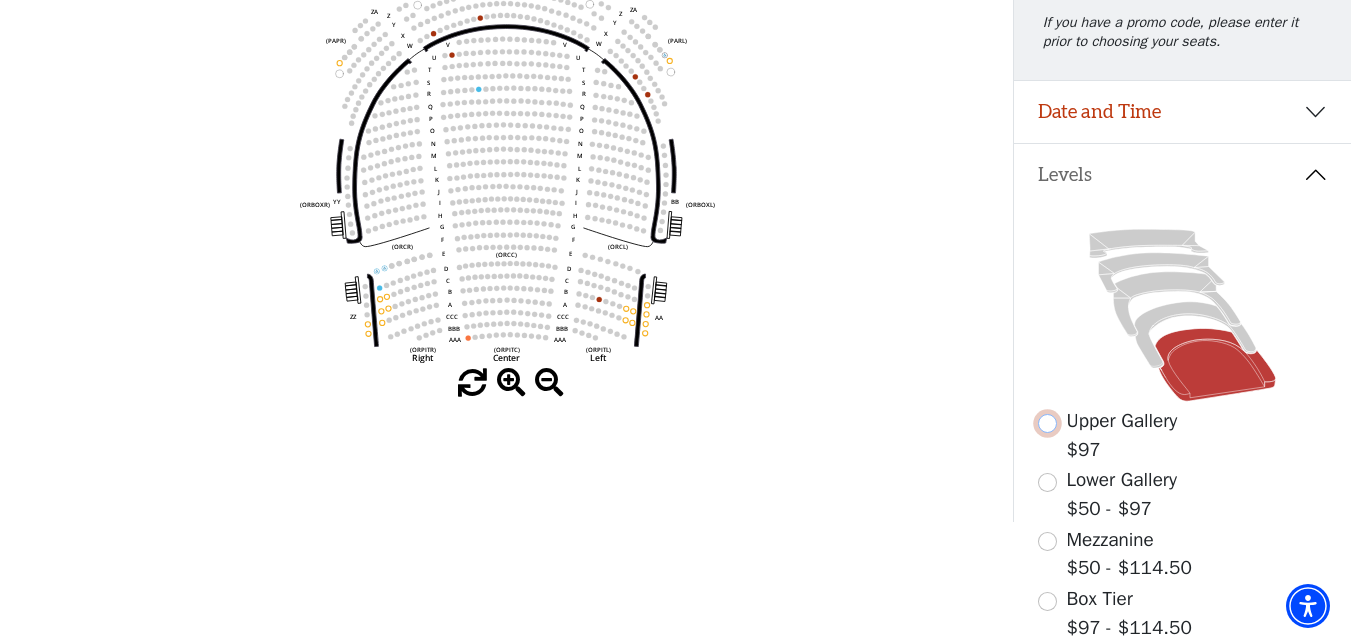 click at bounding box center [1047, 423] 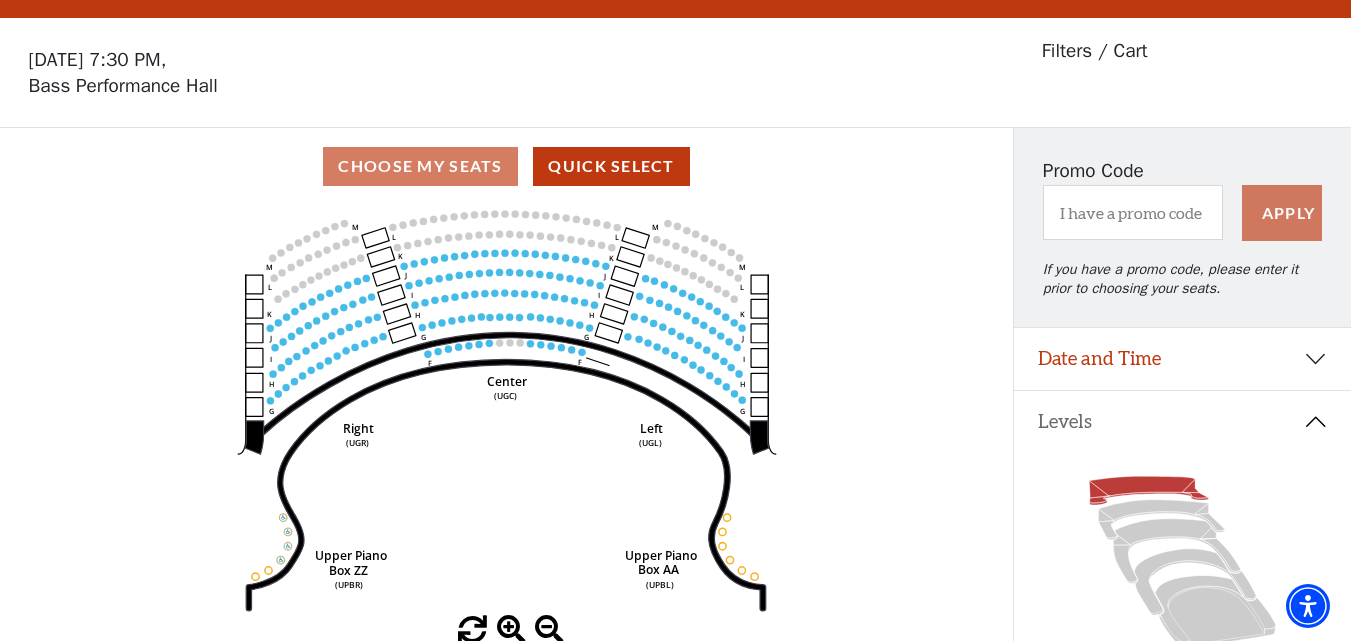 scroll, scrollTop: 0, scrollLeft: 0, axis: both 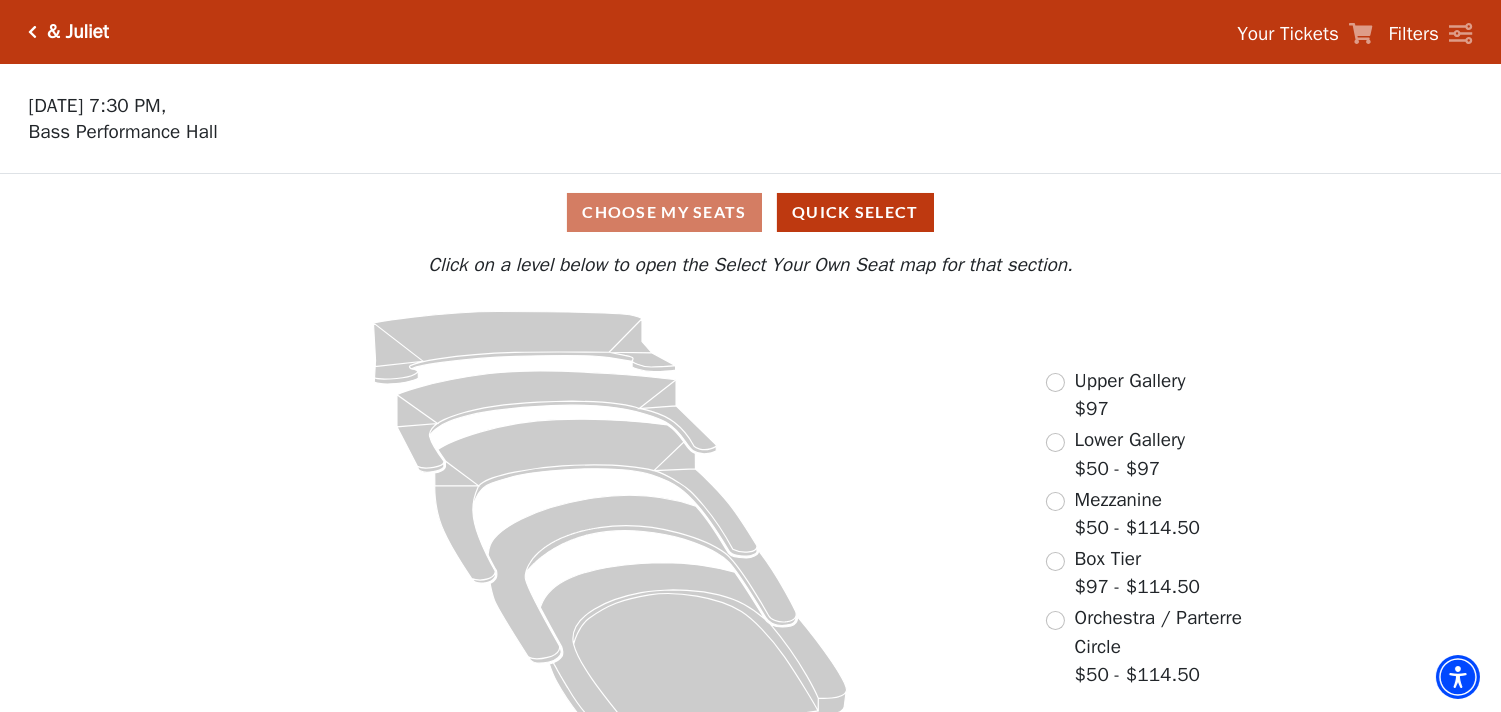drag, startPoint x: 1335, startPoint y: 1, endPoint x: 904, endPoint y: 456, distance: 626.72644 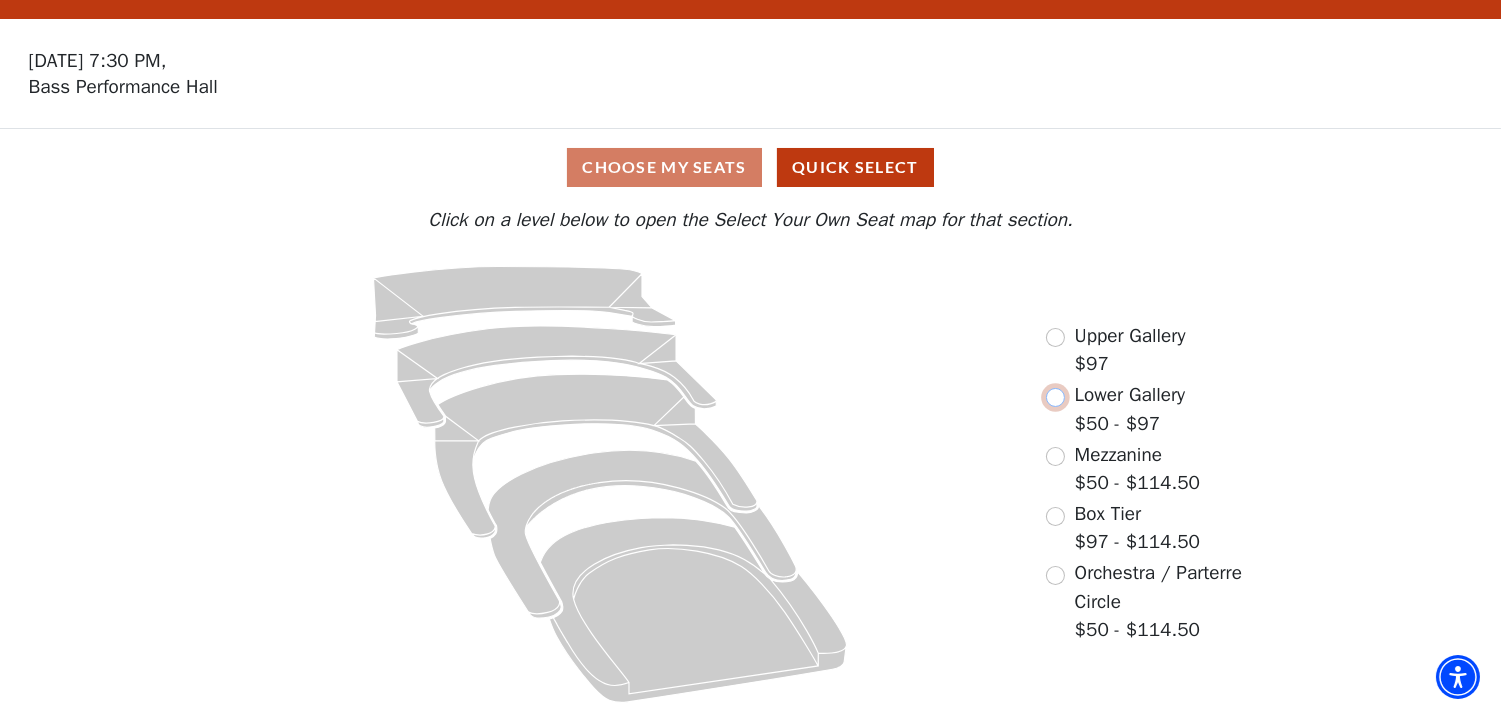 click at bounding box center (1055, 397) 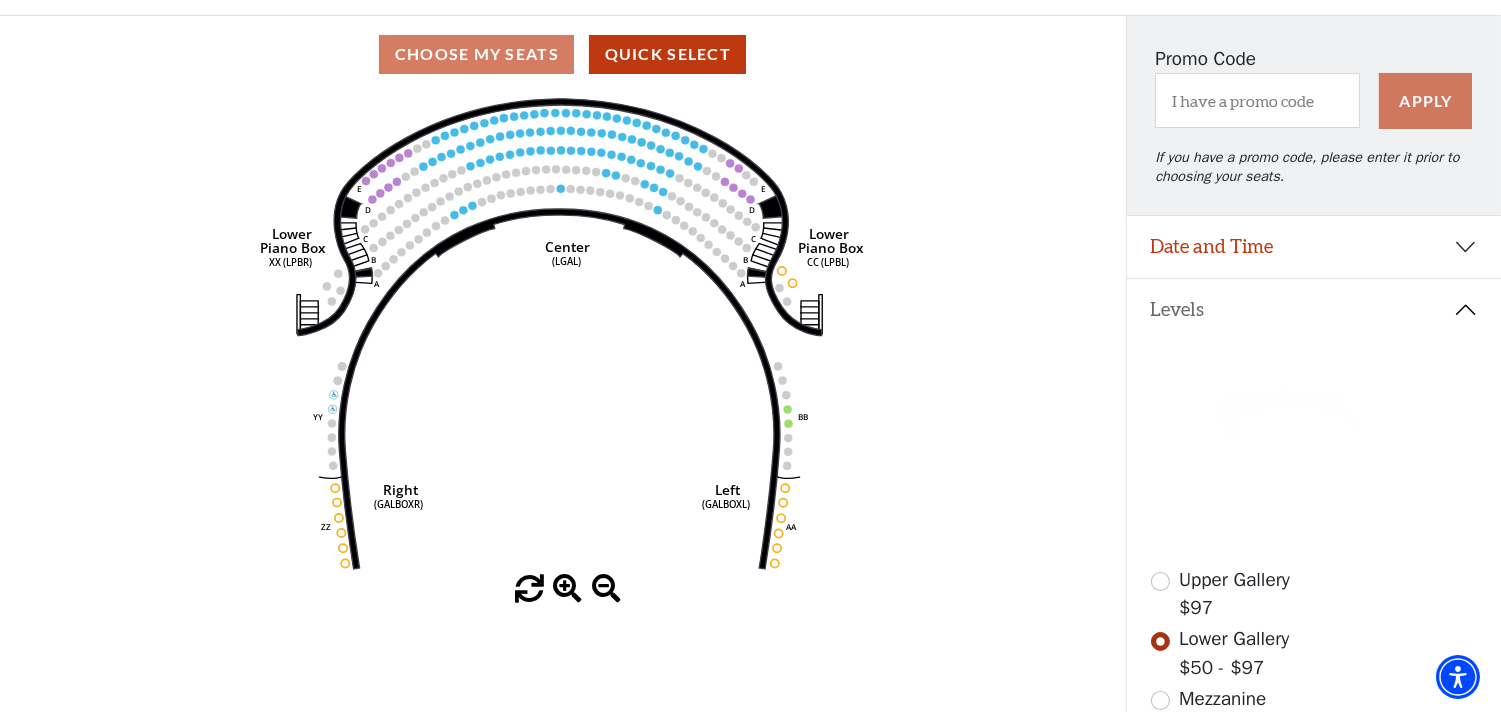 scroll, scrollTop: 203, scrollLeft: 0, axis: vertical 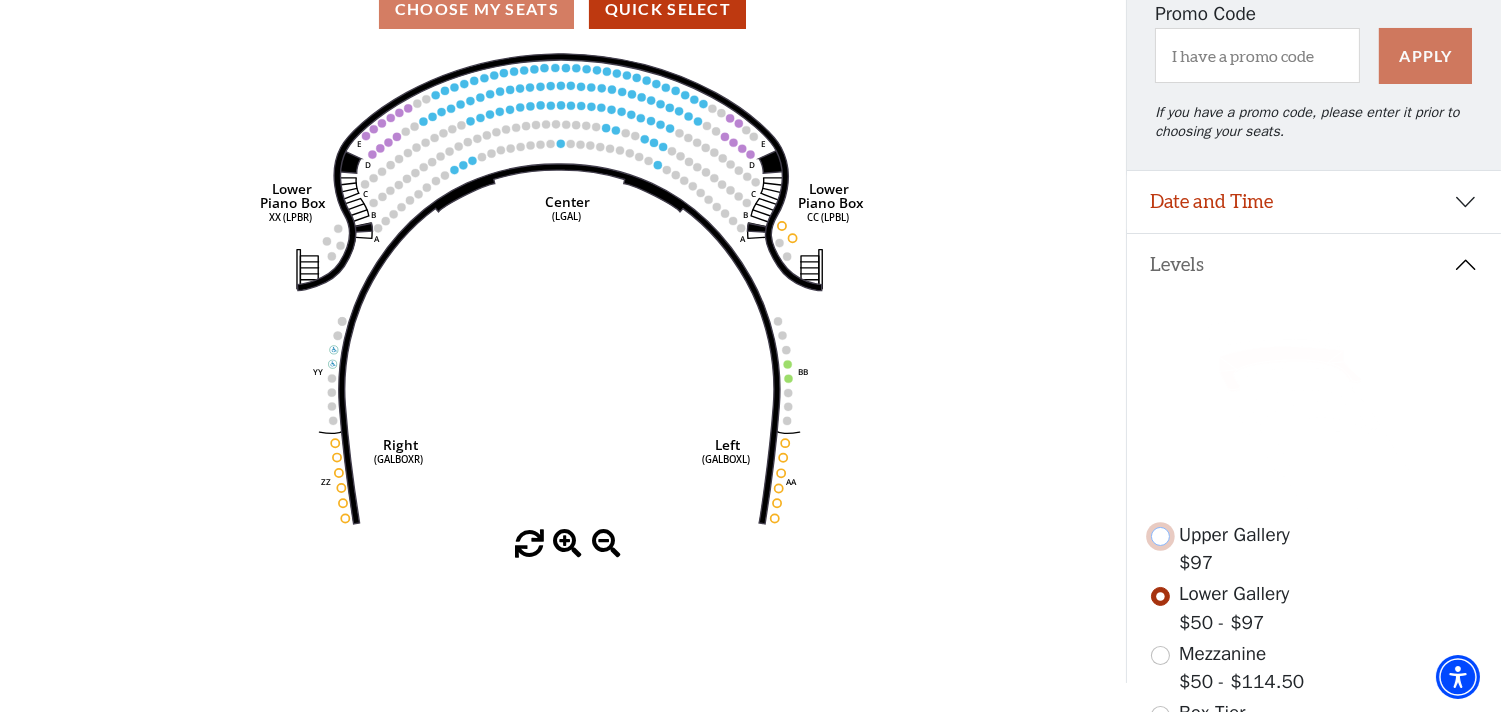 click at bounding box center [1160, 536] 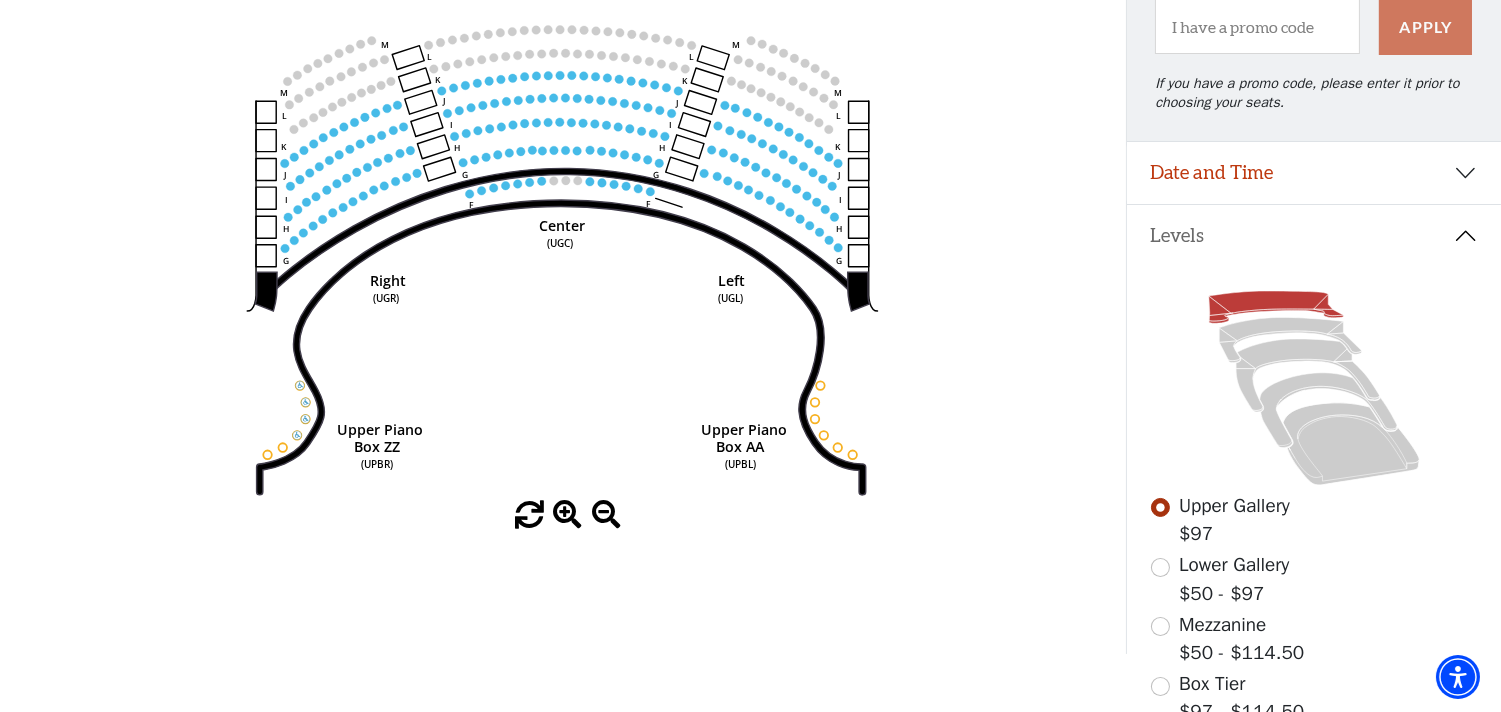 scroll, scrollTop: 203, scrollLeft: 0, axis: vertical 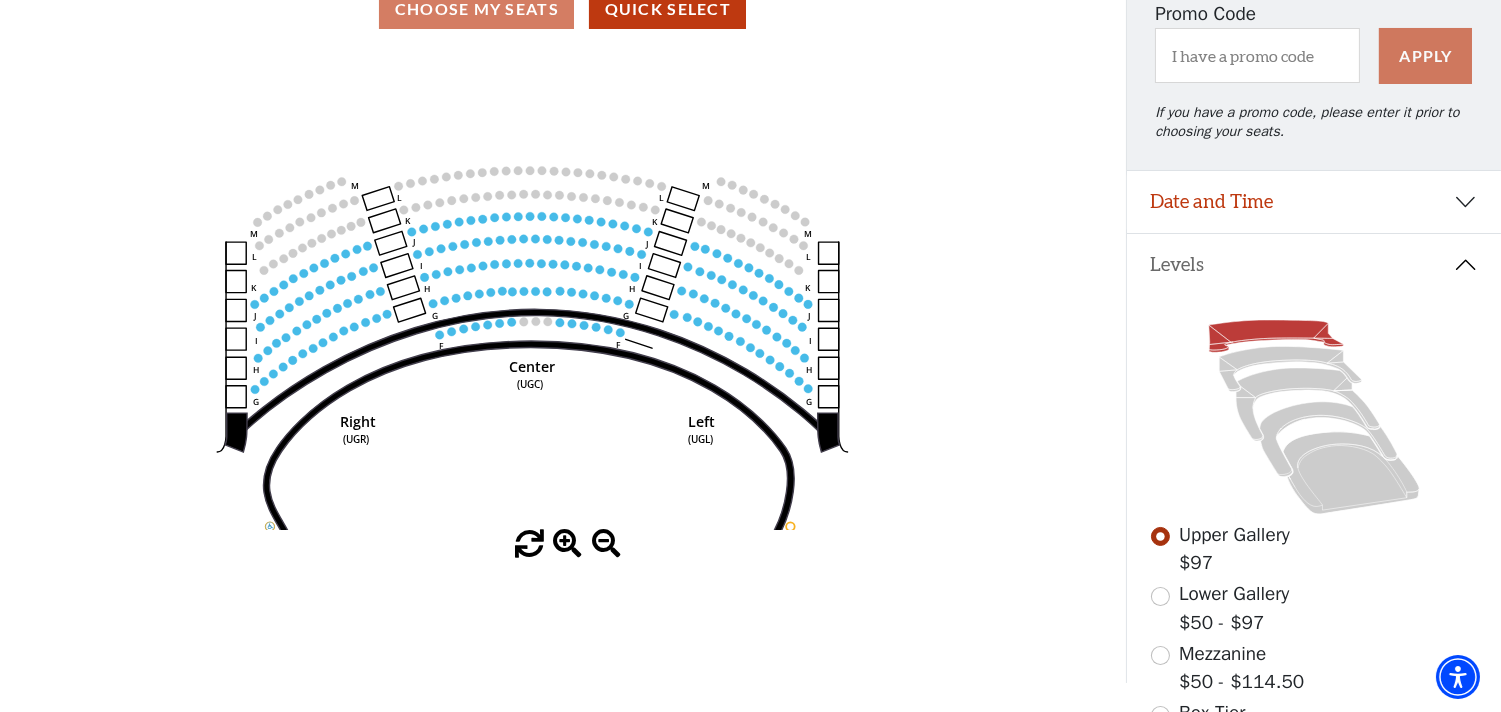 drag, startPoint x: 584, startPoint y: 333, endPoint x: 544, endPoint y: 481, distance: 153.31015 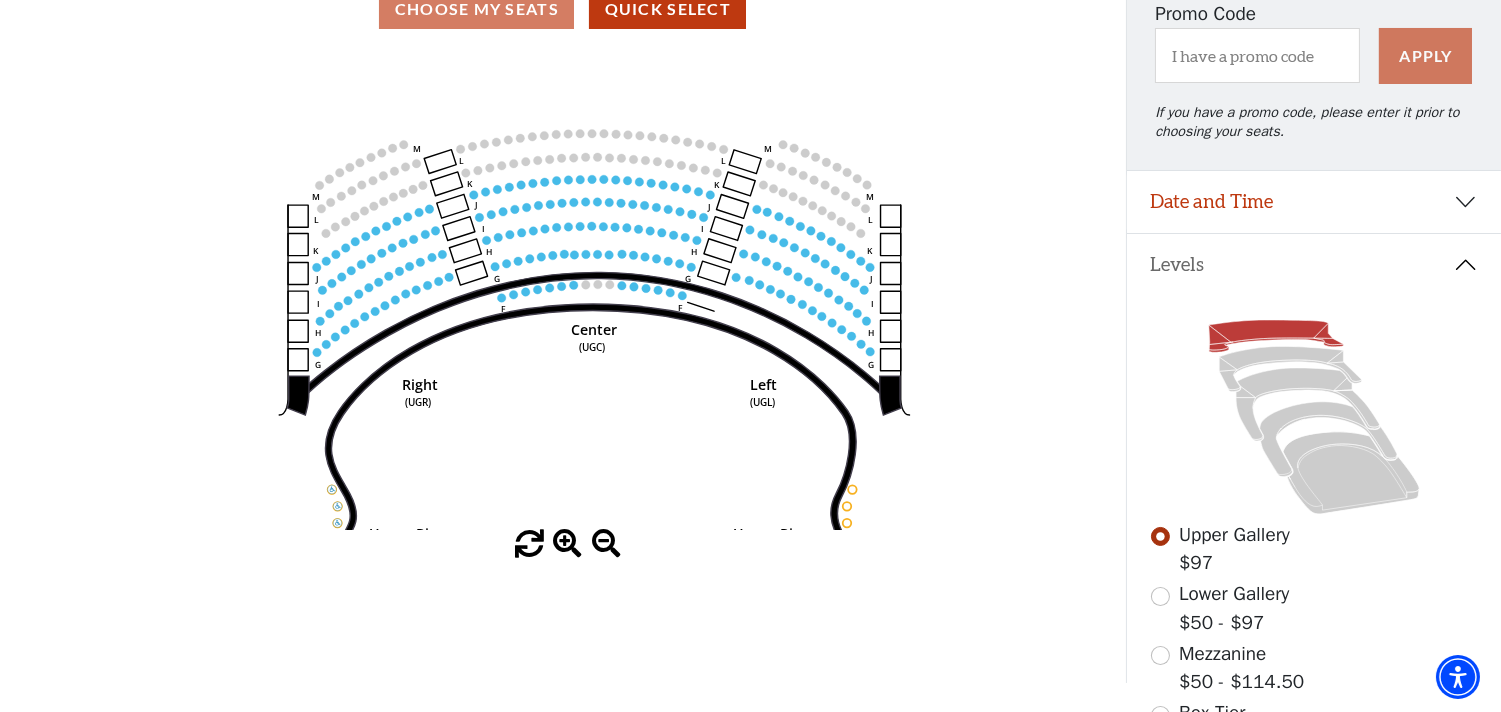 drag, startPoint x: 544, startPoint y: 481, endPoint x: 616, endPoint y: 408, distance: 102.53292 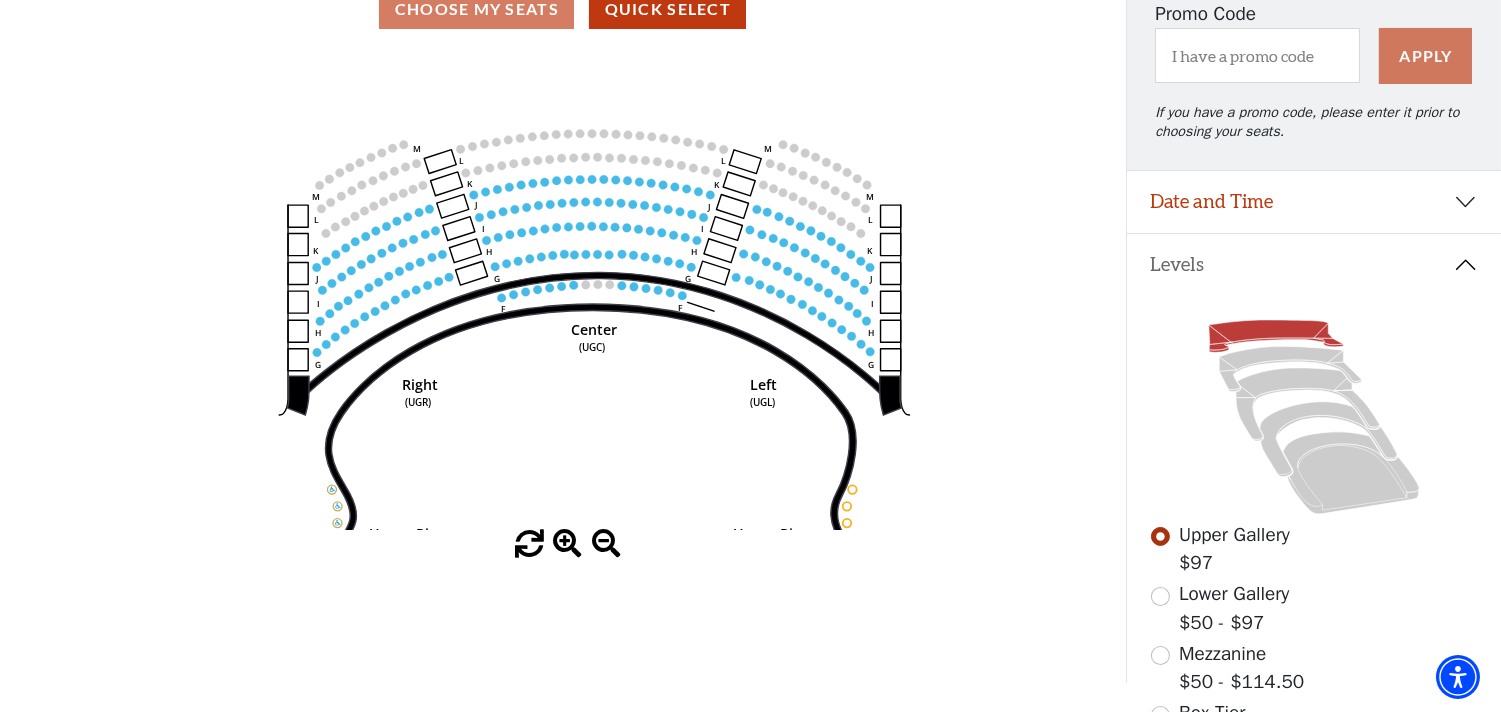 scroll, scrollTop: 92, scrollLeft: 0, axis: vertical 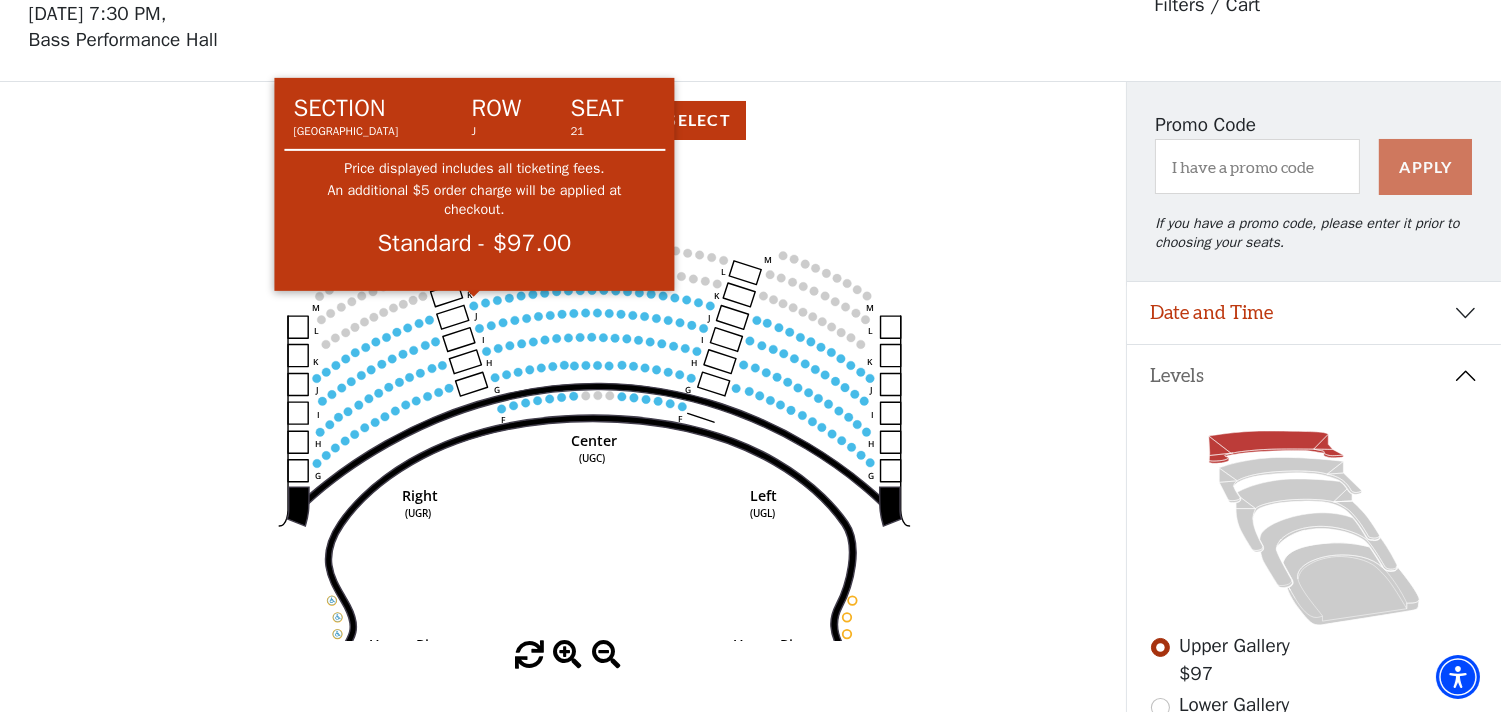click 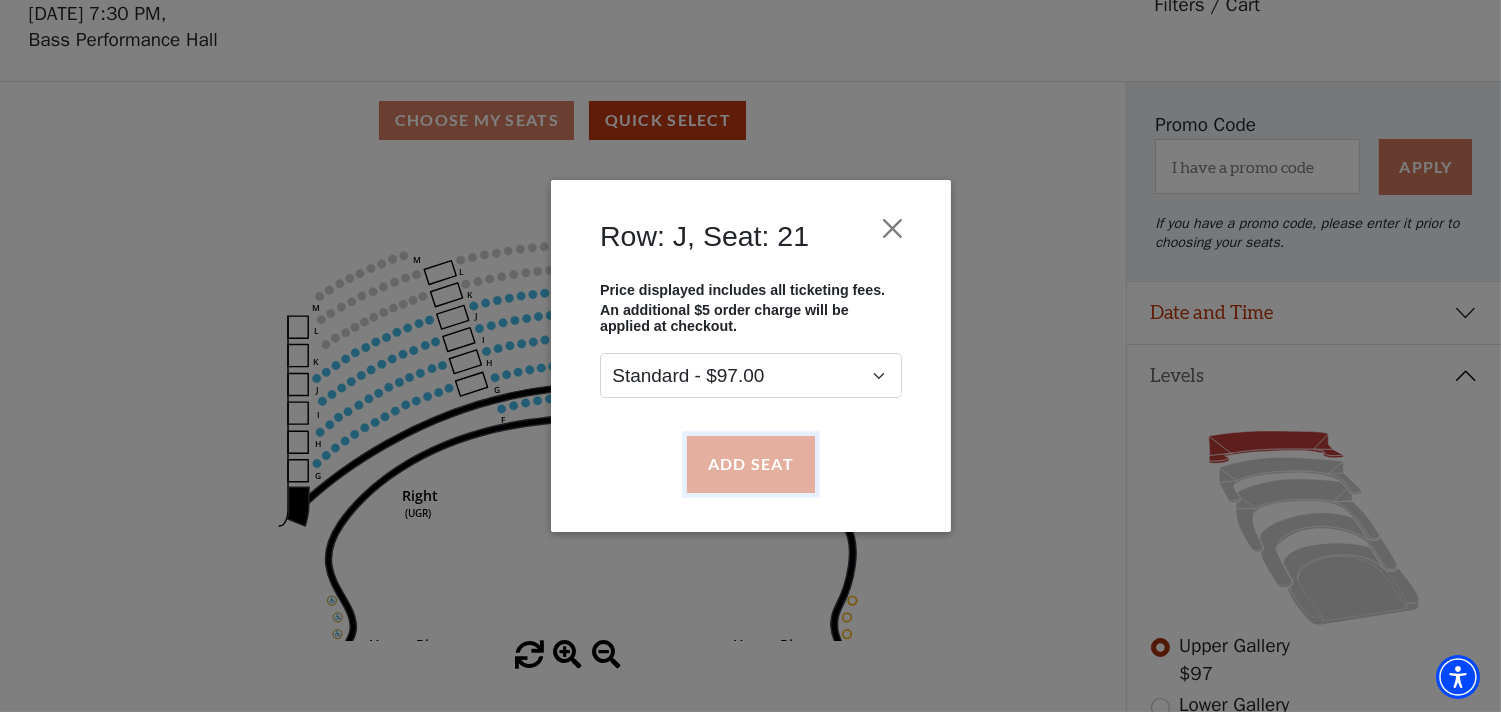 click on "Add Seat" at bounding box center (750, 464) 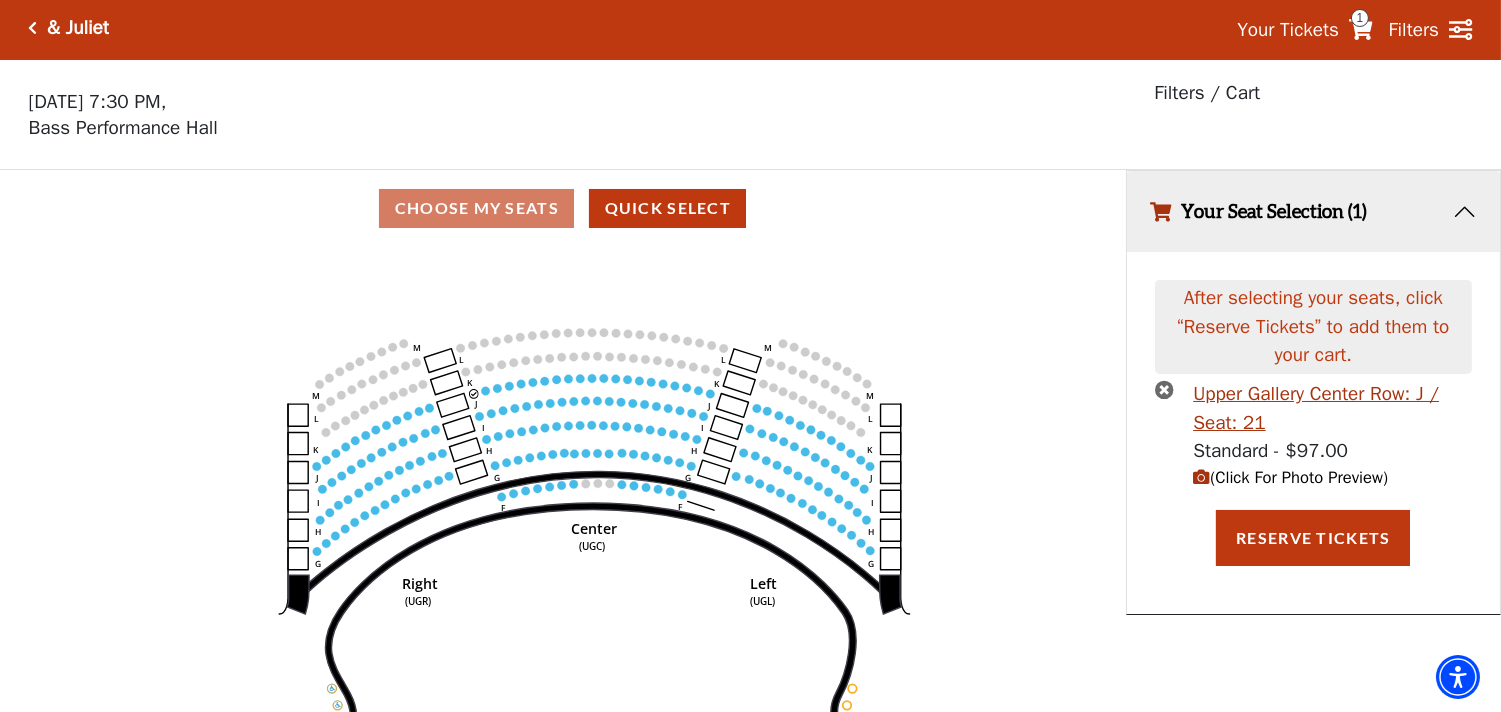 scroll, scrollTop: 0, scrollLeft: 0, axis: both 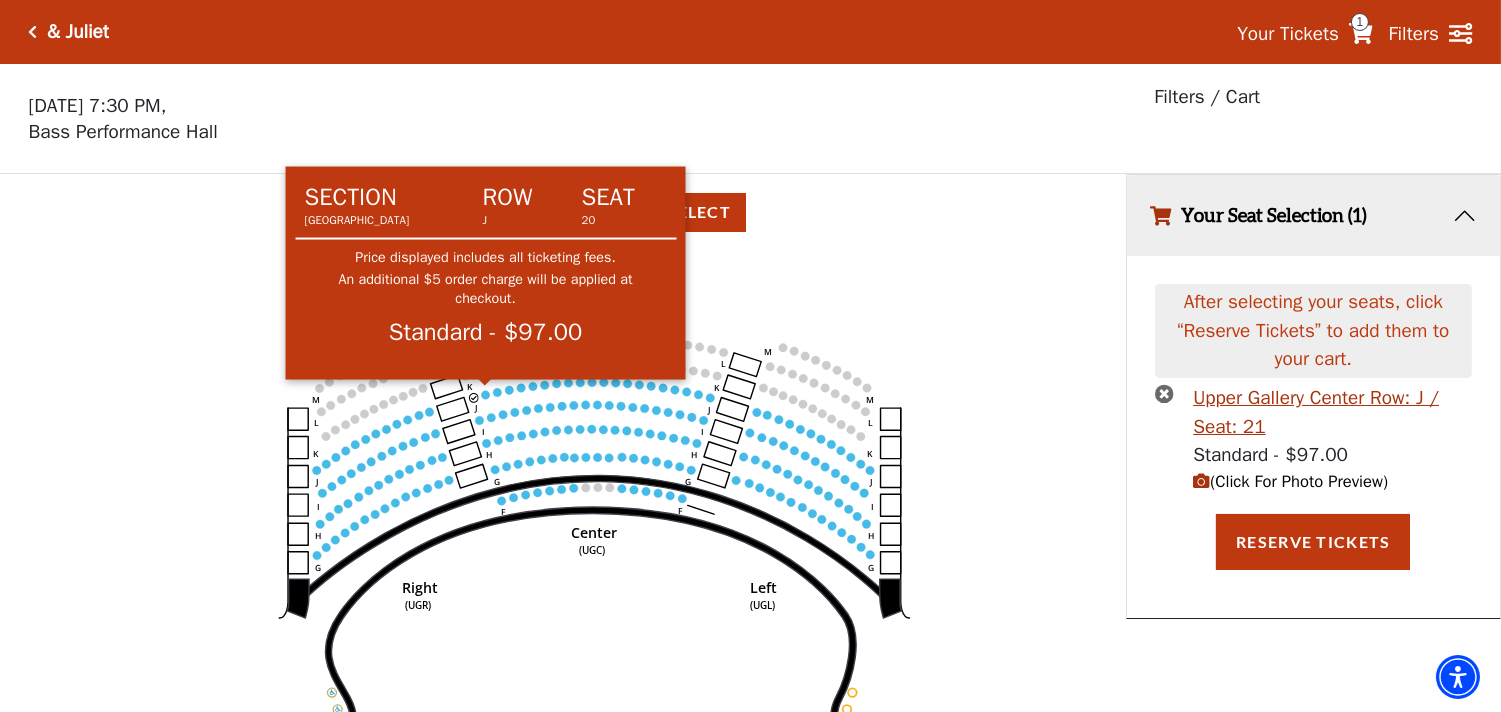 click 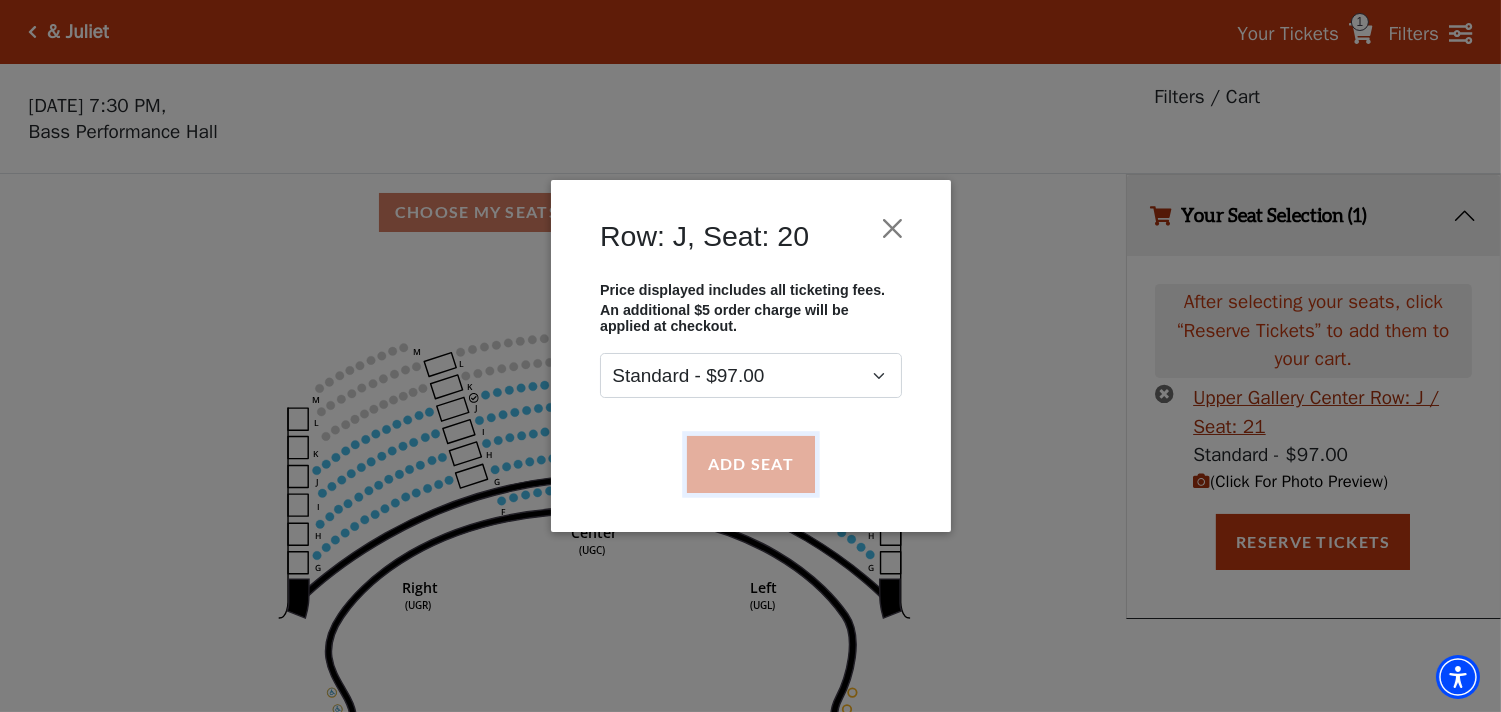 click on "Add Seat" at bounding box center (750, 464) 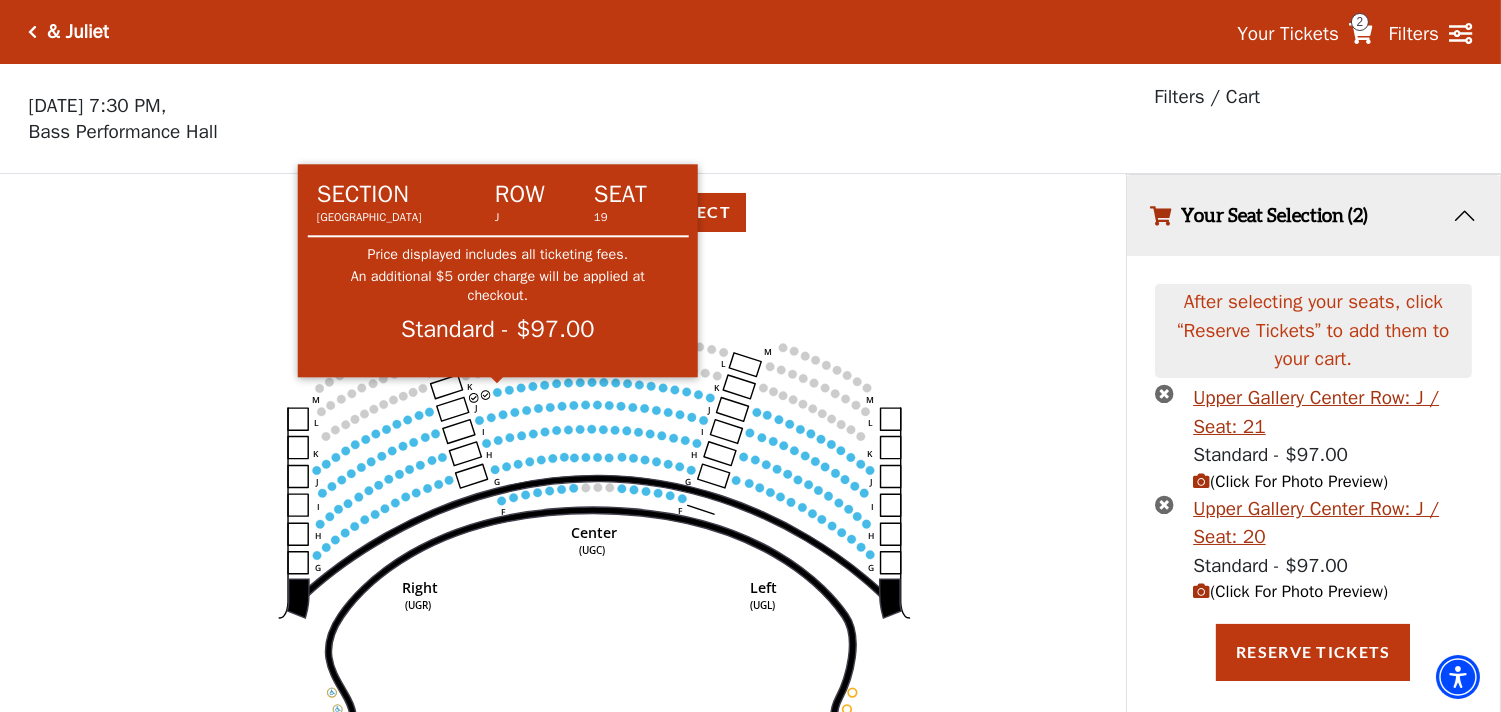 click 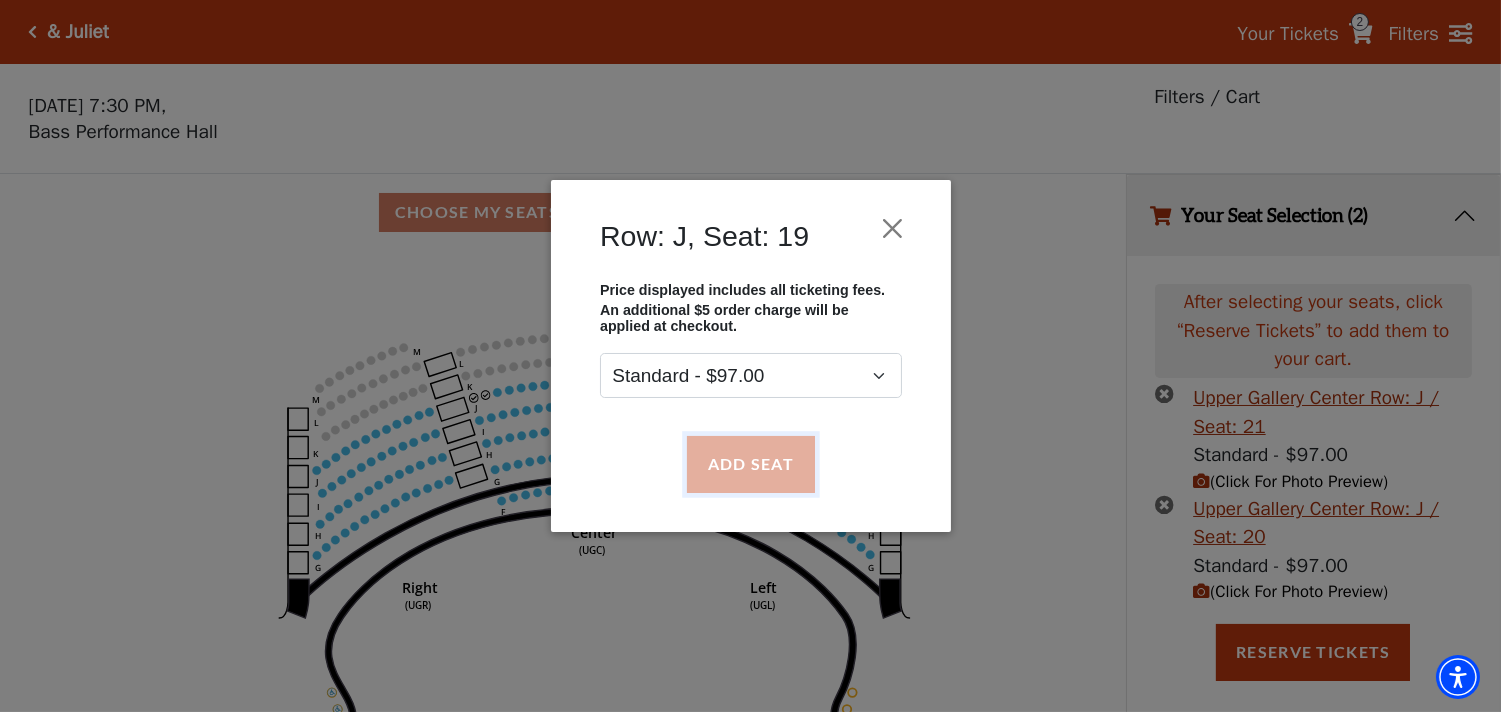 click on "Add Seat" at bounding box center [750, 464] 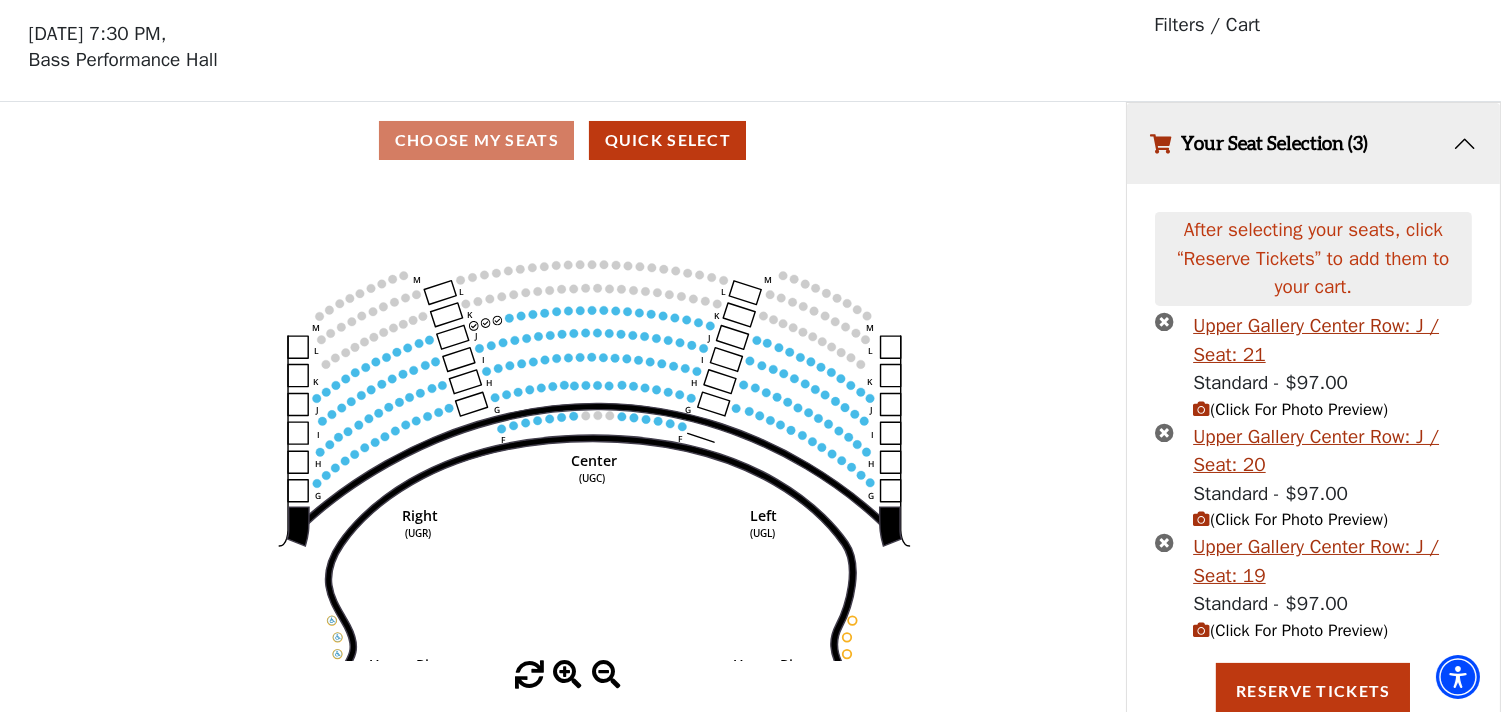 scroll, scrollTop: 76, scrollLeft: 0, axis: vertical 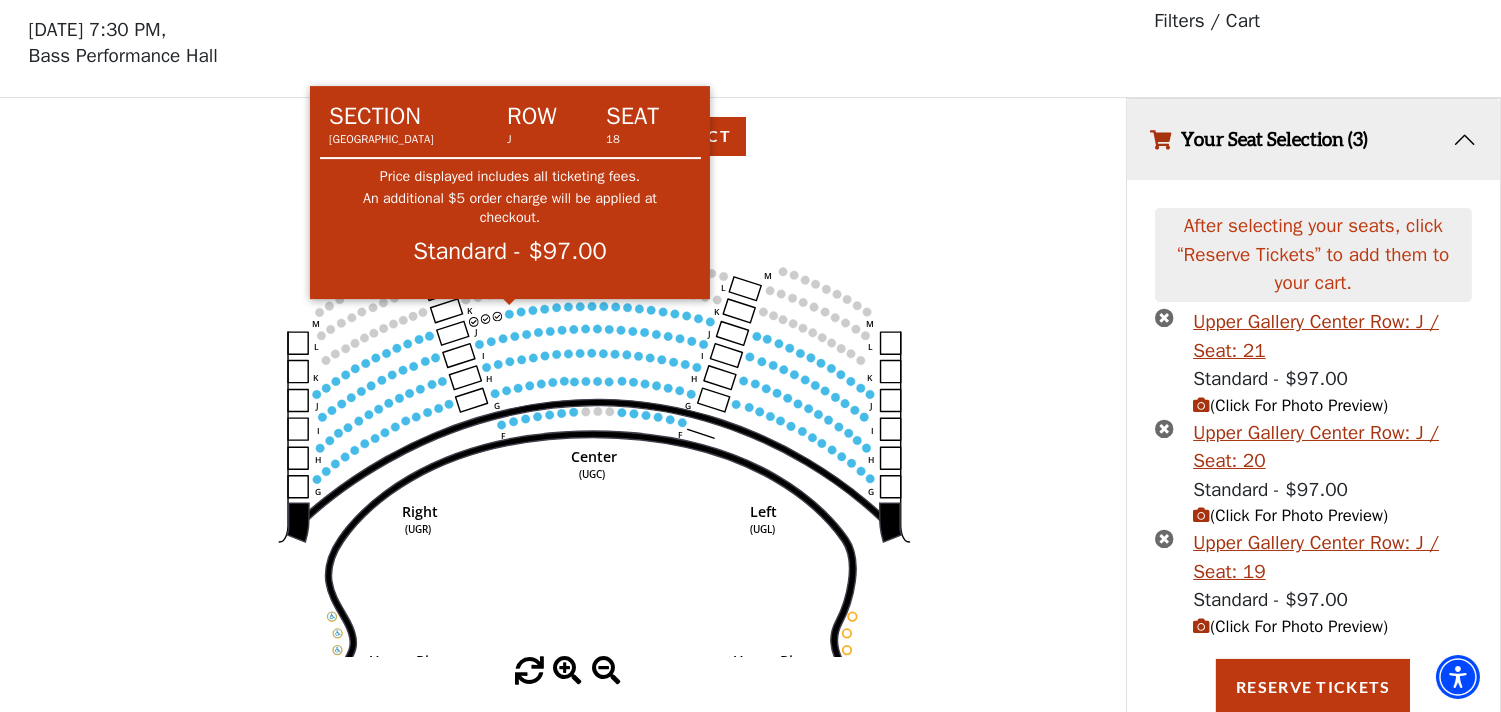 click 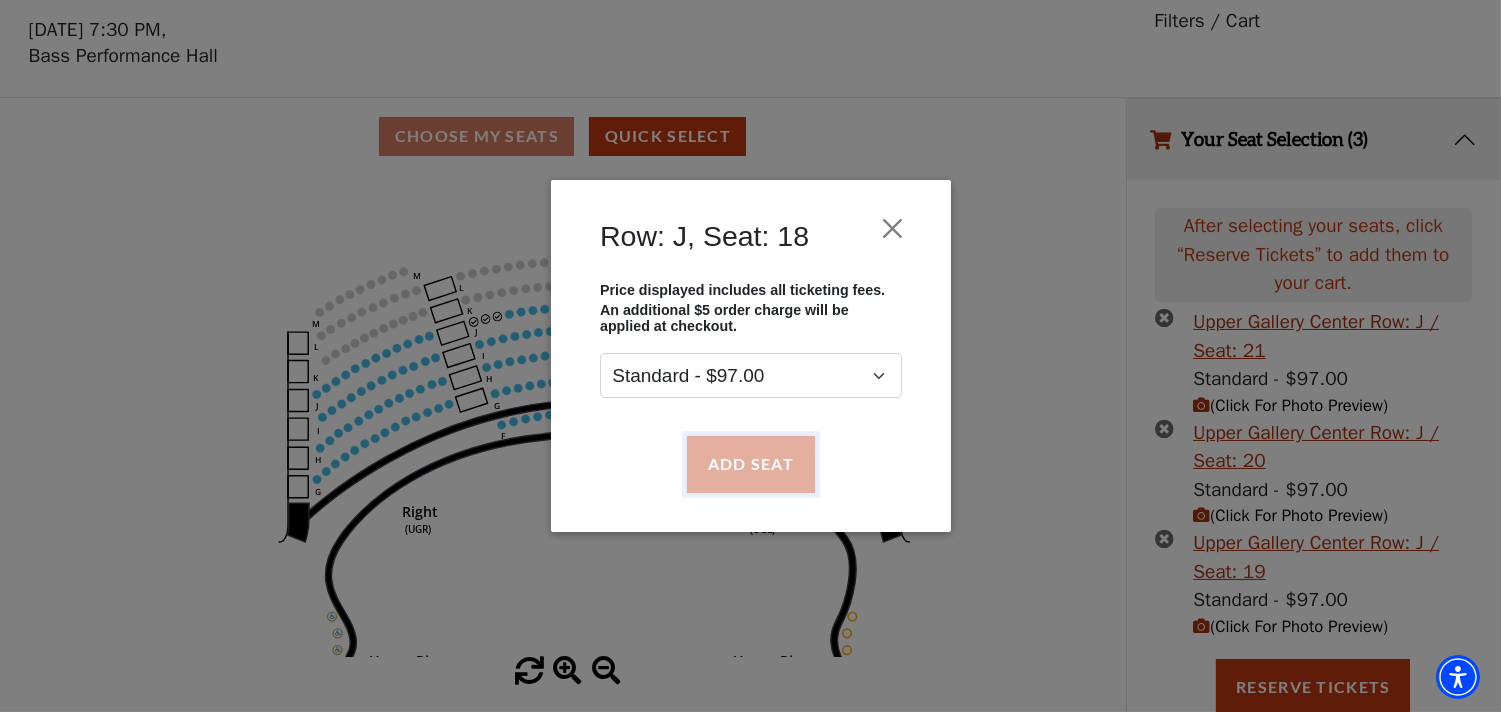 click on "Add Seat" at bounding box center (750, 464) 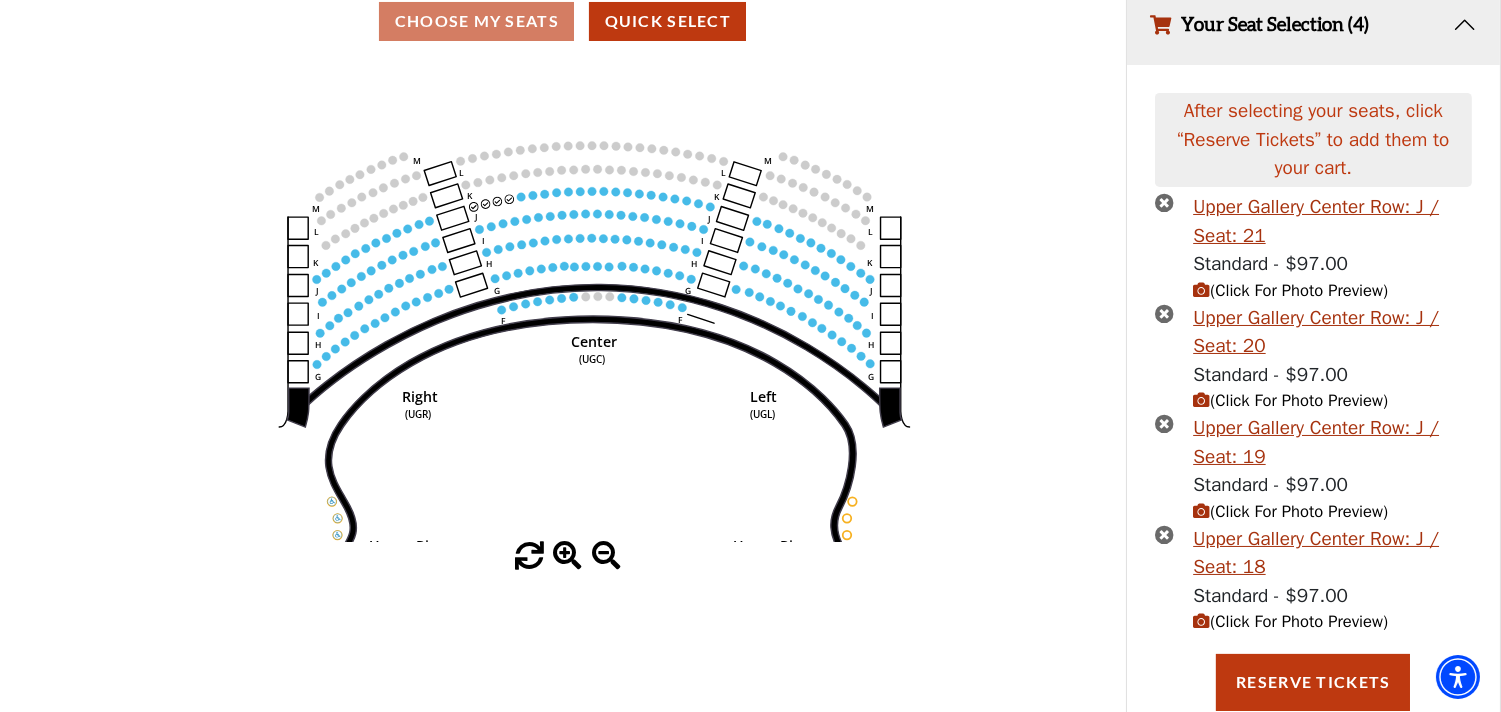 scroll, scrollTop: 235, scrollLeft: 0, axis: vertical 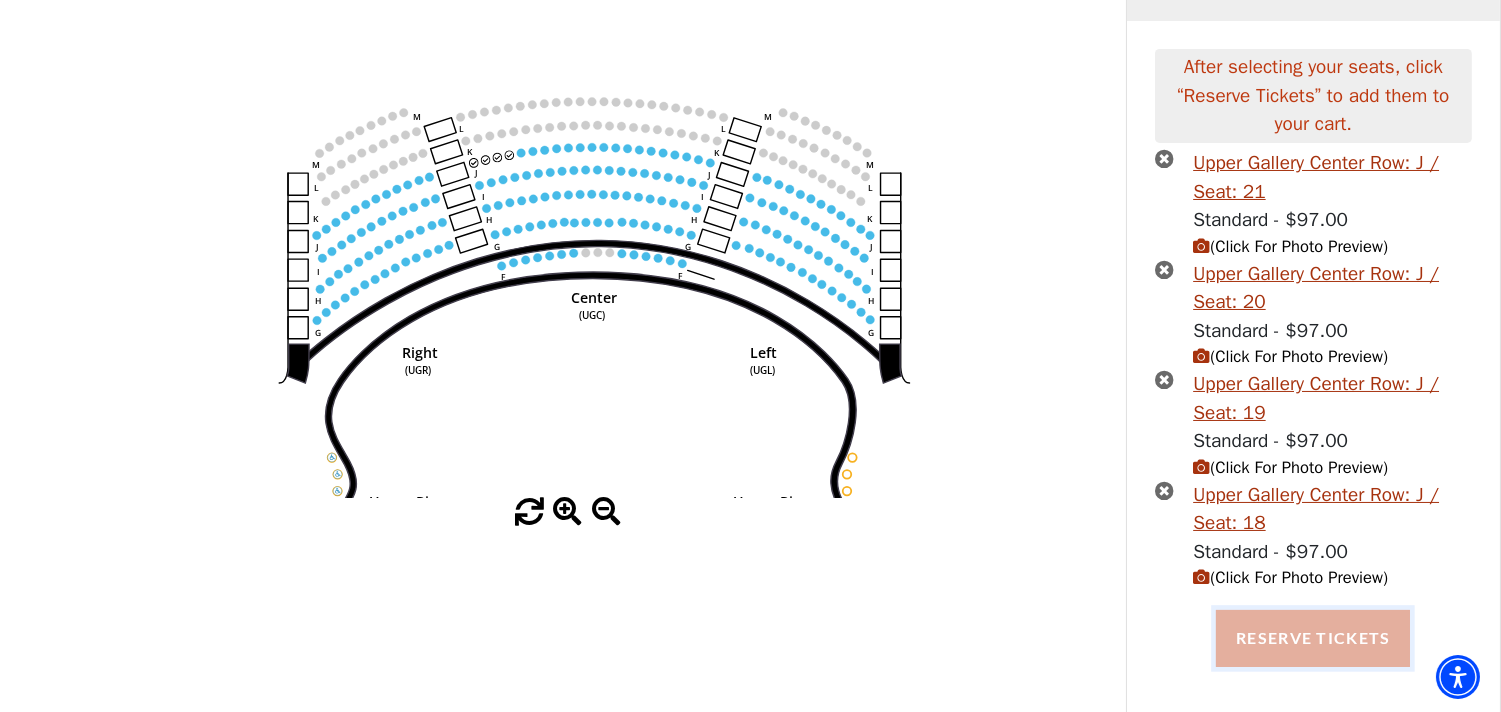 click on "Reserve Tickets" at bounding box center (1313, 638) 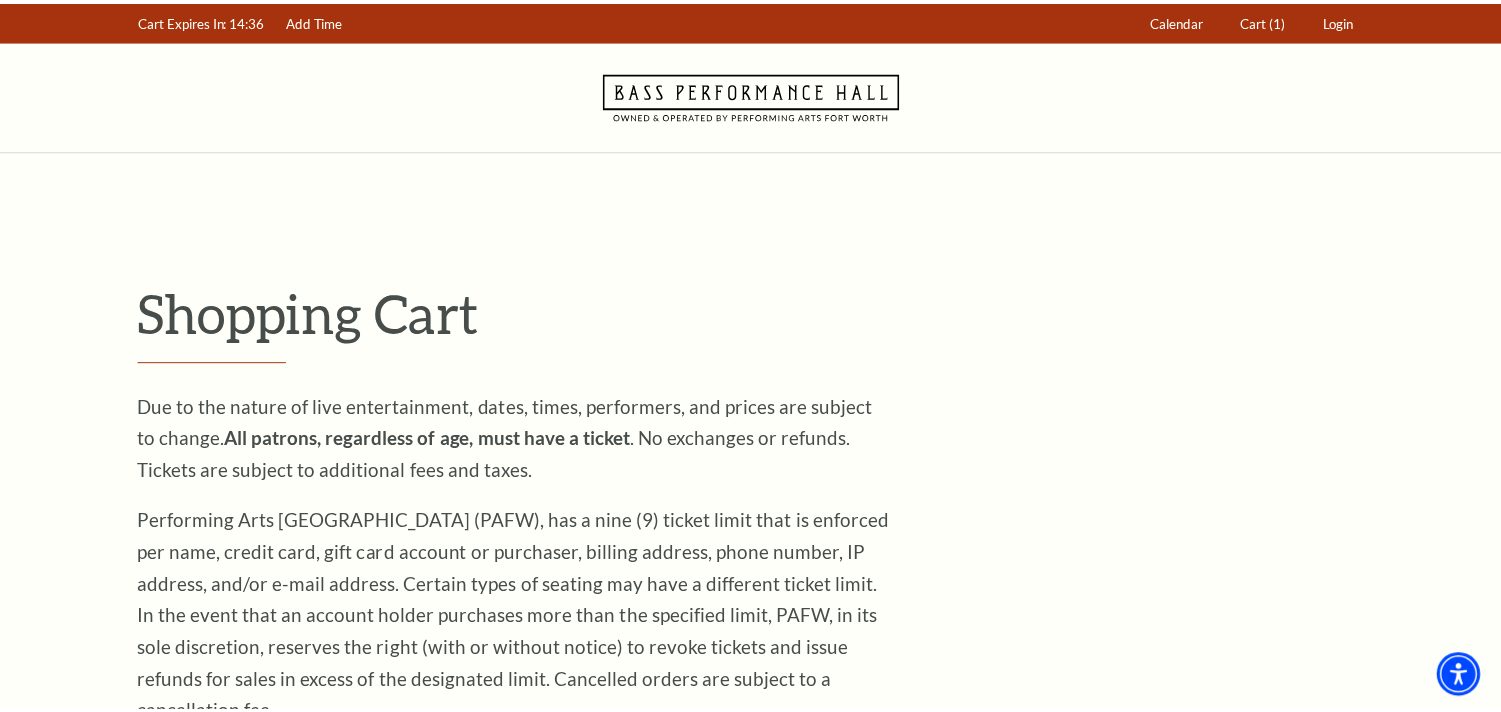 scroll, scrollTop: 0, scrollLeft: 0, axis: both 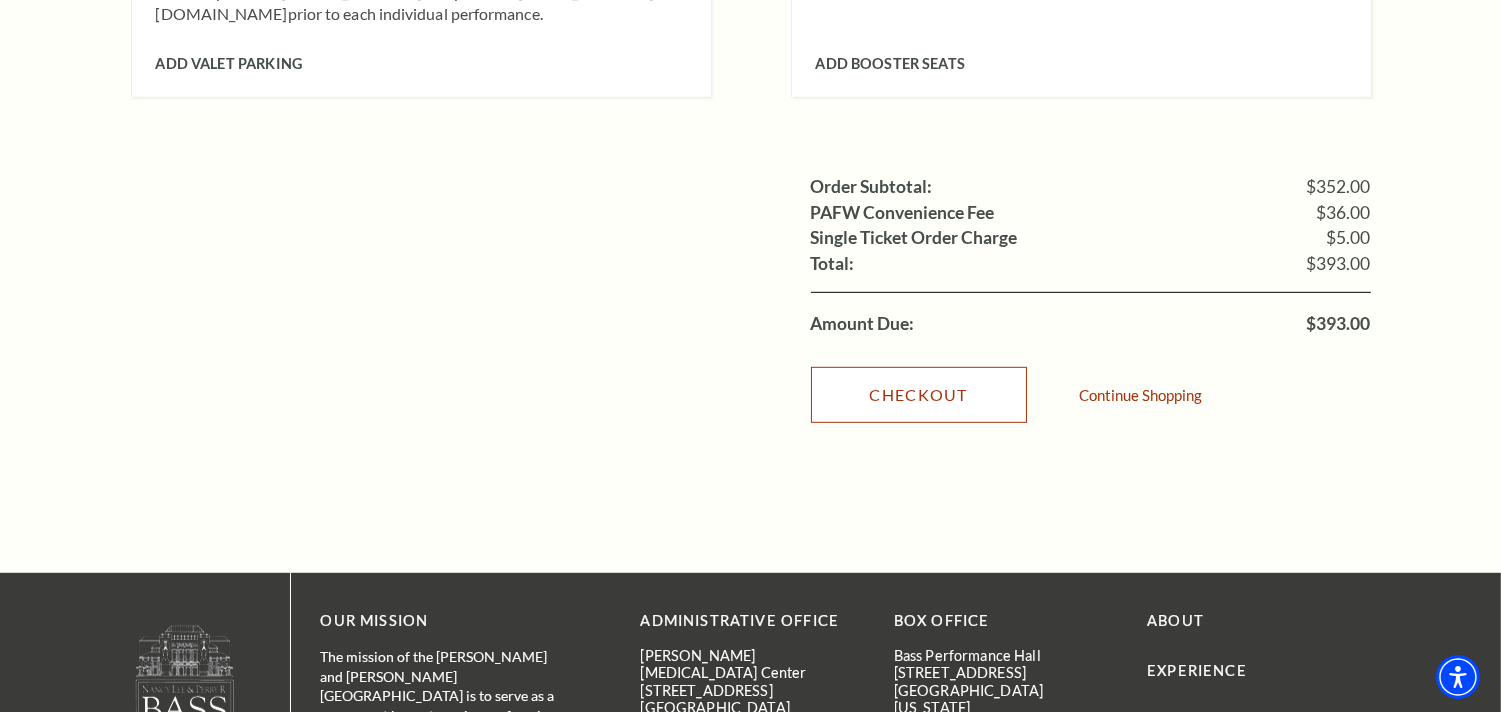 click on "Checkout" at bounding box center [919, 395] 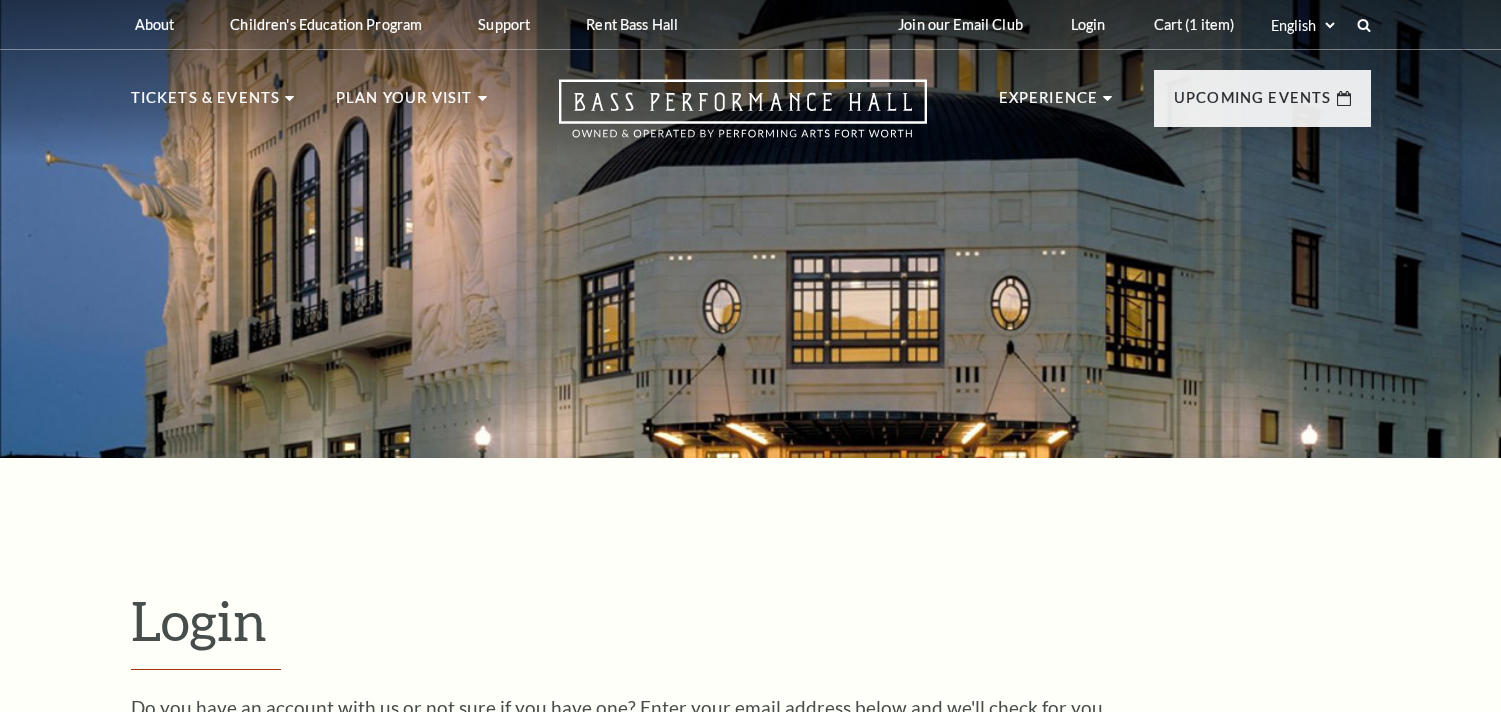 scroll, scrollTop: 587, scrollLeft: 0, axis: vertical 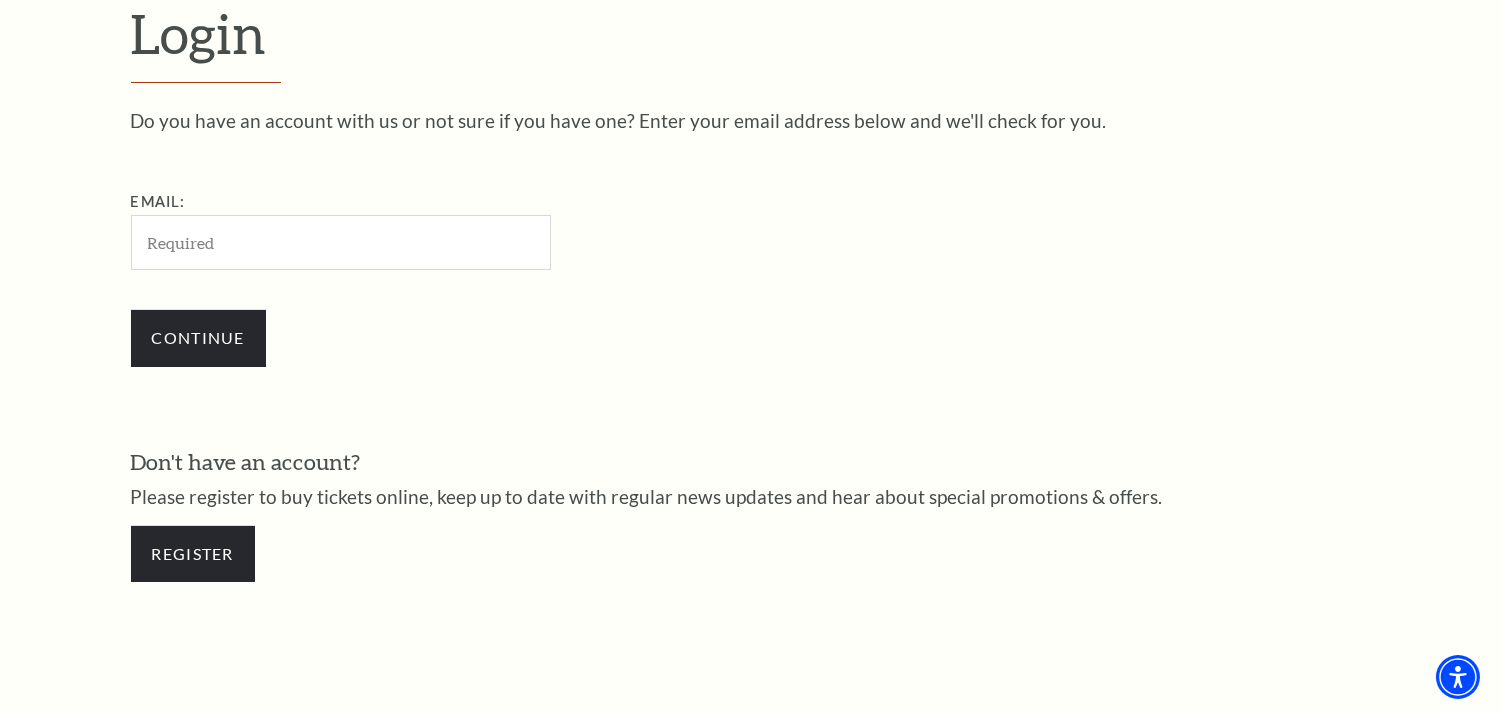 click on "Email:" at bounding box center (341, 242) 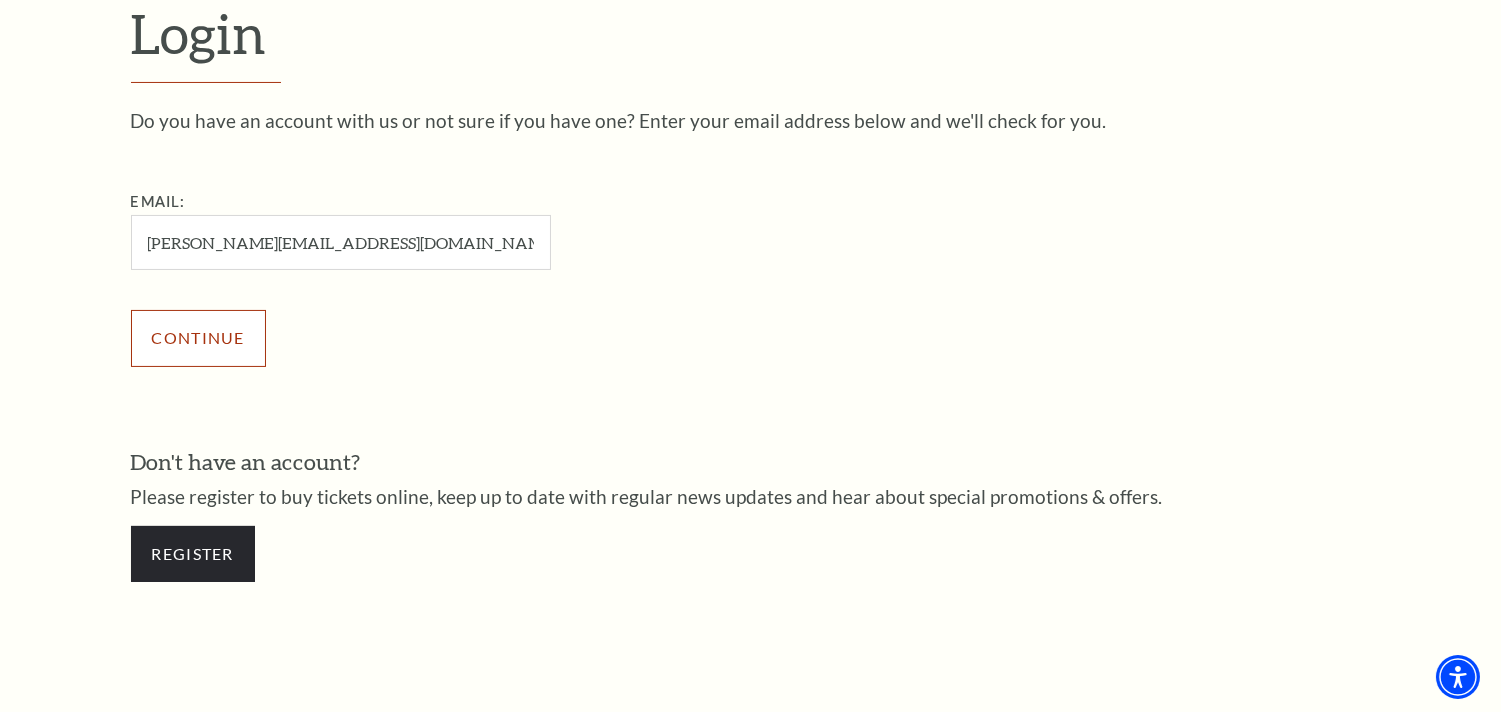 click on "Continue" at bounding box center [198, 338] 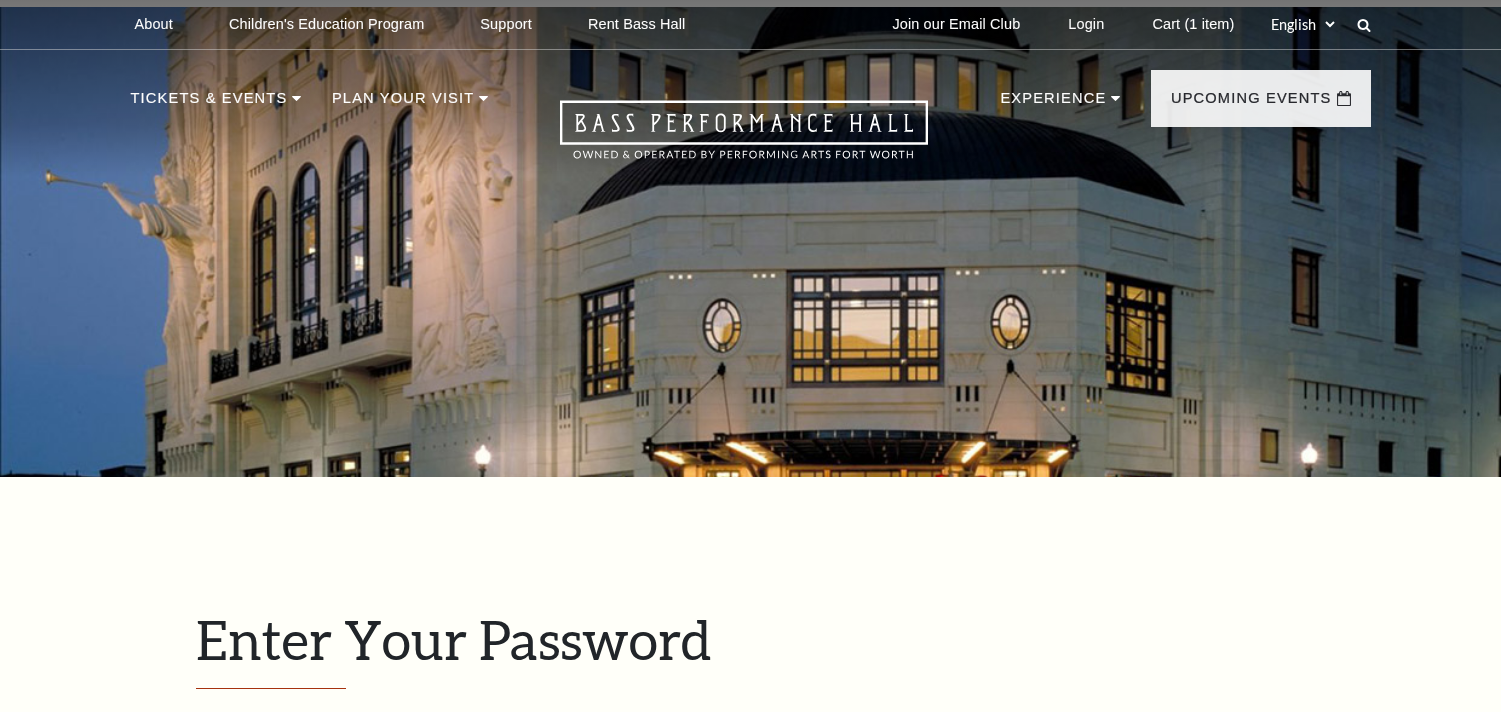 scroll, scrollTop: 606, scrollLeft: 0, axis: vertical 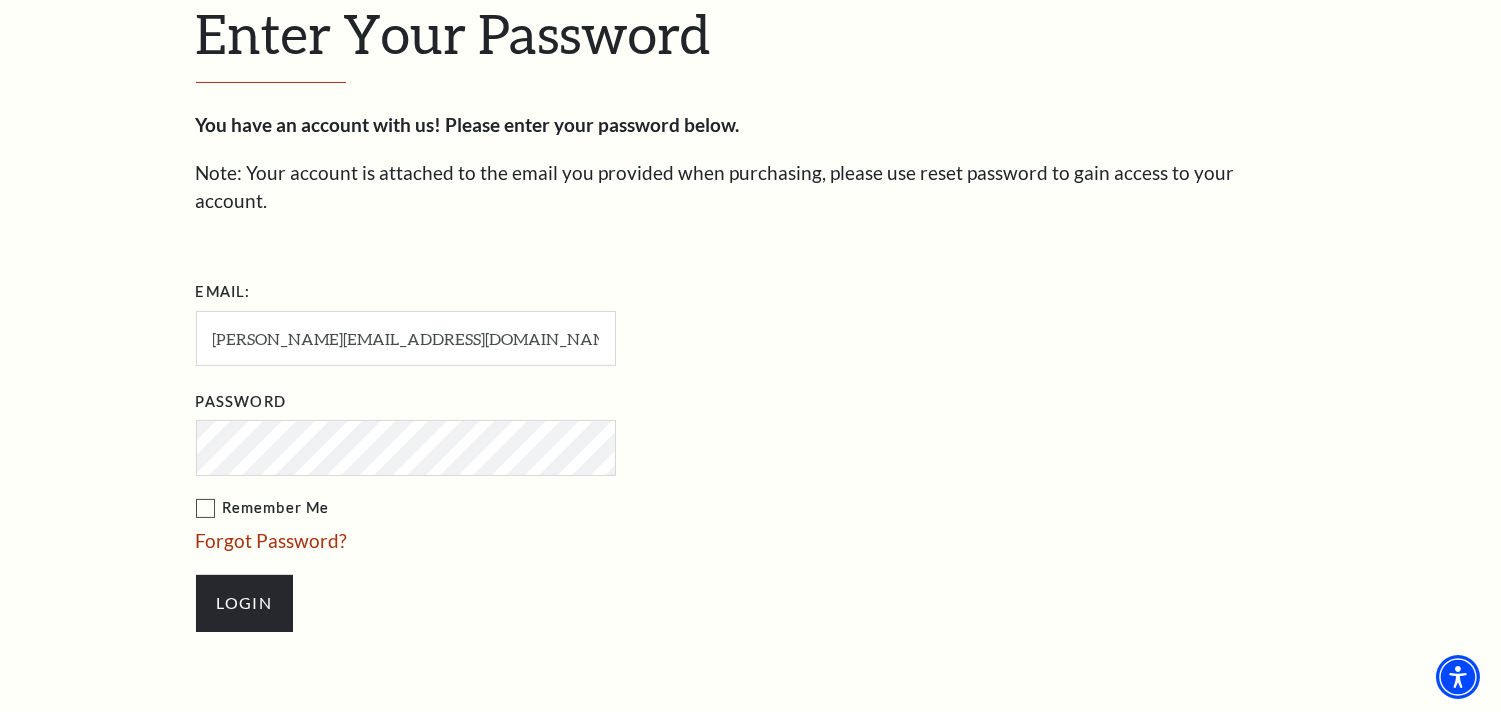 click on "Remember Me" at bounding box center (506, 508) 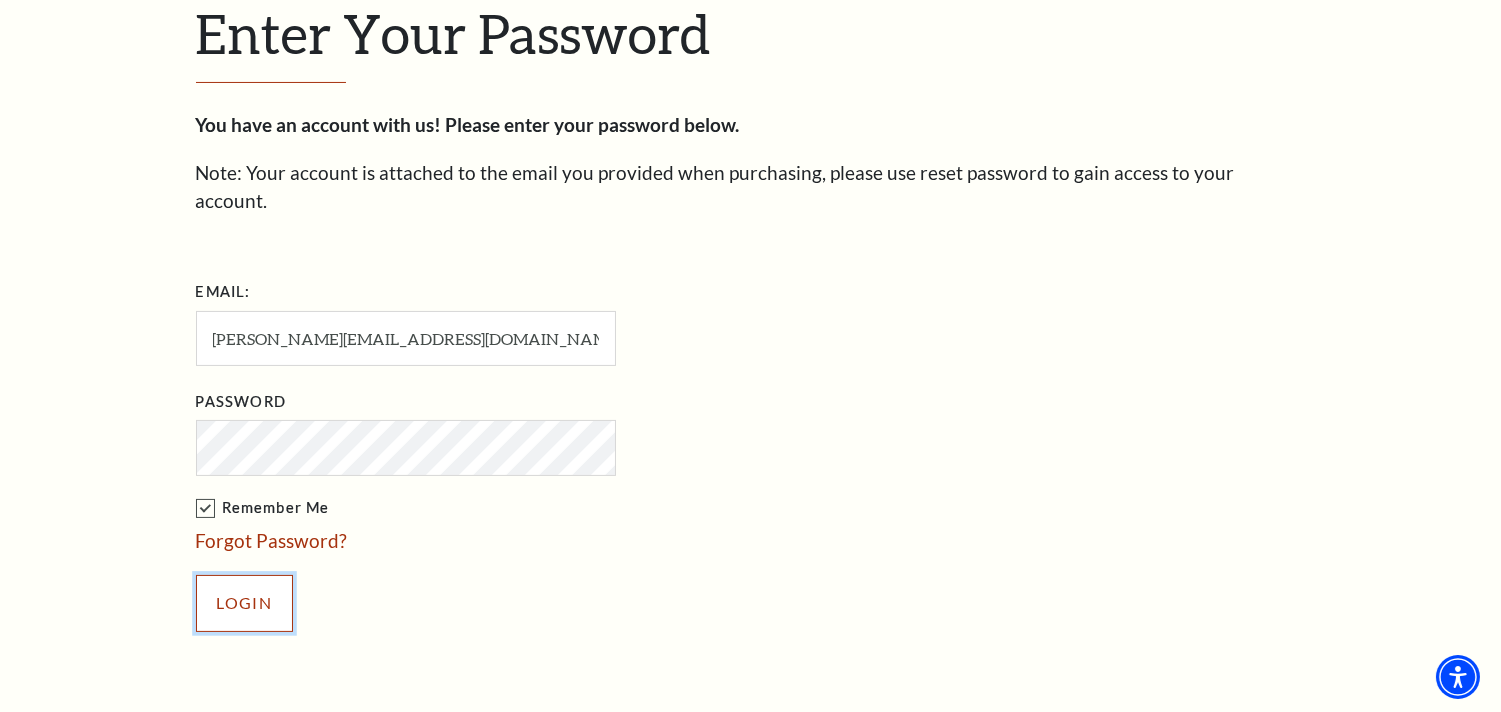 click on "Login" at bounding box center [244, 603] 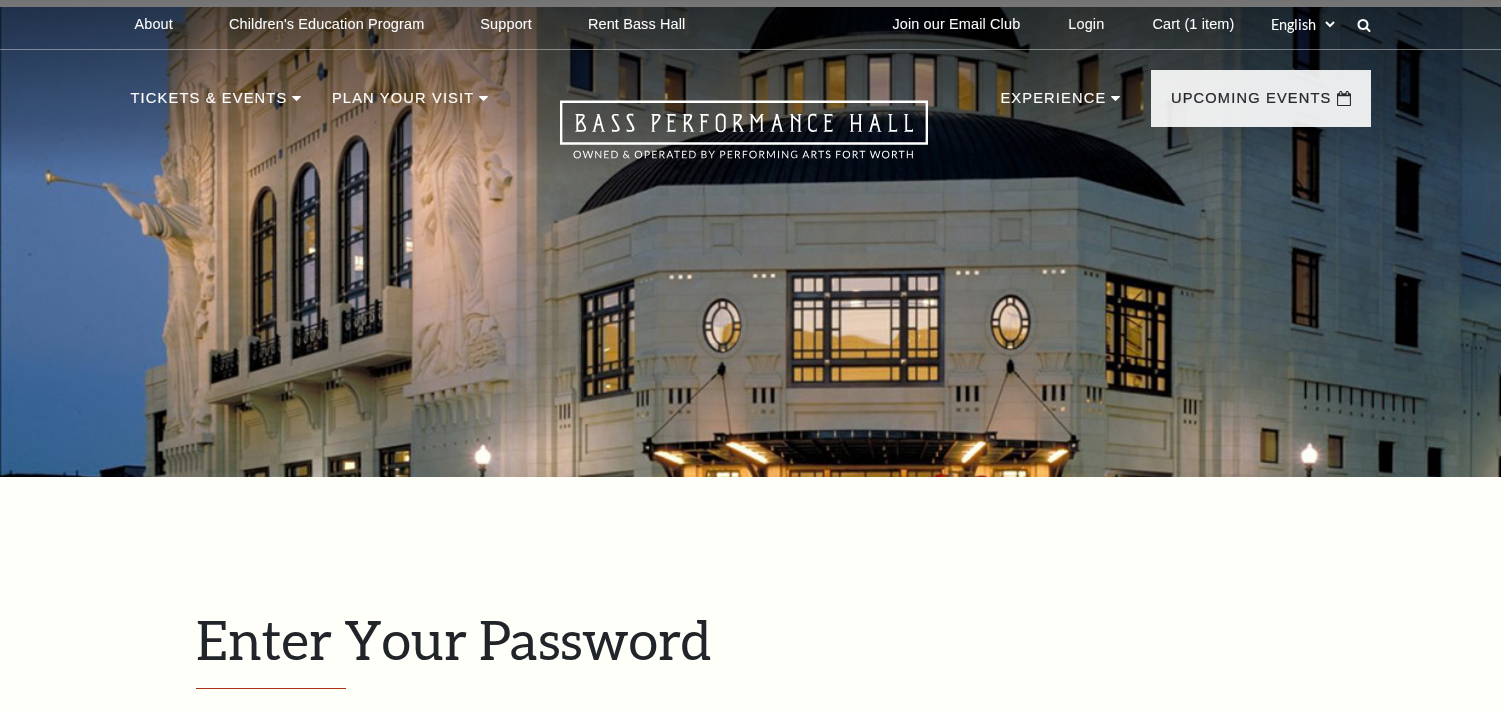 scroll, scrollTop: 695, scrollLeft: 0, axis: vertical 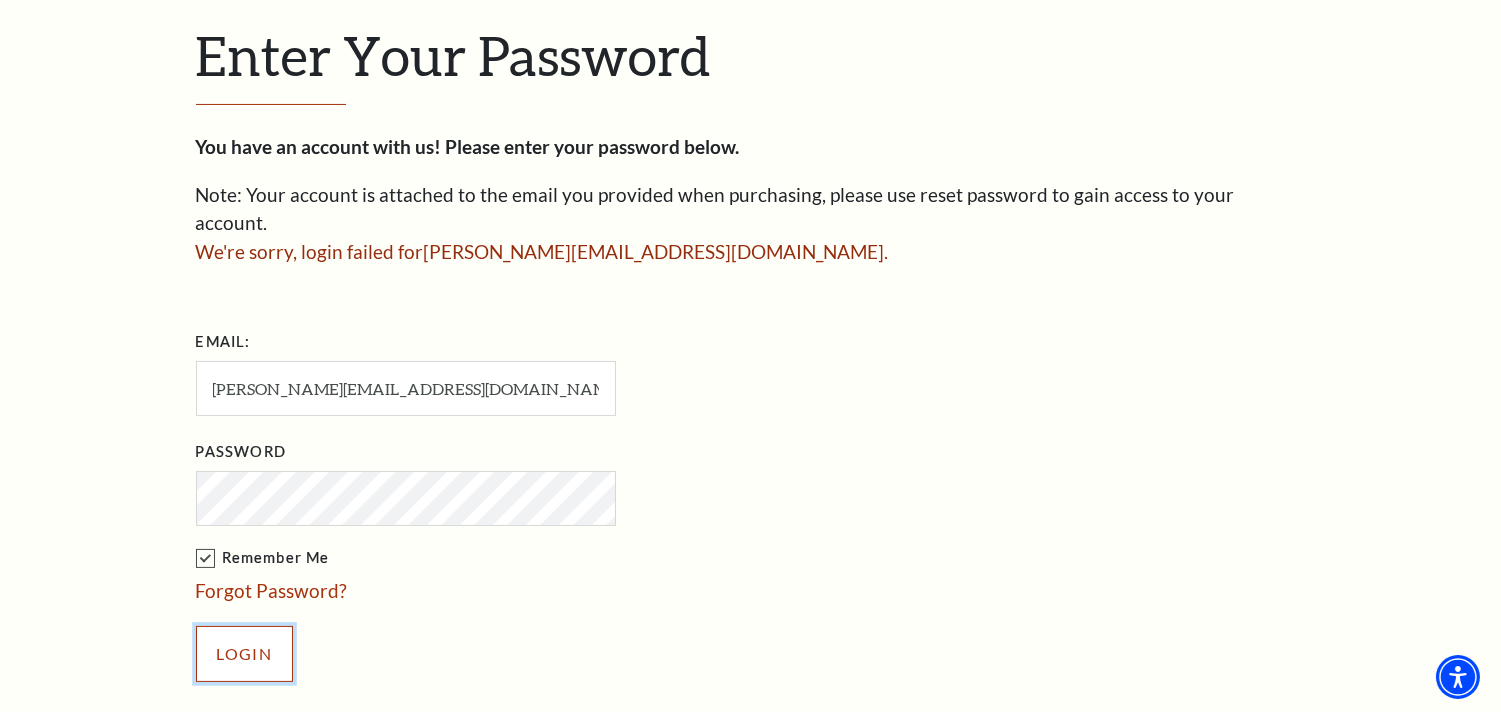 click on "Login" at bounding box center [244, 654] 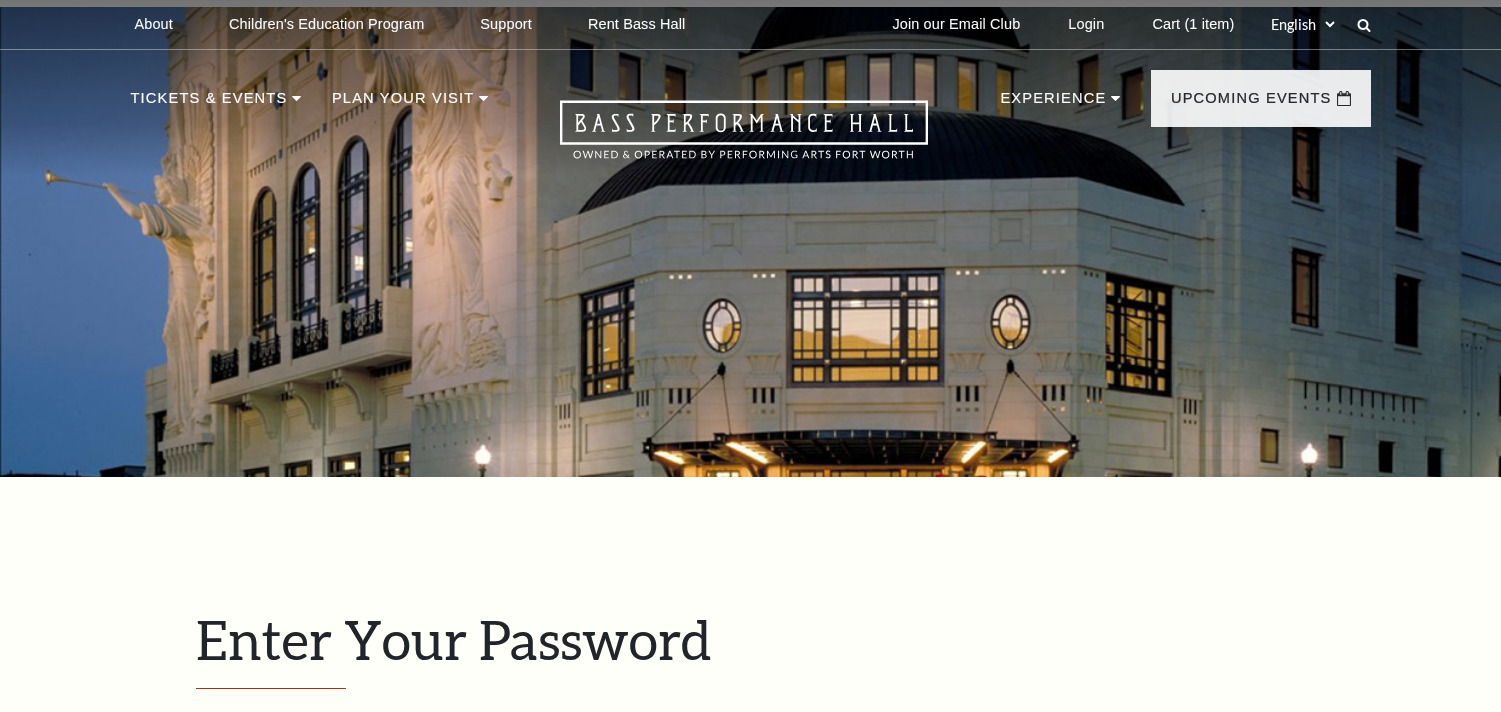 scroll, scrollTop: 695, scrollLeft: 0, axis: vertical 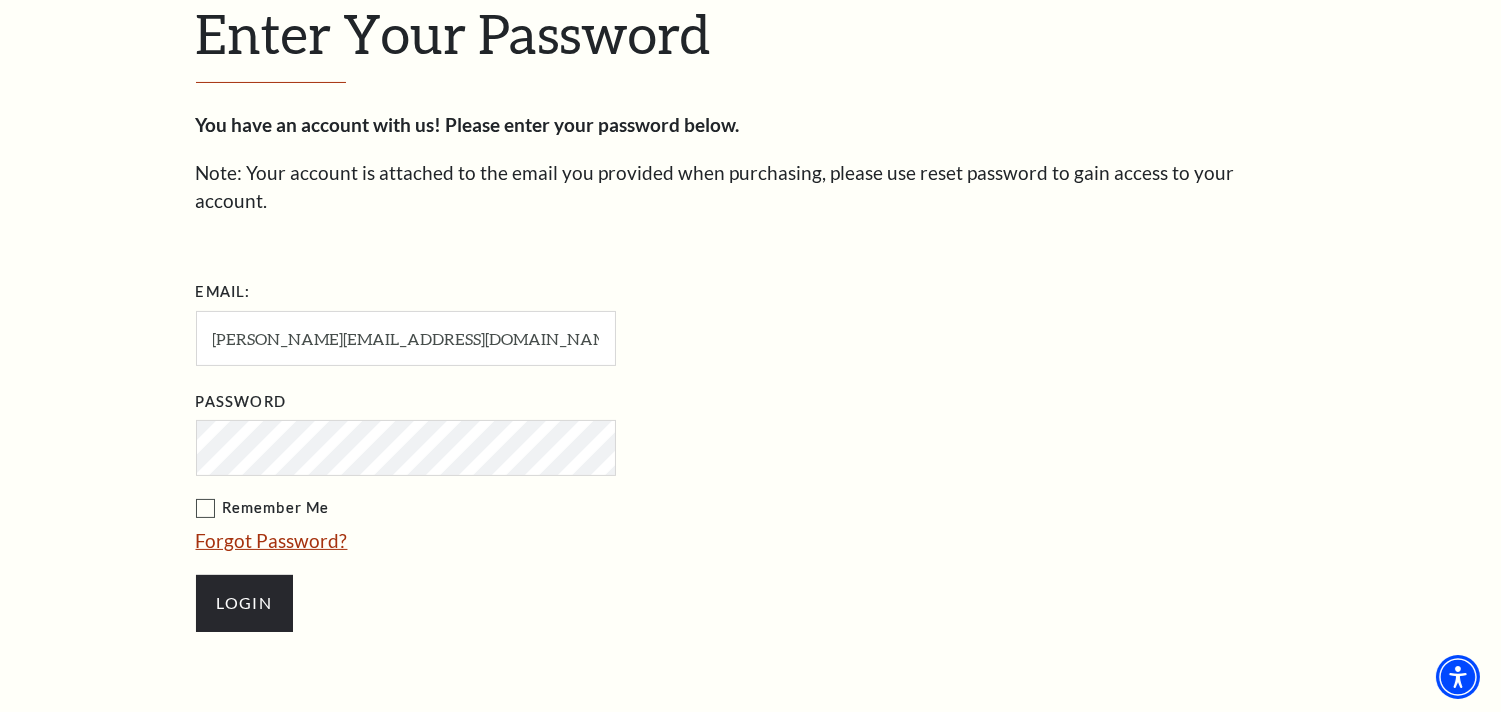 click on "Forgot Password?" at bounding box center [272, 540] 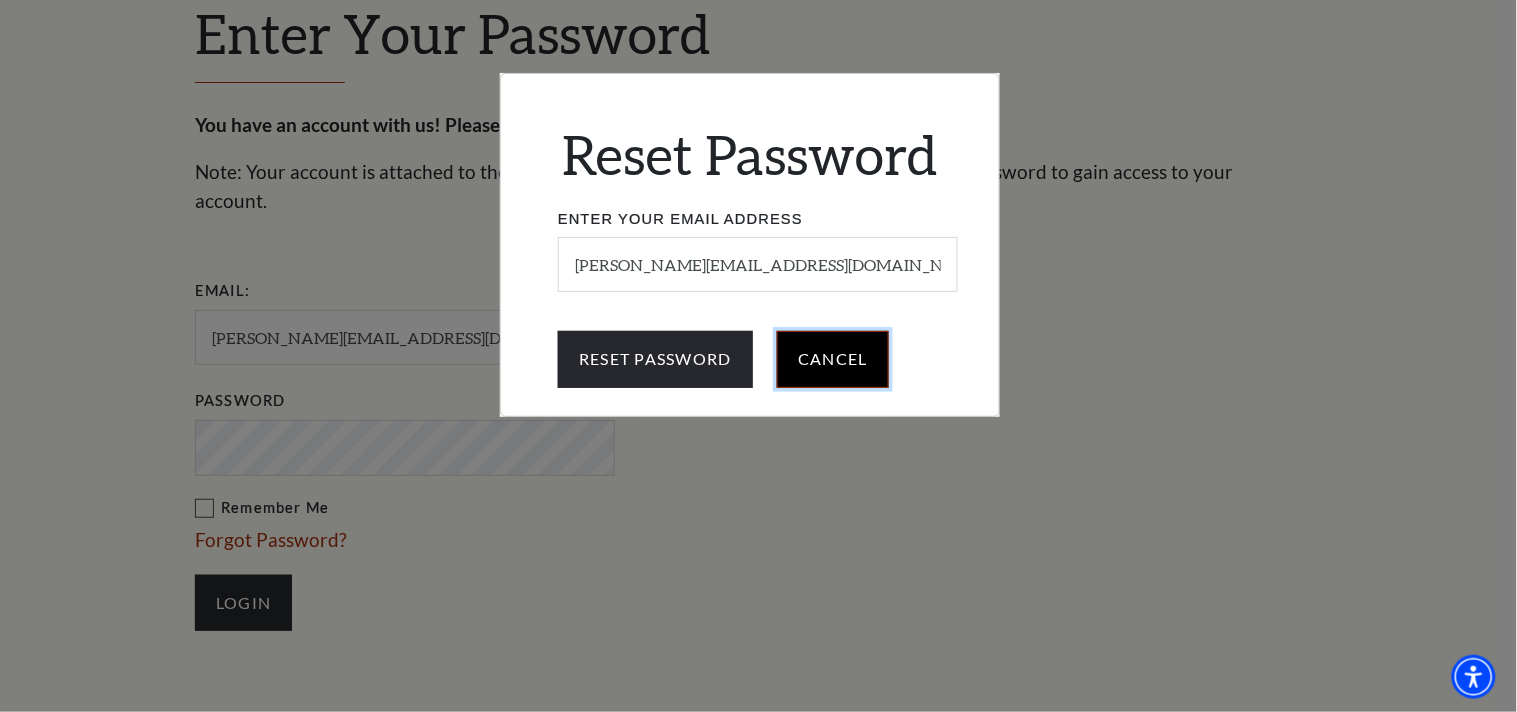 click on "Cancel" at bounding box center (833, 359) 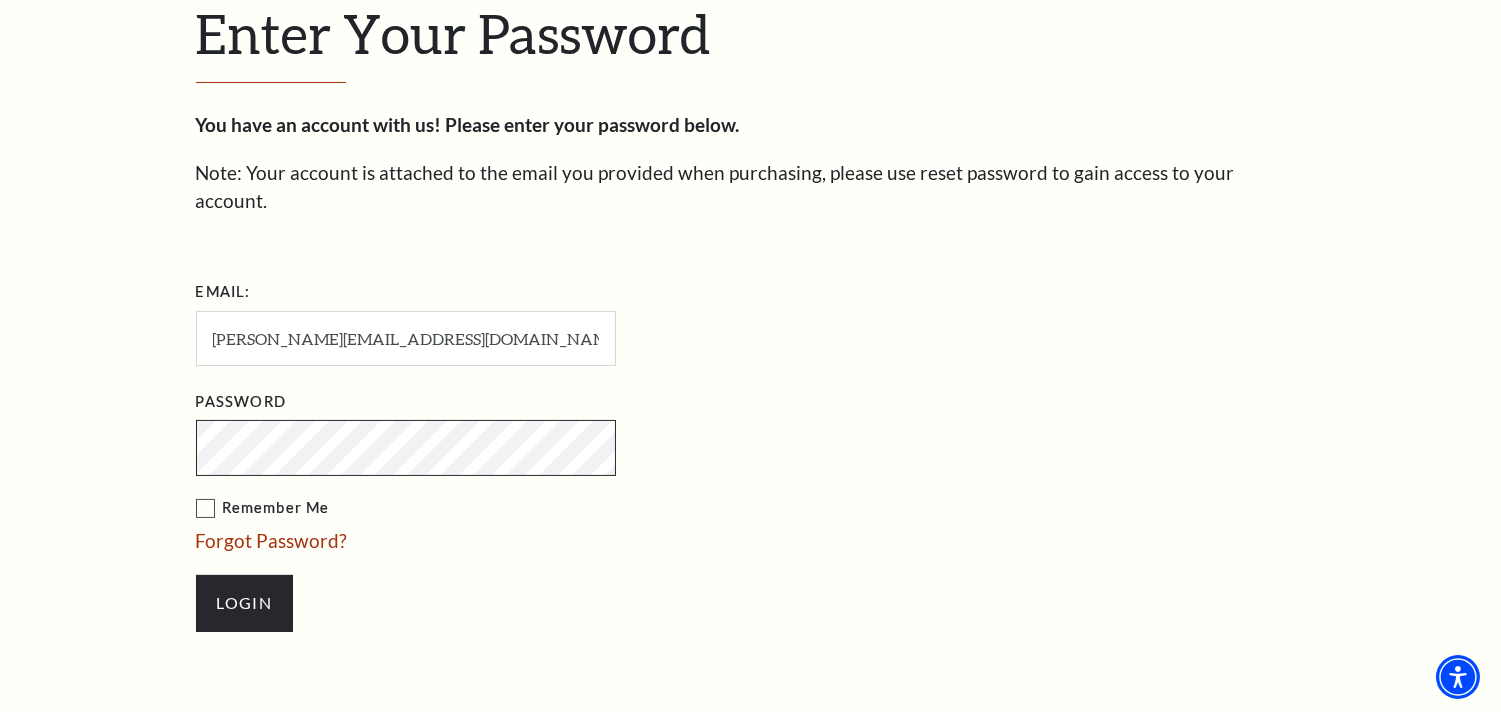 click on "Enter Your Password
You have an account with us!   Please enter your password below.
Note: Your account is attached to the email you provided when purchasing, please use reset password to gain access to your account.
Email: runu.stellardl@gmail.com Password" at bounding box center (751, 326) 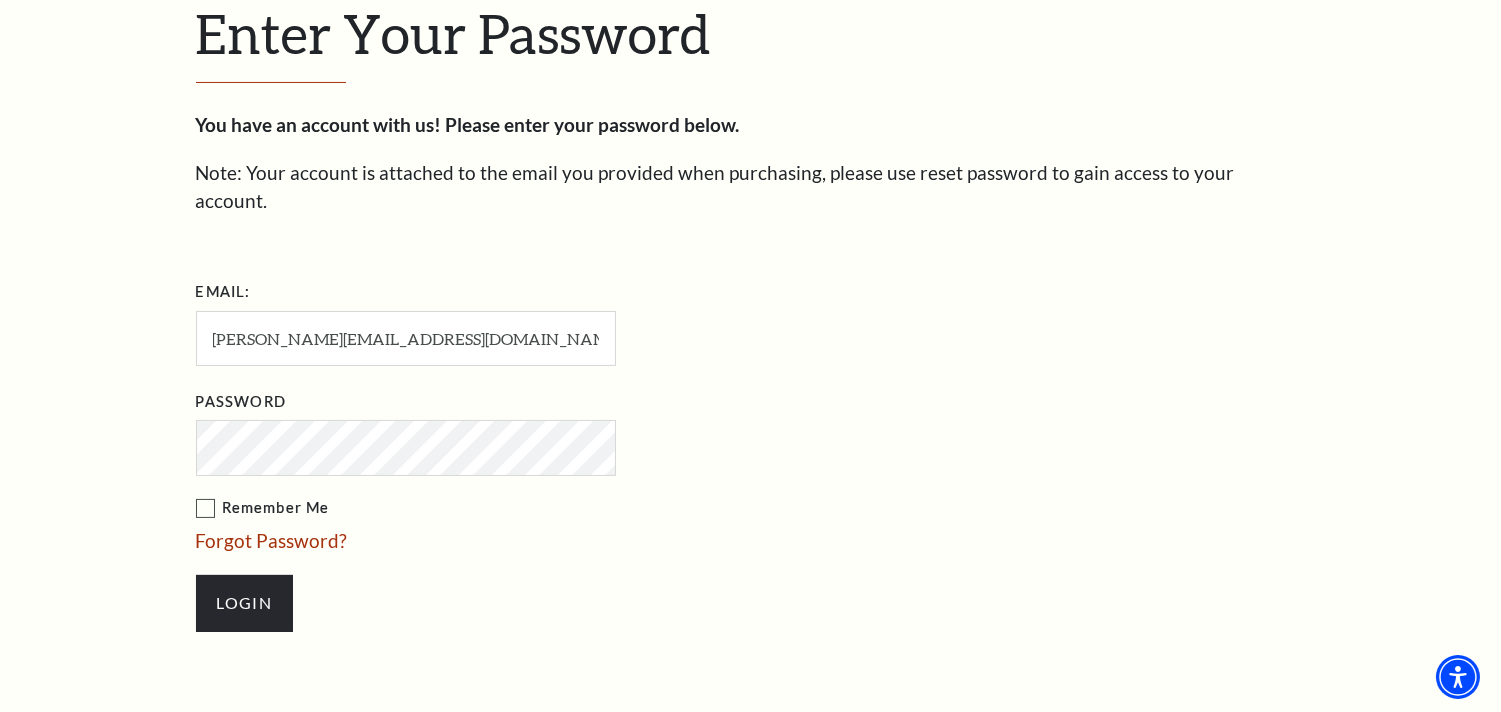 click on "Remember Me" at bounding box center [506, 508] 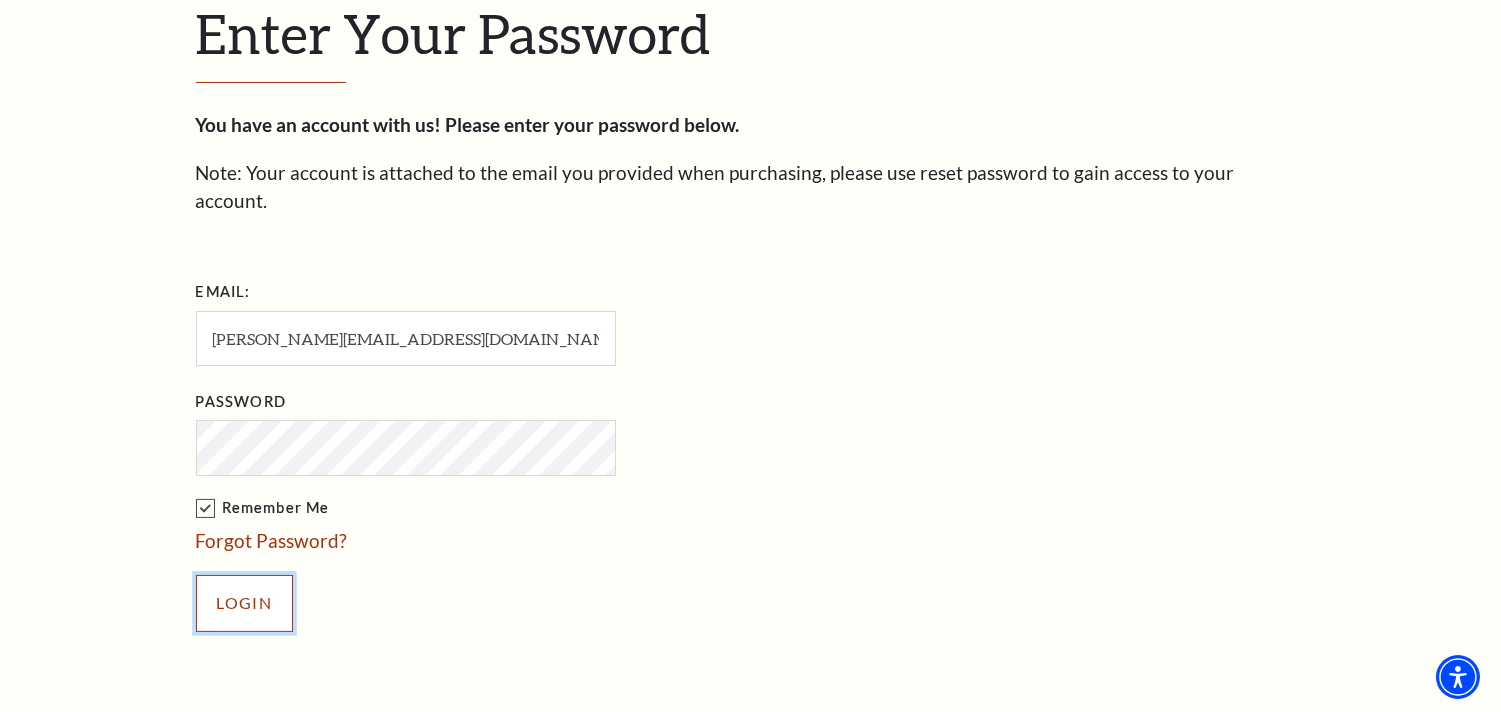 click on "Login" at bounding box center (244, 603) 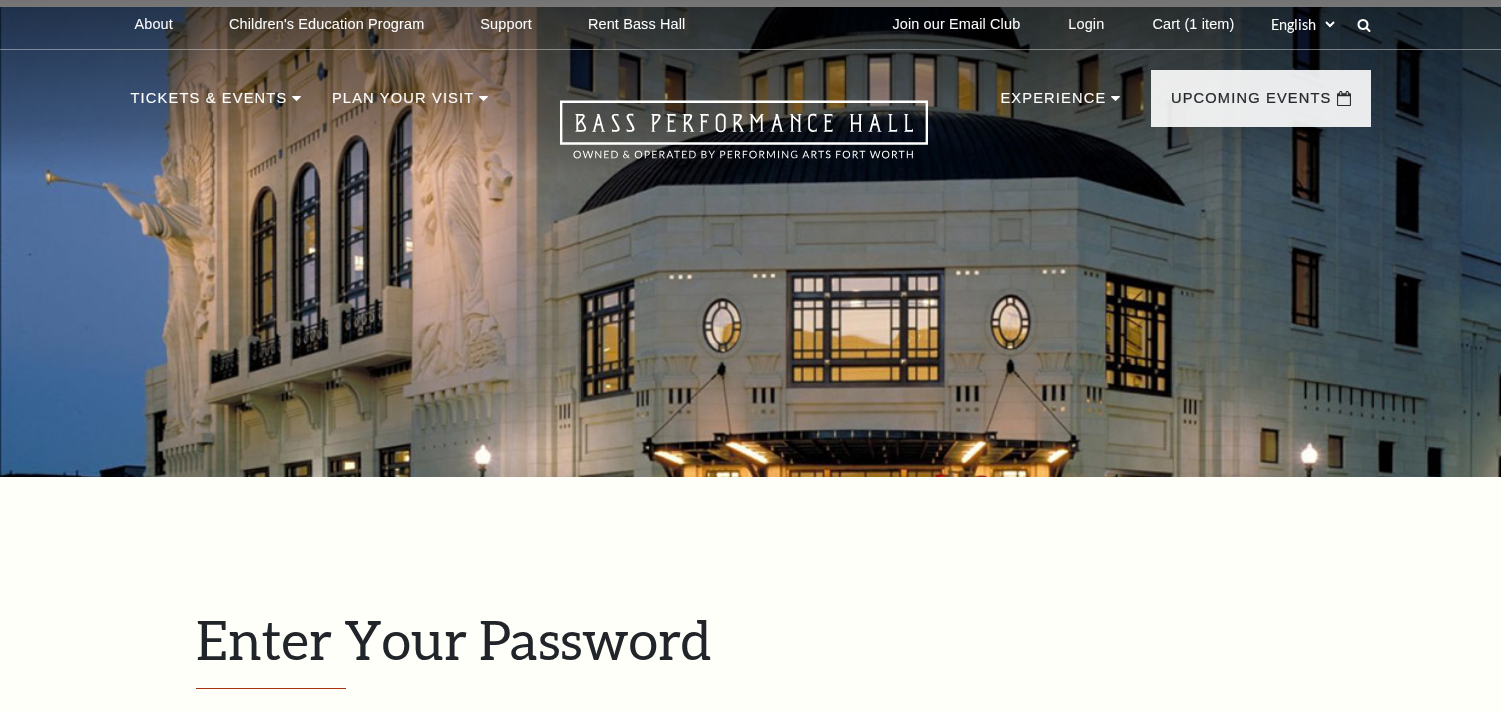 scroll, scrollTop: 695, scrollLeft: 0, axis: vertical 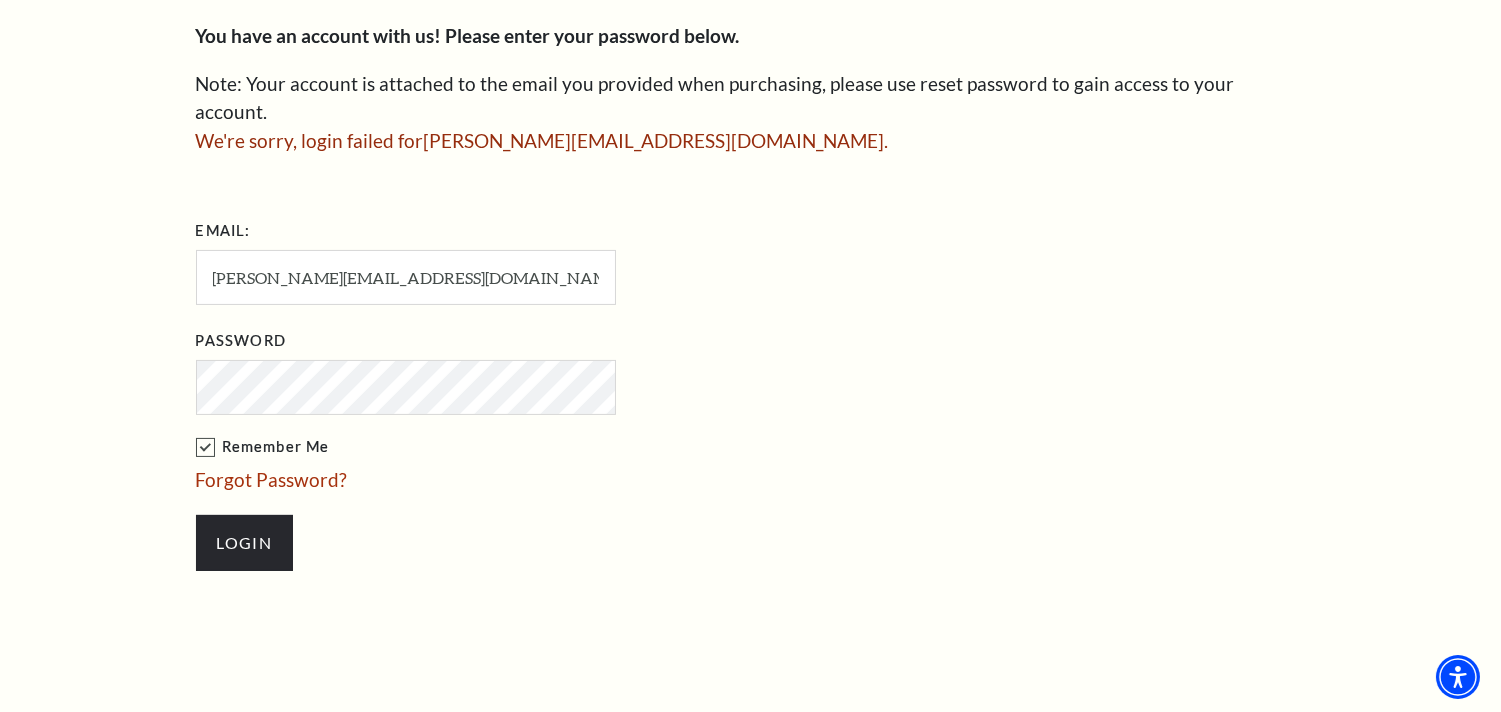 click on "Email:
runu.stellardl@gmail.com
Password
Remember Me
Forgot Password?
Login" at bounding box center (521, 403) 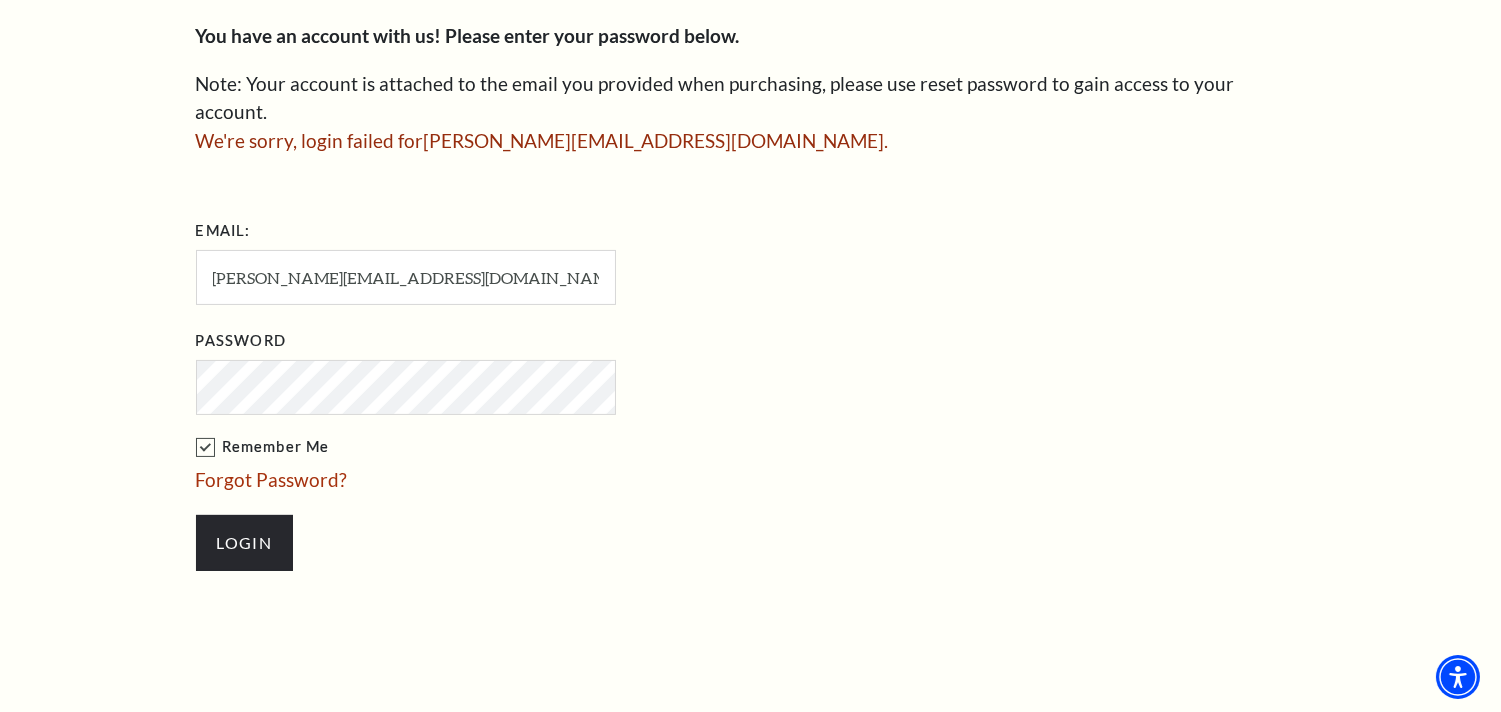 scroll, scrollTop: 584, scrollLeft: 0, axis: vertical 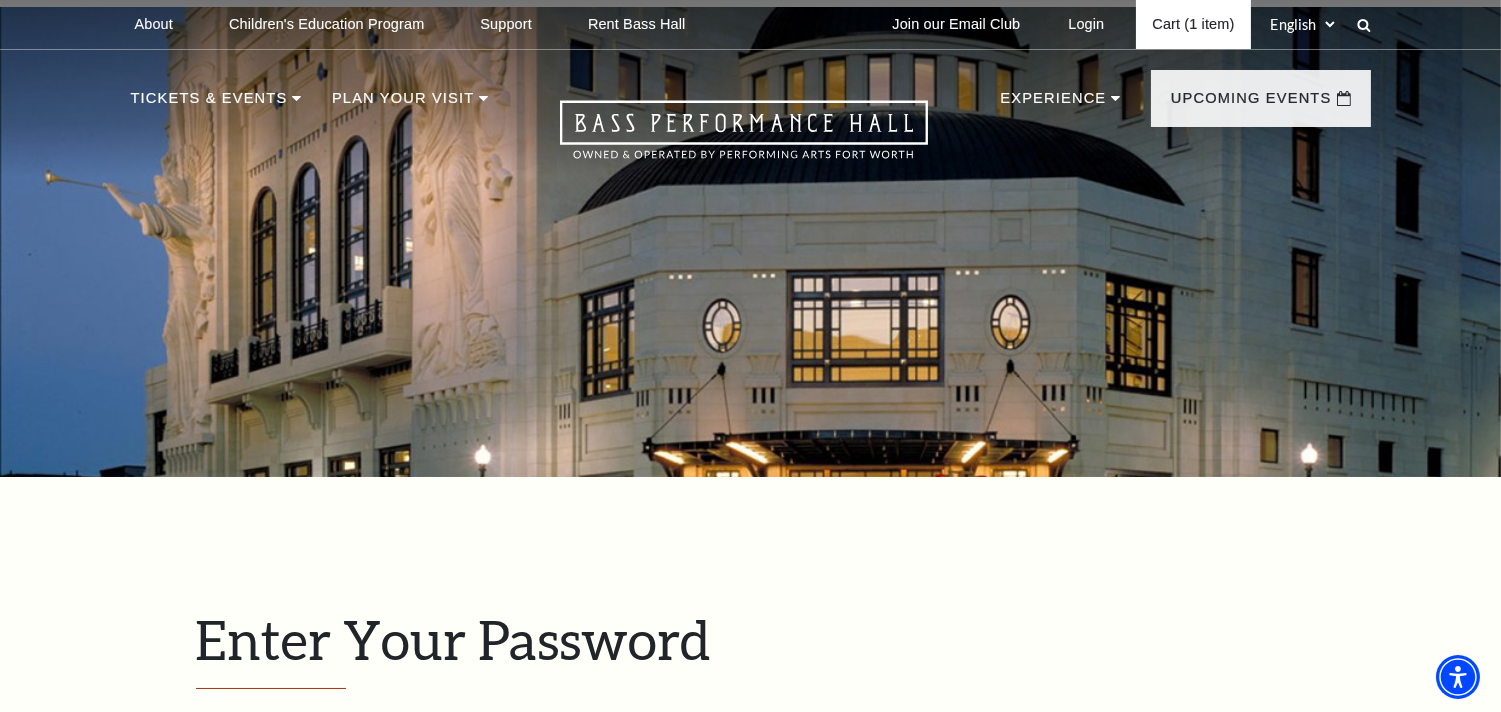 click on "Cart (1 item)" at bounding box center (1193, 24) 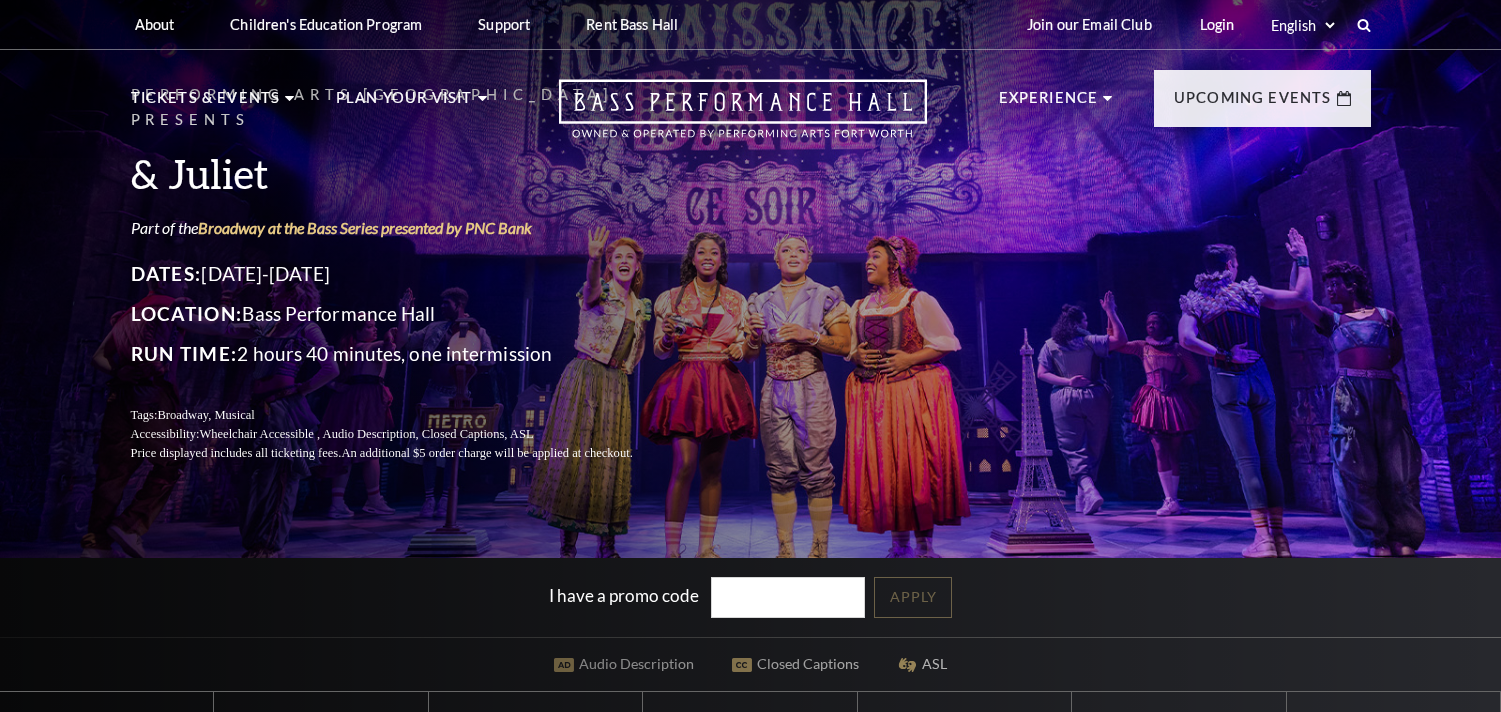scroll, scrollTop: 300, scrollLeft: 0, axis: vertical 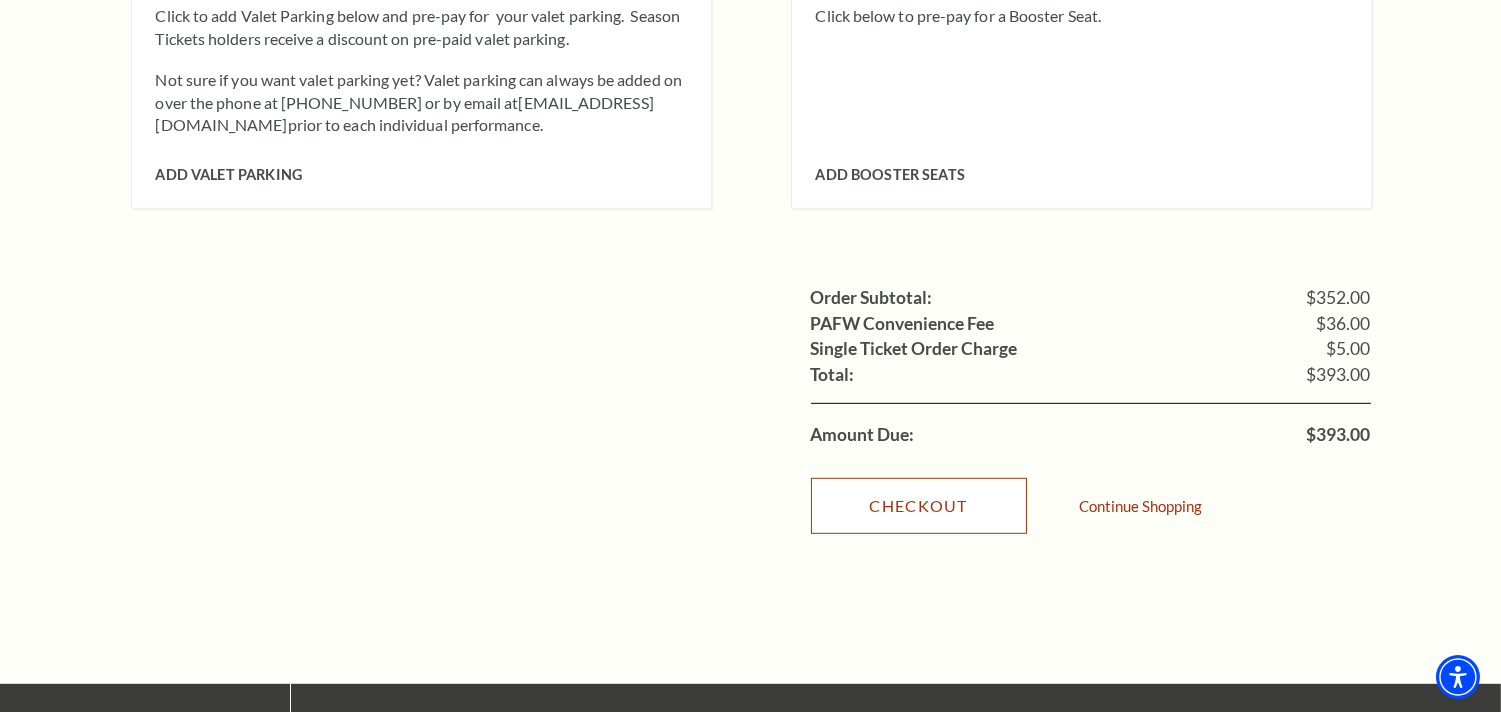 click on "Checkout" at bounding box center (919, 506) 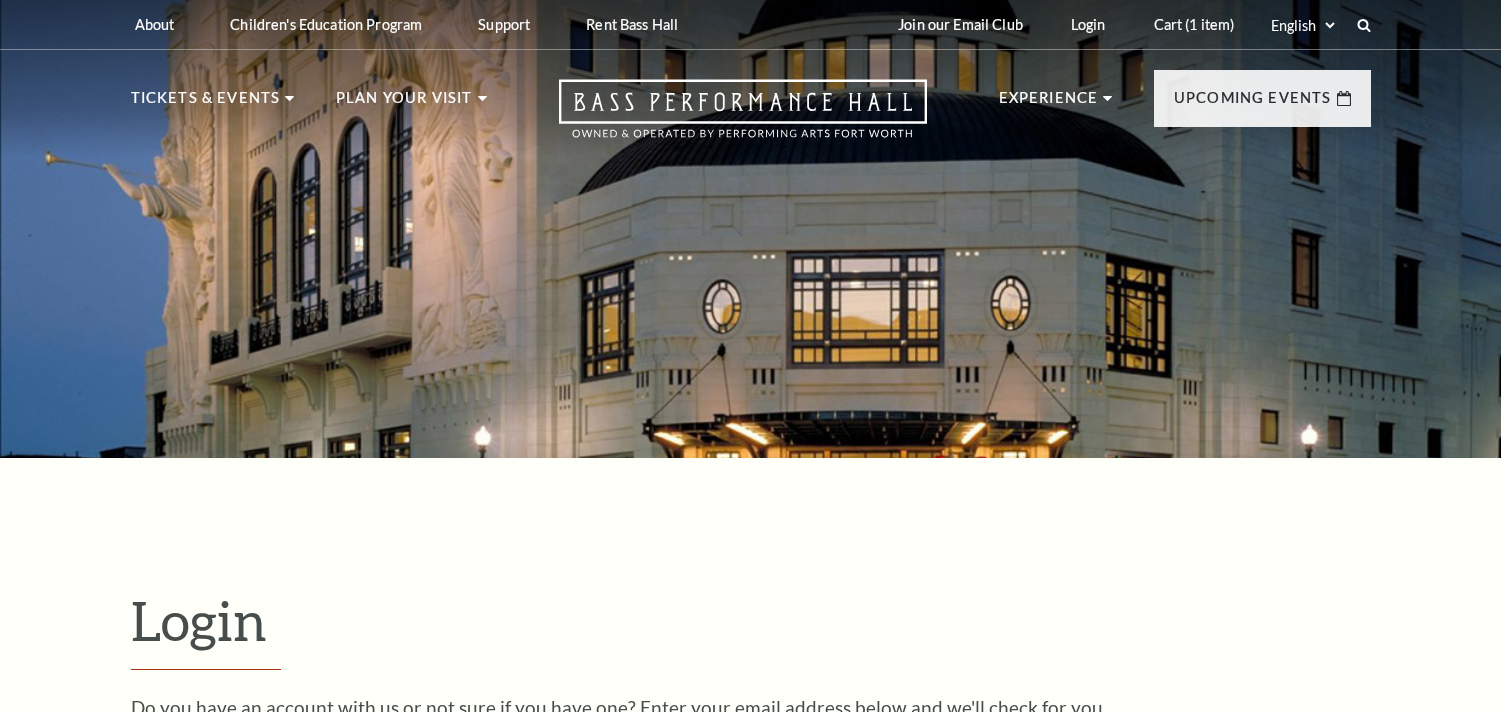 scroll, scrollTop: 587, scrollLeft: 0, axis: vertical 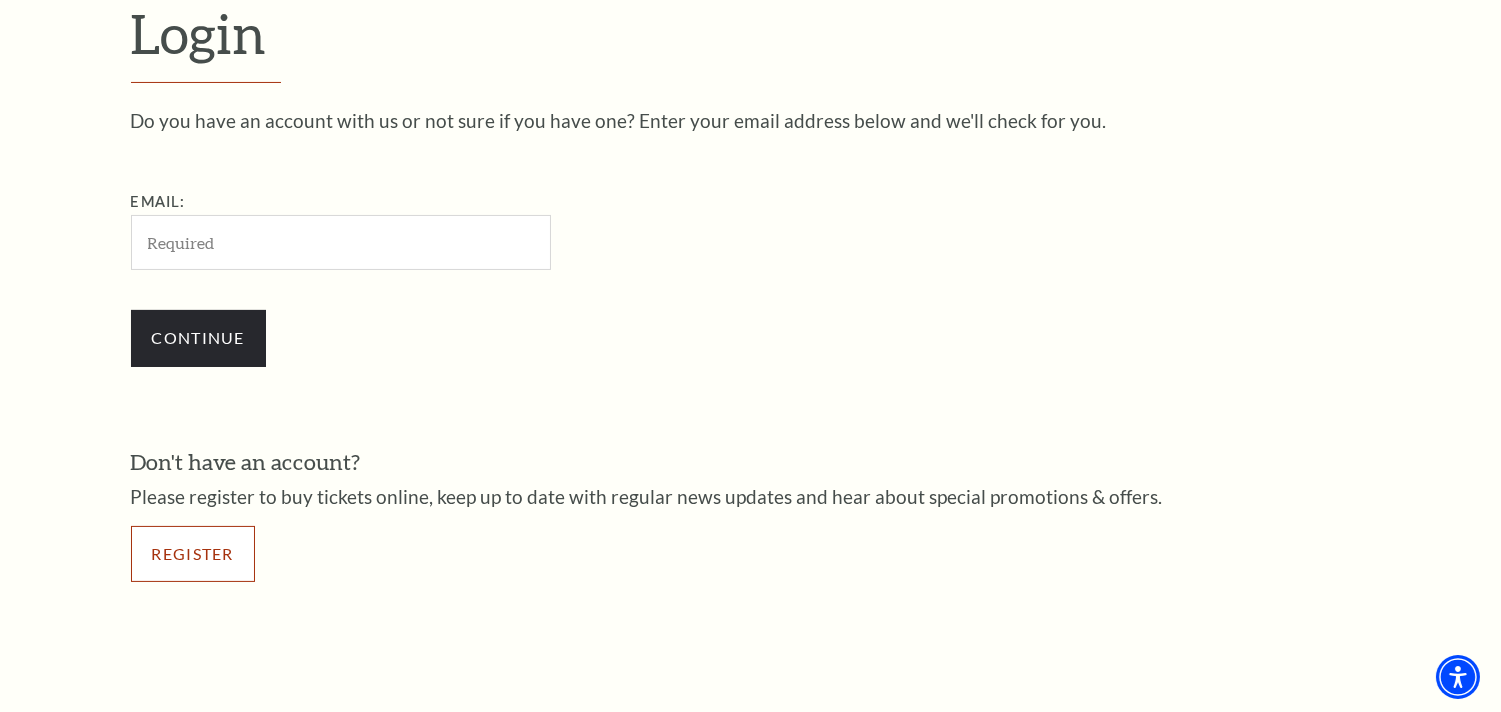 click on "Register" at bounding box center [193, 554] 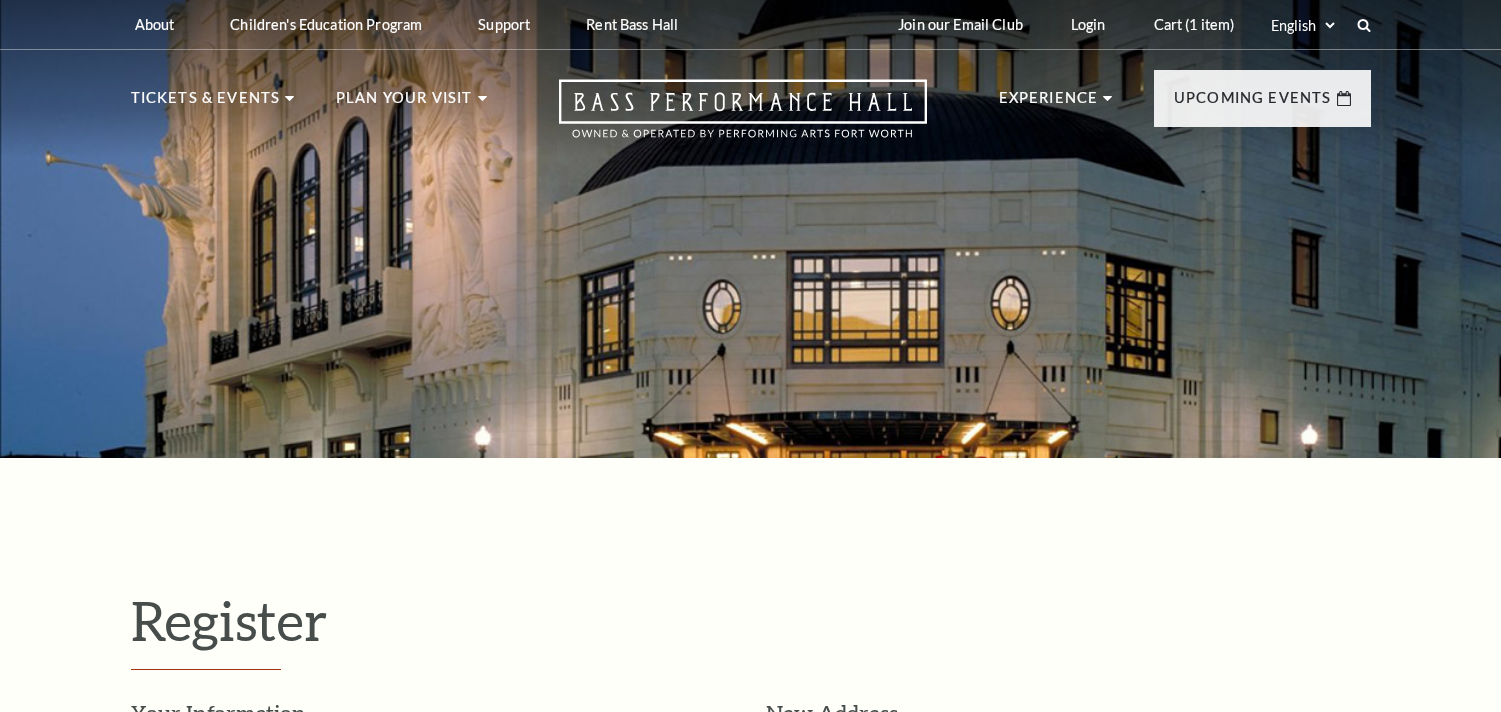 select on "1" 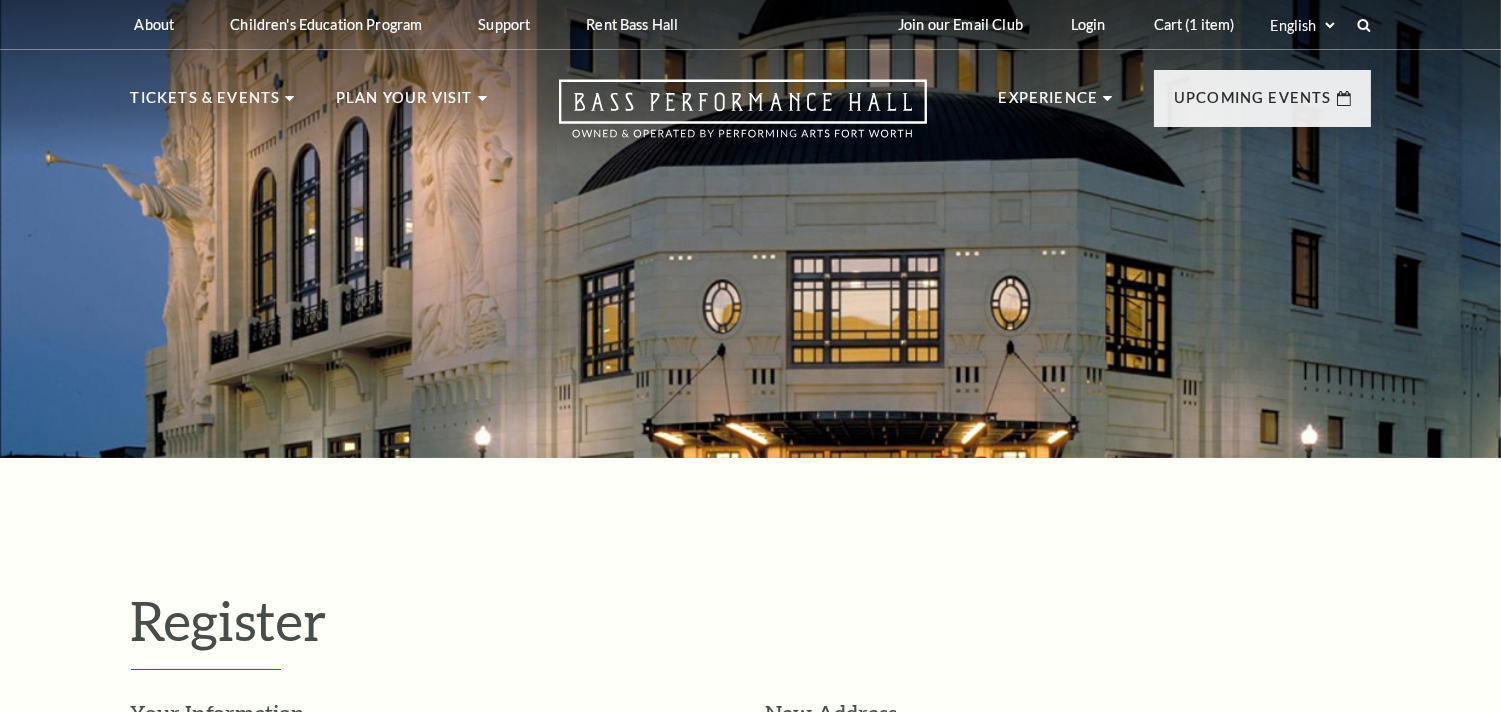 scroll, scrollTop: 0, scrollLeft: 0, axis: both 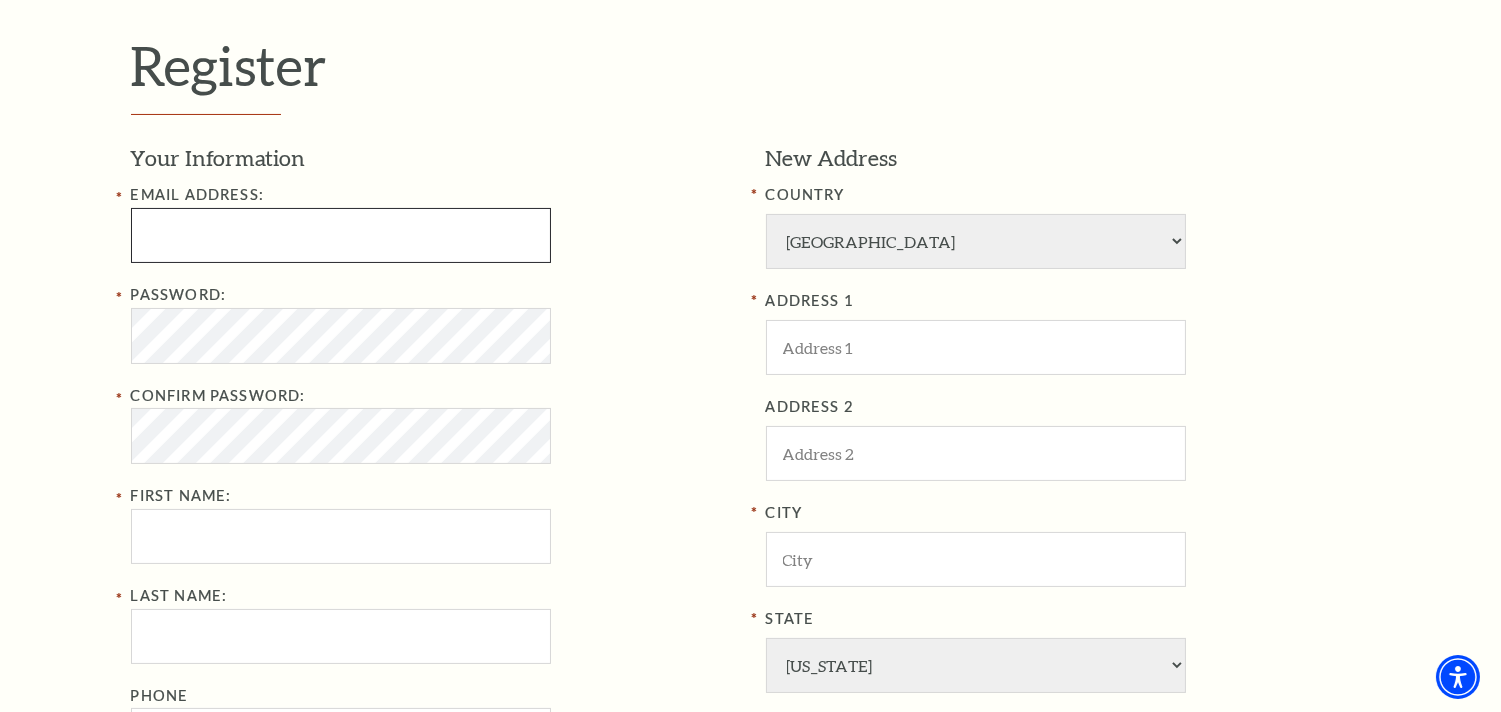 type on "runu.stellardl@gmail.com" 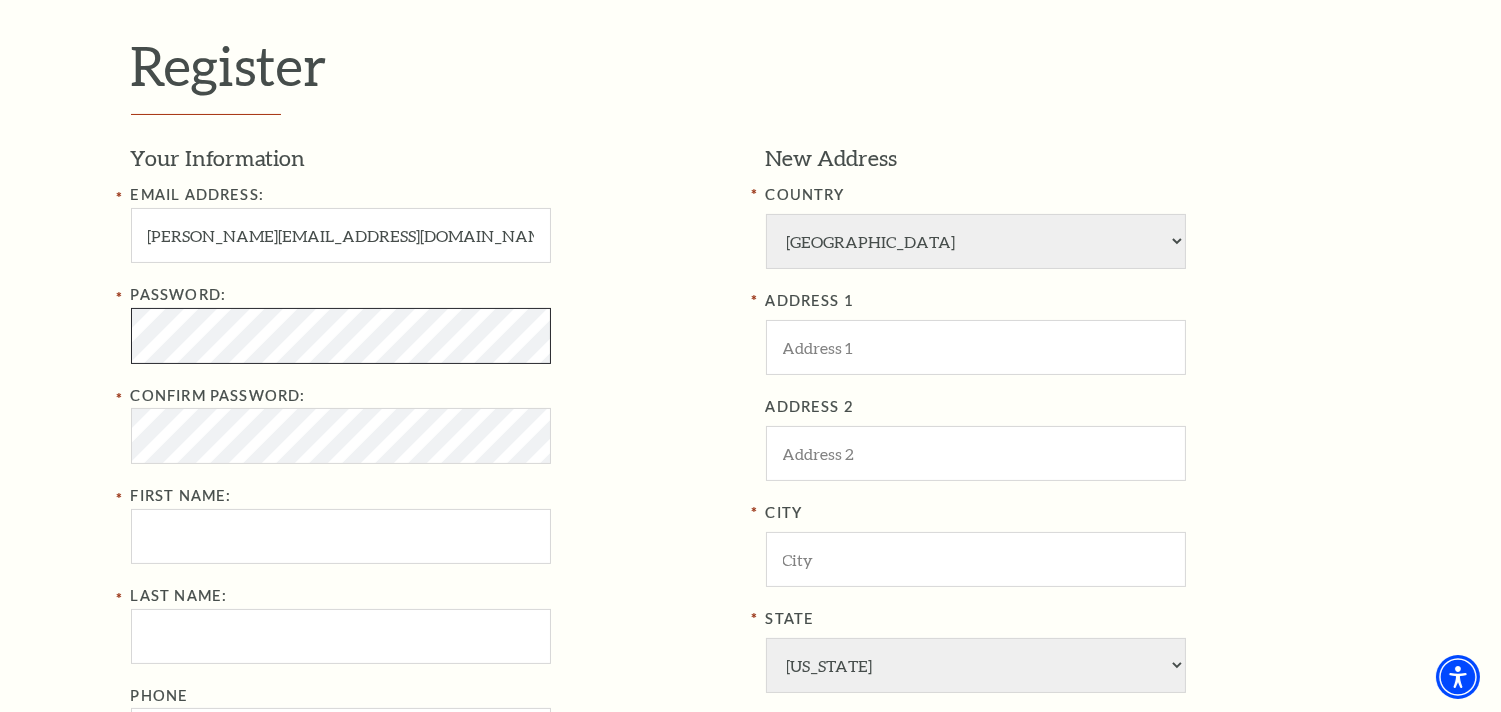 click on "Register
Your Information
Email Address:   runu.stellardl@gmail.com     Password:       Confirm Password:       First Name:       Last Name:       Phone
New Address
COUNTRY   Afghanistan Albania Algeria Andorra Angola Antigua and Barbuda Argentina Aruba Australia Austria Azores Bahamas Bahrain Bangladesh Barbados Belgium Belize Benin Bermuda Bhutan Bolivia Botswana Brazil British Virgin Islnd Brunei Darussalam Bulgaria Burkina Faso Burma Burundi Cameroon Canada Canal Zone Canary Islands Cape Verde Cayman Islands Central African Rep Chad Channel Islands Chile Colombia Comoros Confed of Senegambia Congo Cook Islands Costa Rica Croatia Cuba Curacao Cyprus Czechoslovakia Dahomey Denmark Djibouti Dm People's Rp Korea Dominica Dominican Republic Fiji" at bounding box center (751, 513) 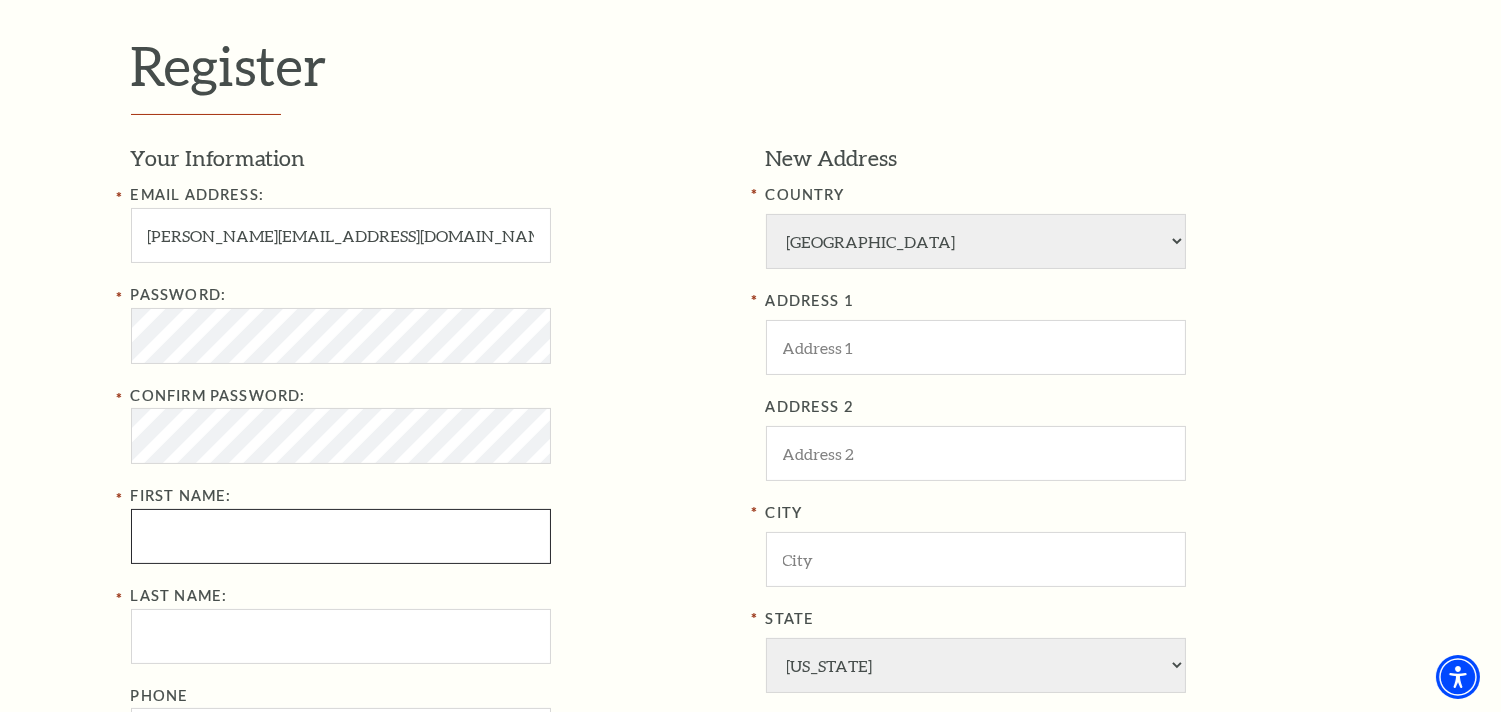 click on "First Name:" at bounding box center (341, 536) 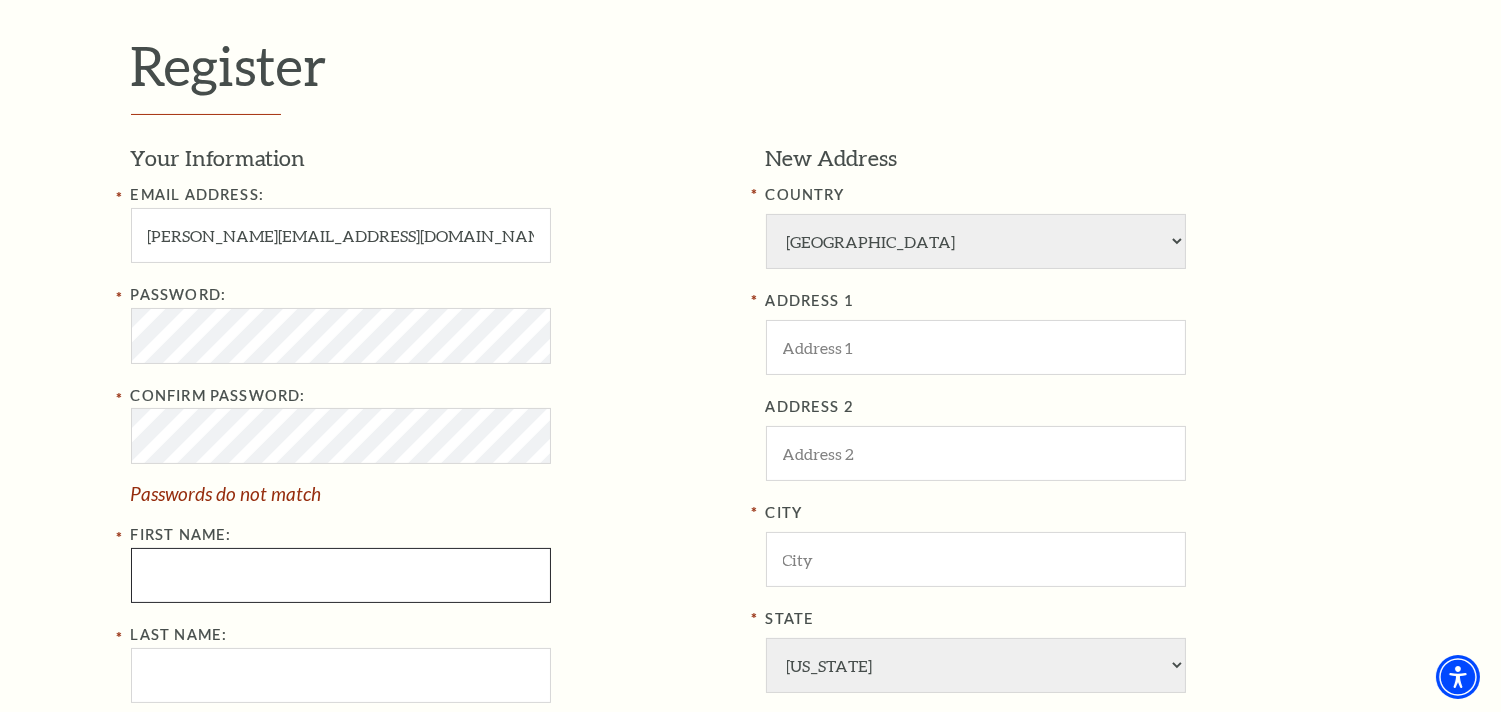 type on "Runu" 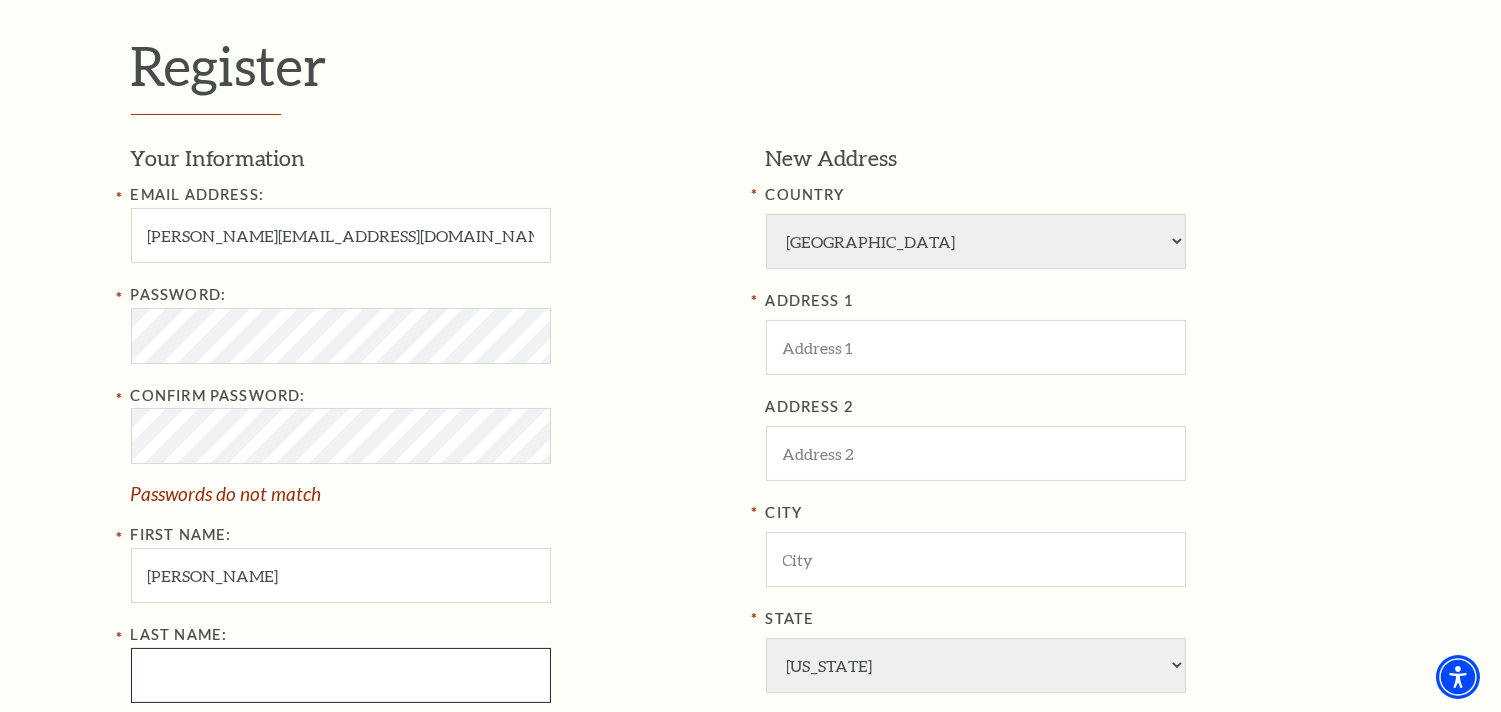 type on "Jena" 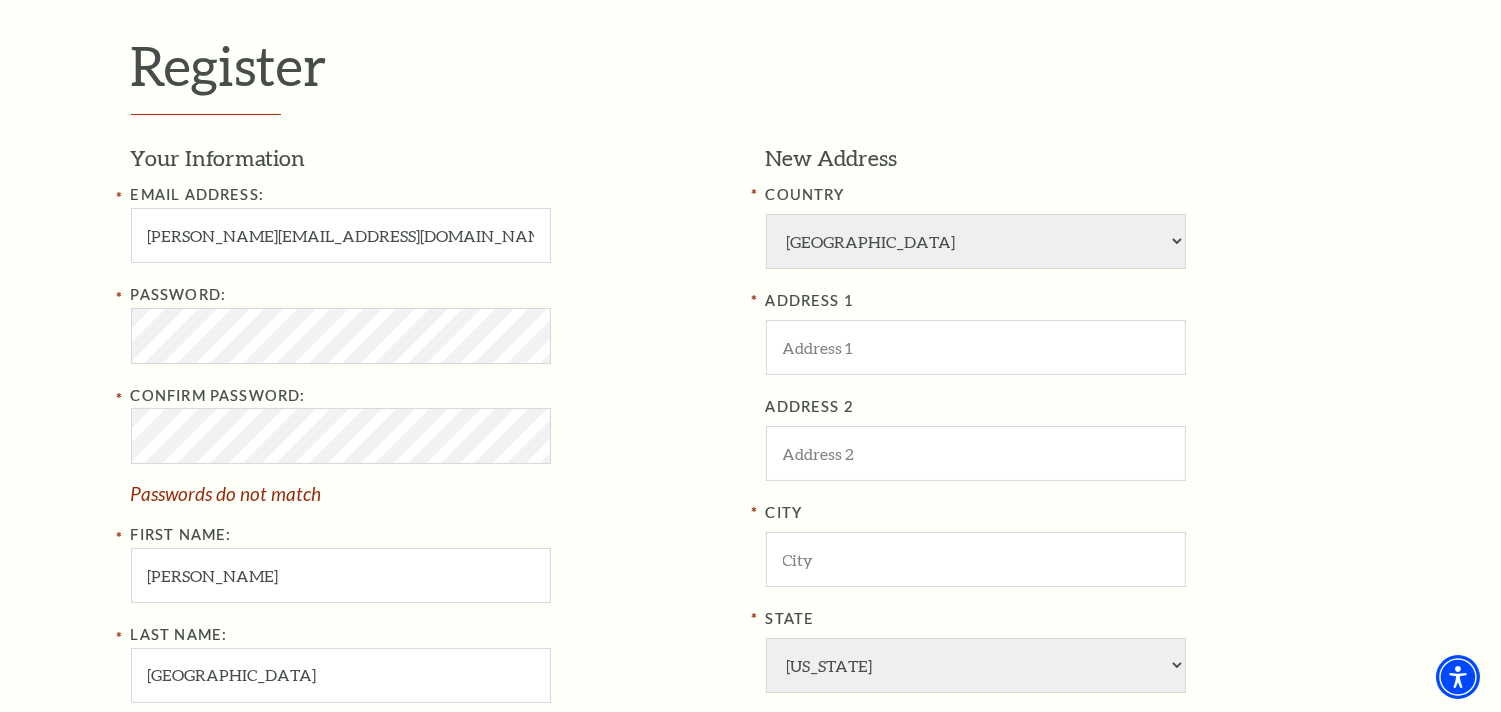 type on "8926333937" 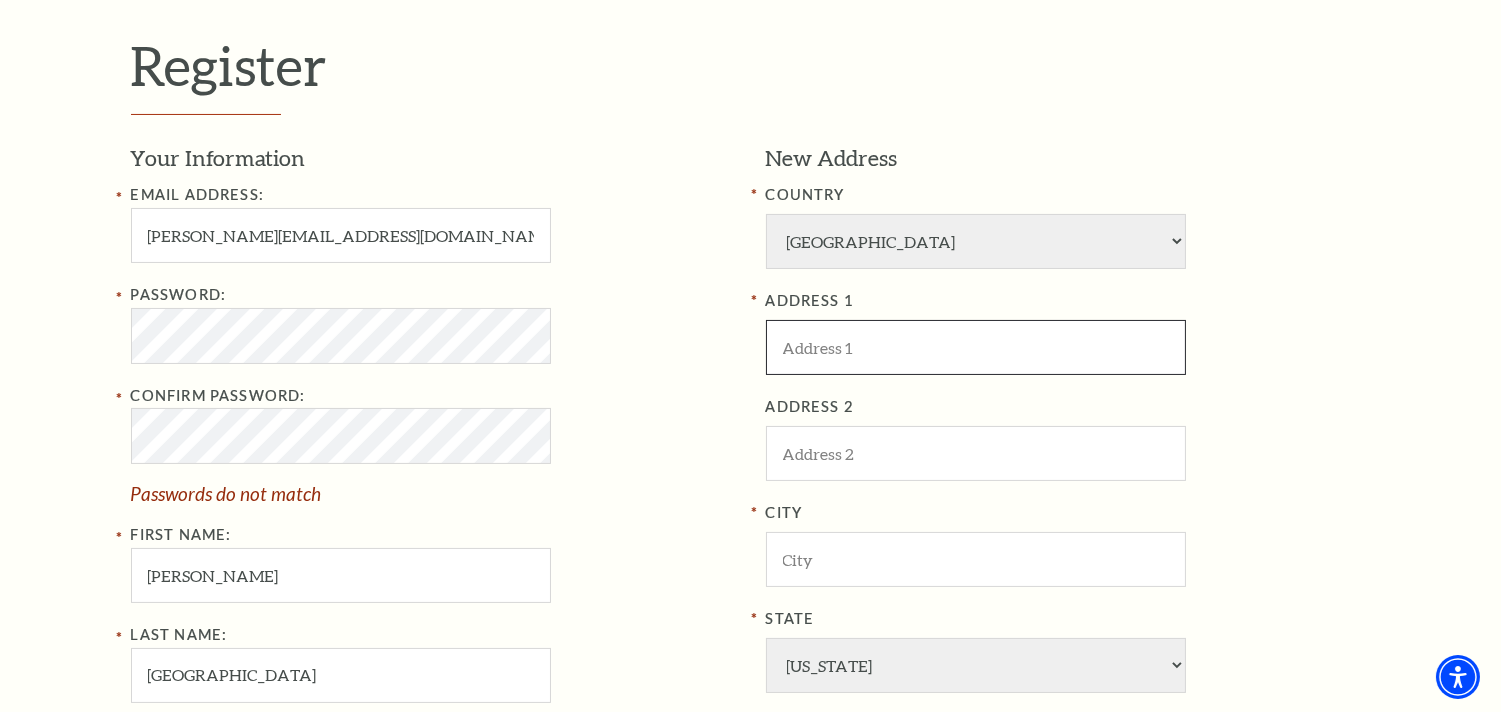 type on "Cleveland" 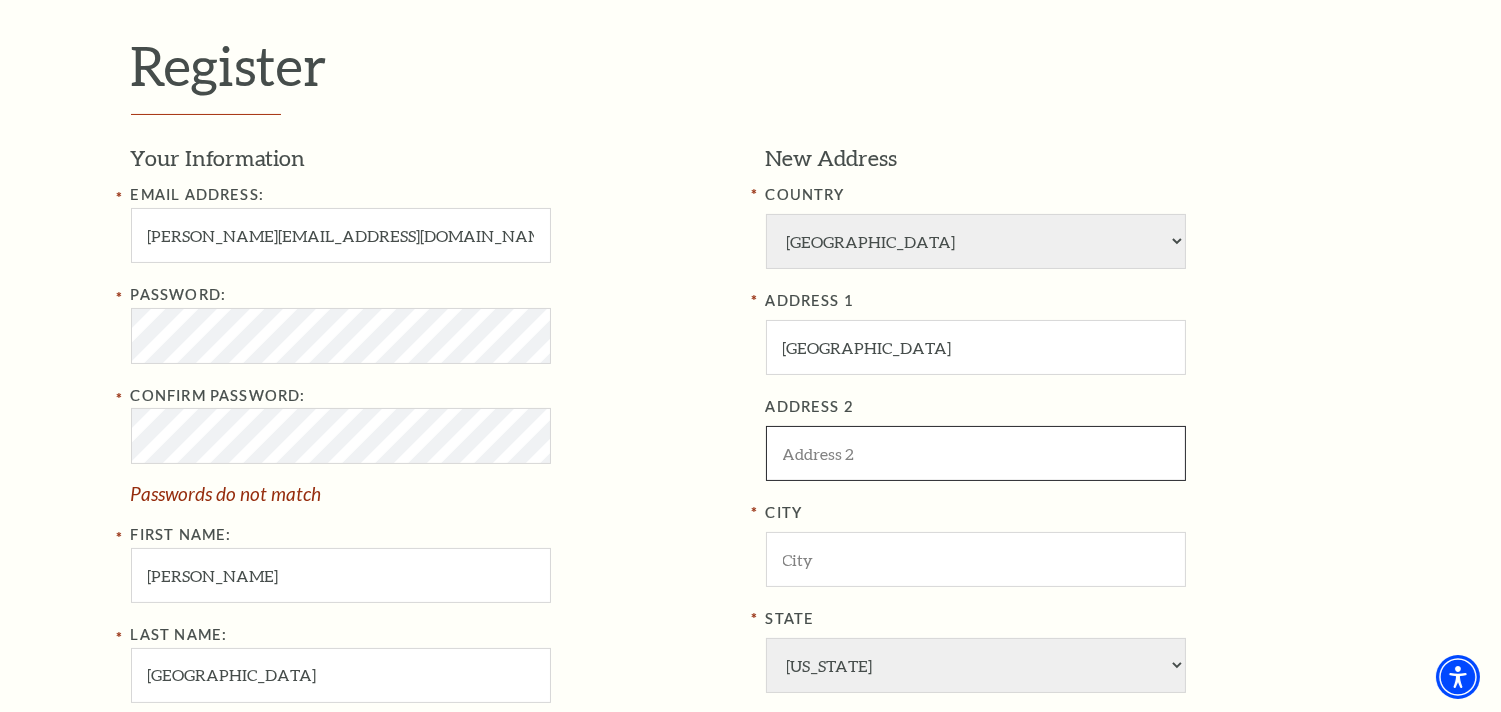 type on "ojuhyhnmj" 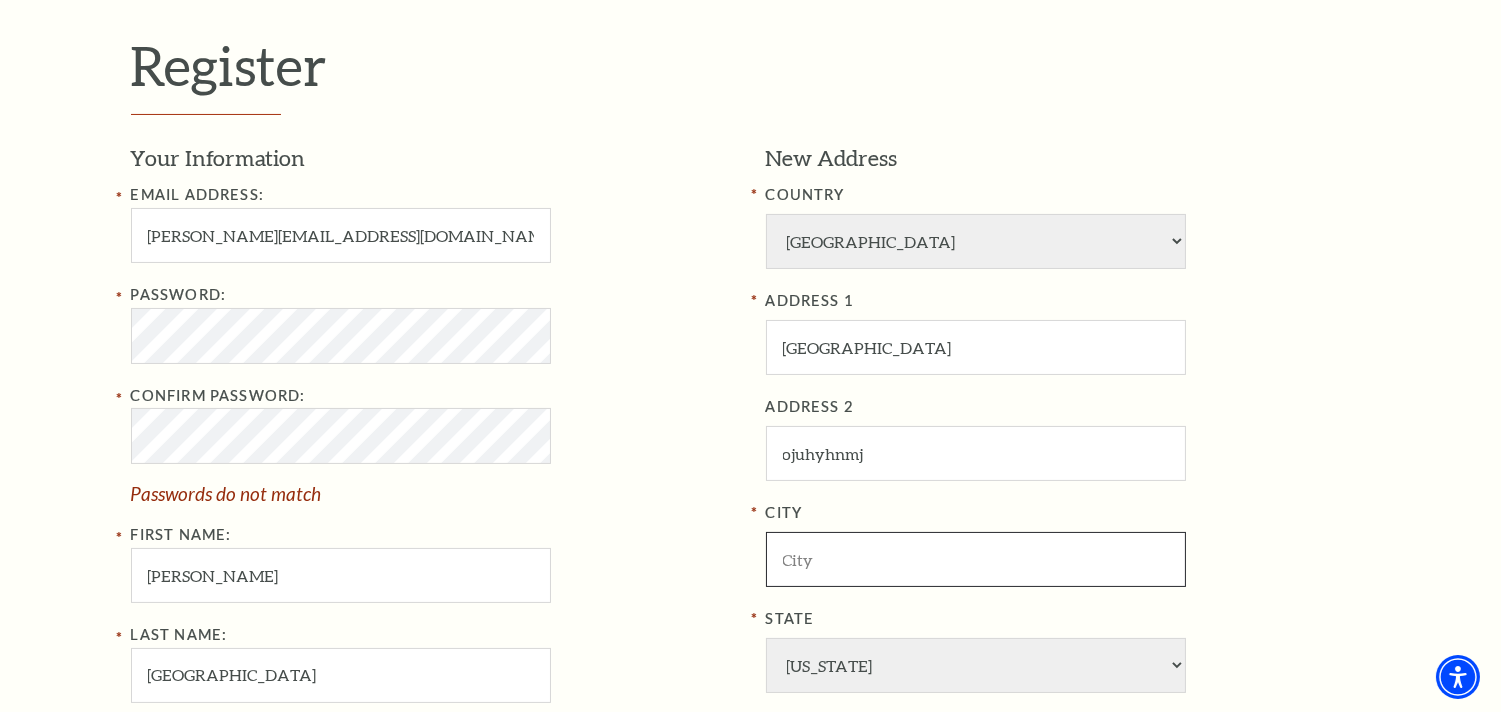 type on "Cleveland" 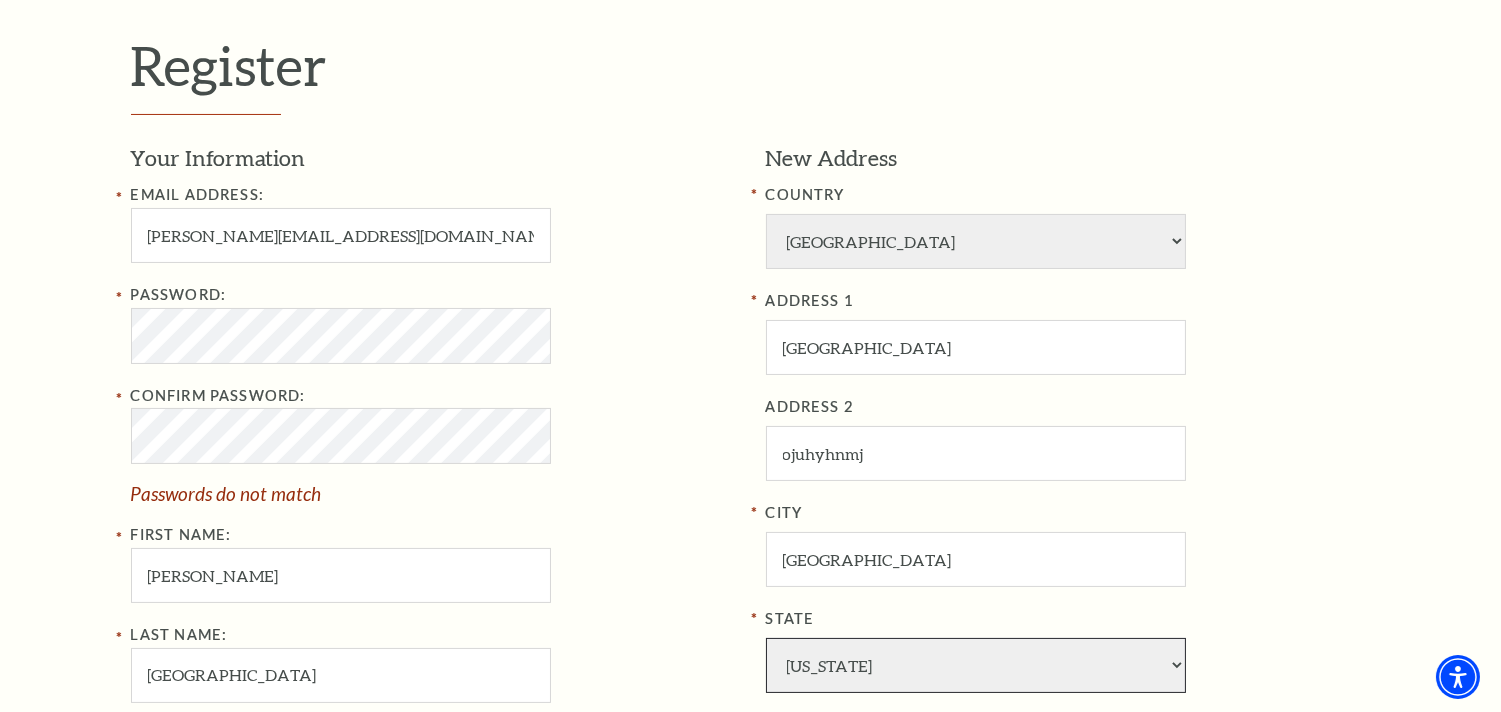 select on "OH" 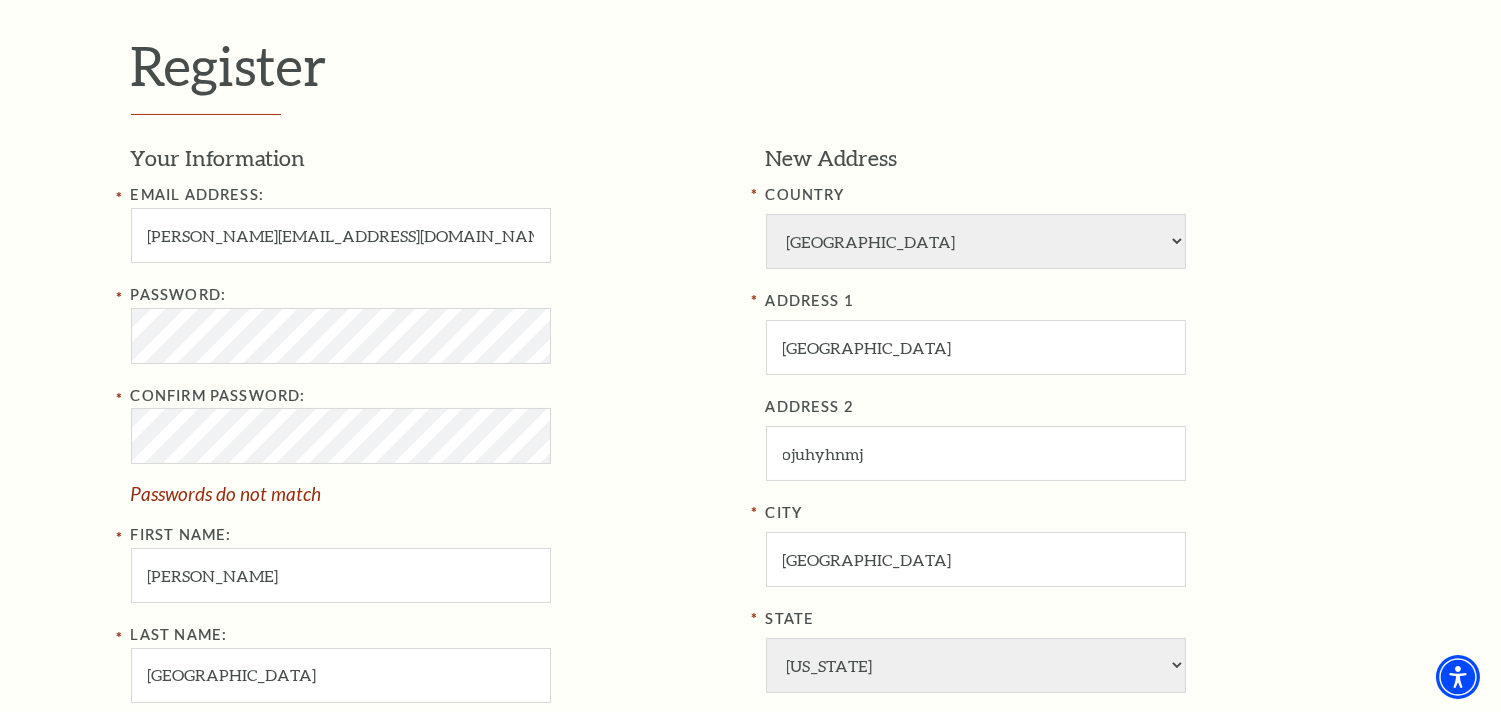 type on "10005" 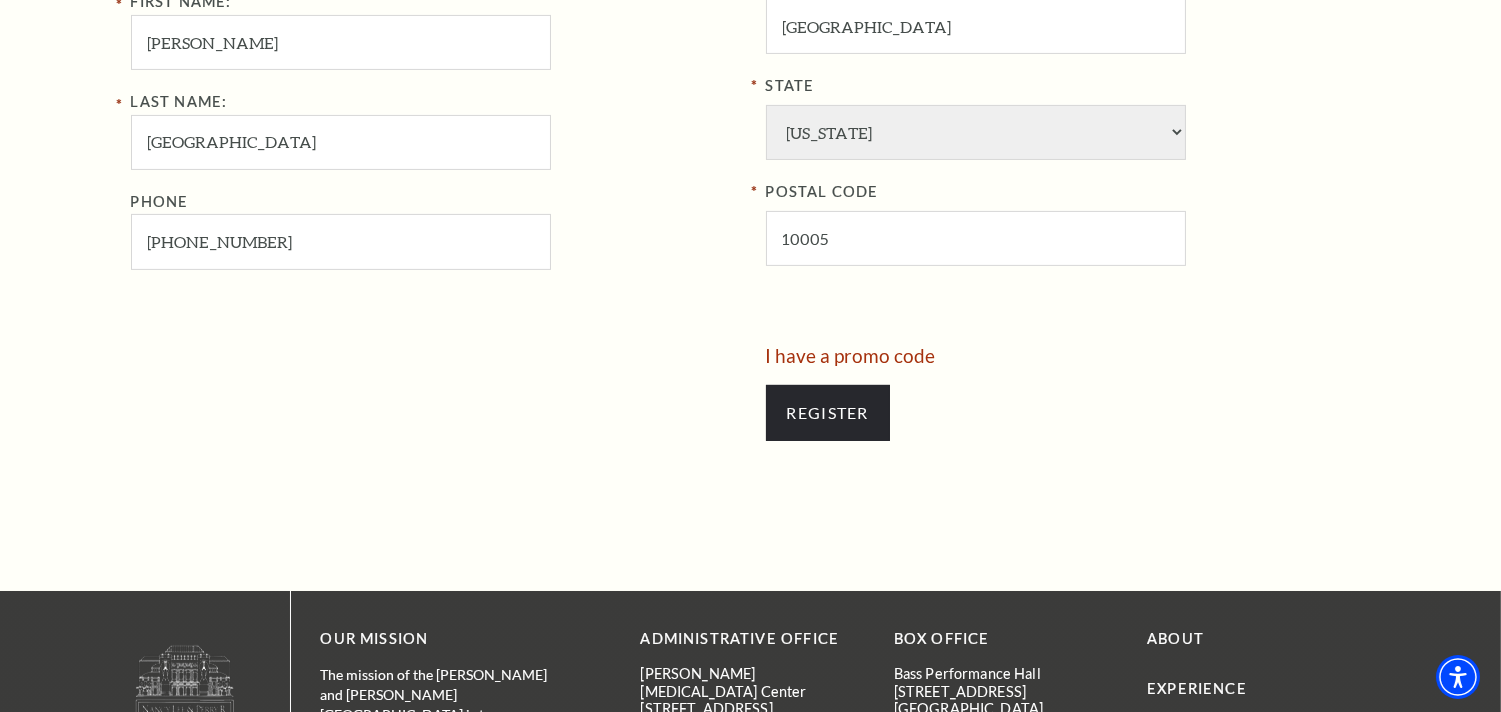 scroll, scrollTop: 1107, scrollLeft: 0, axis: vertical 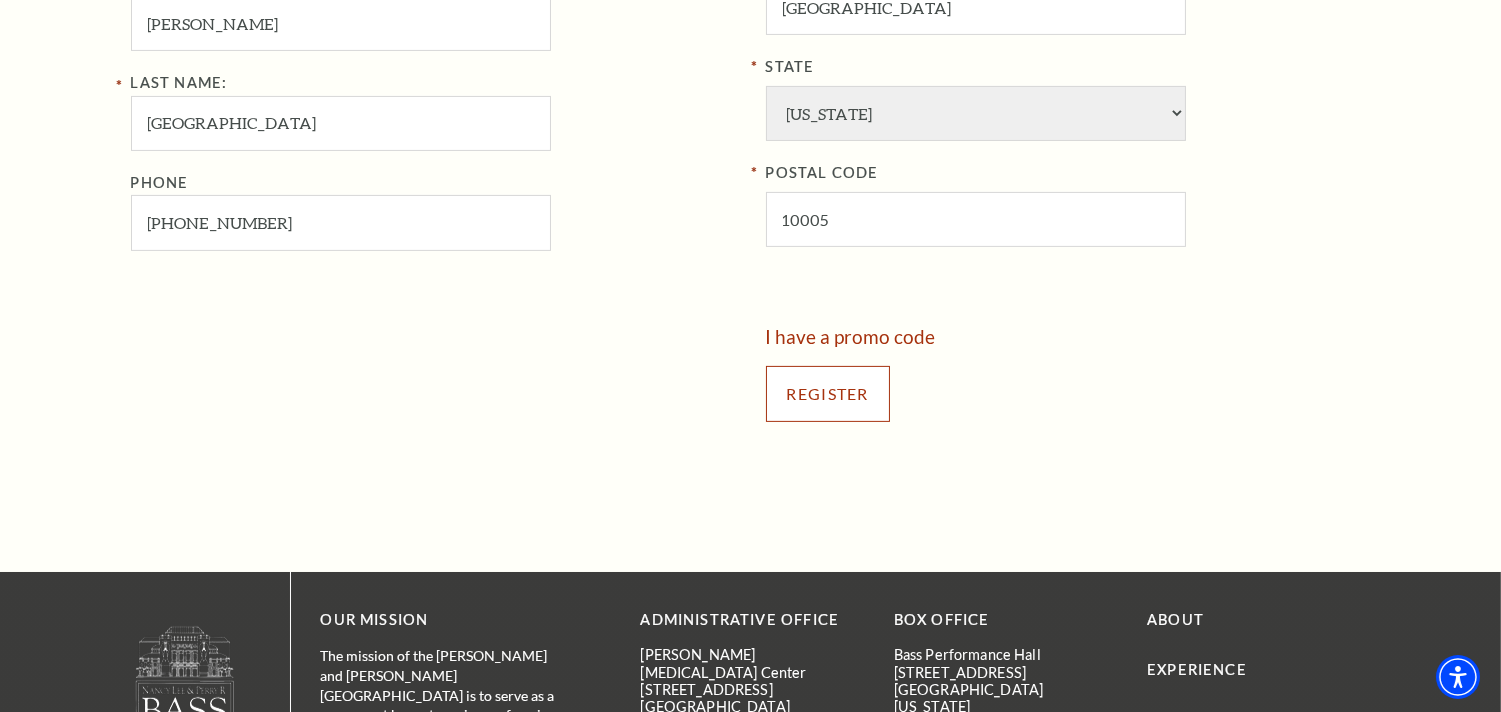 click on "Register" at bounding box center [828, 394] 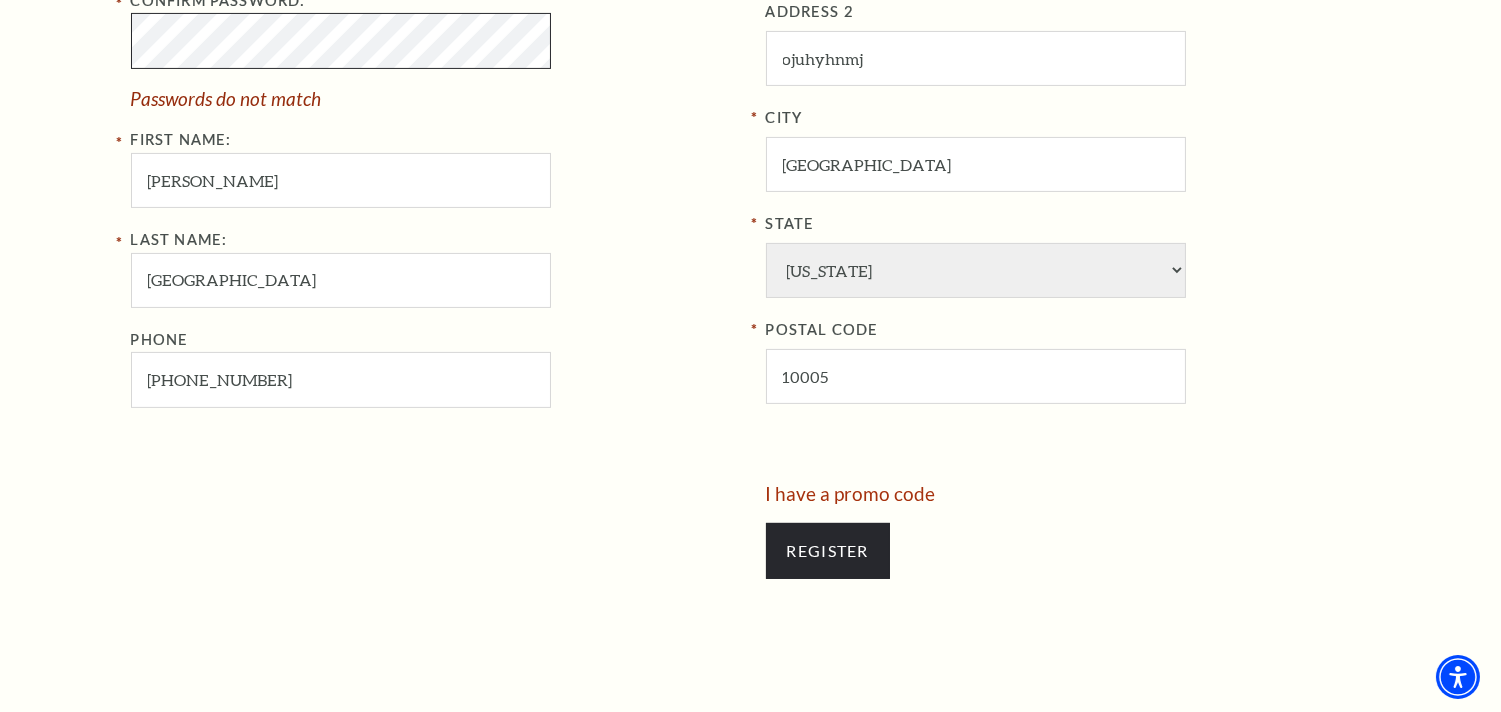 scroll, scrollTop: 967, scrollLeft: 0, axis: vertical 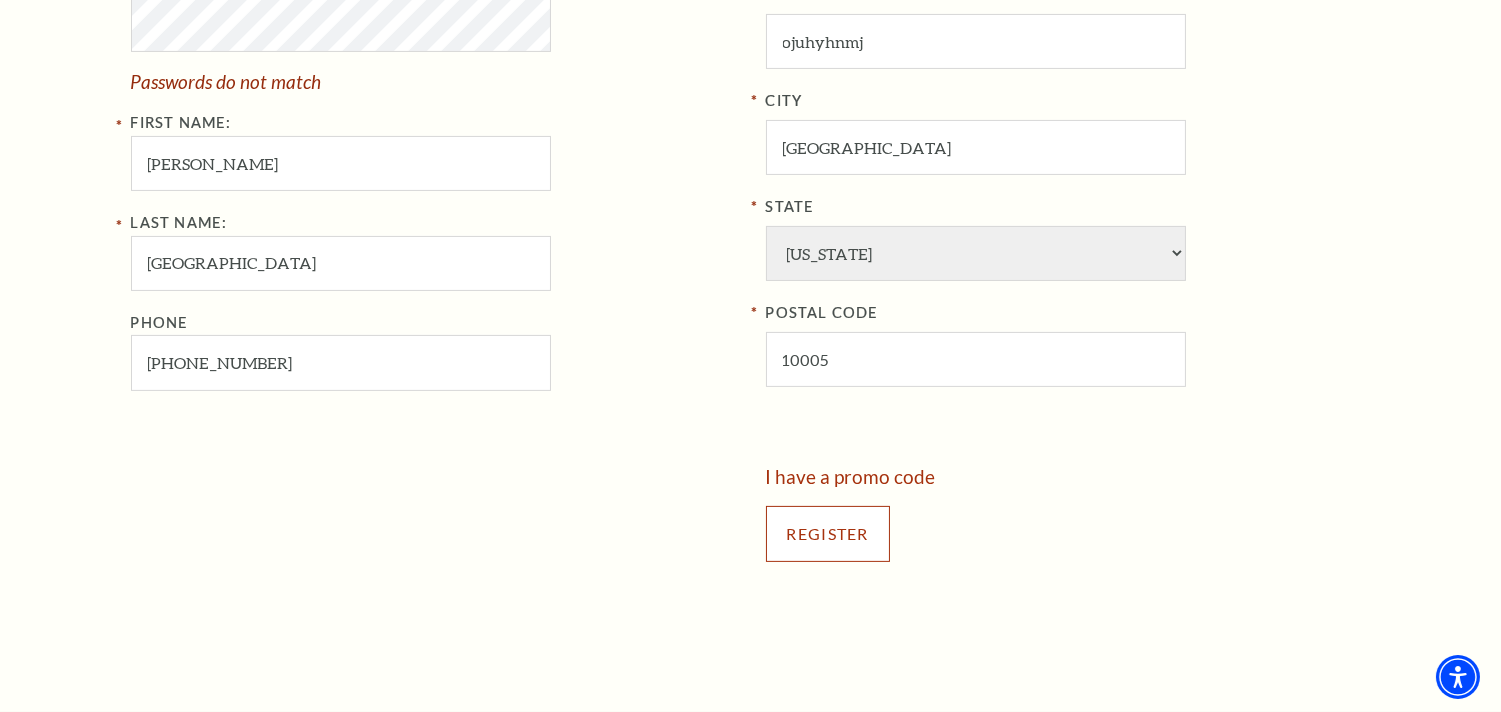 click on "Register" at bounding box center (828, 534) 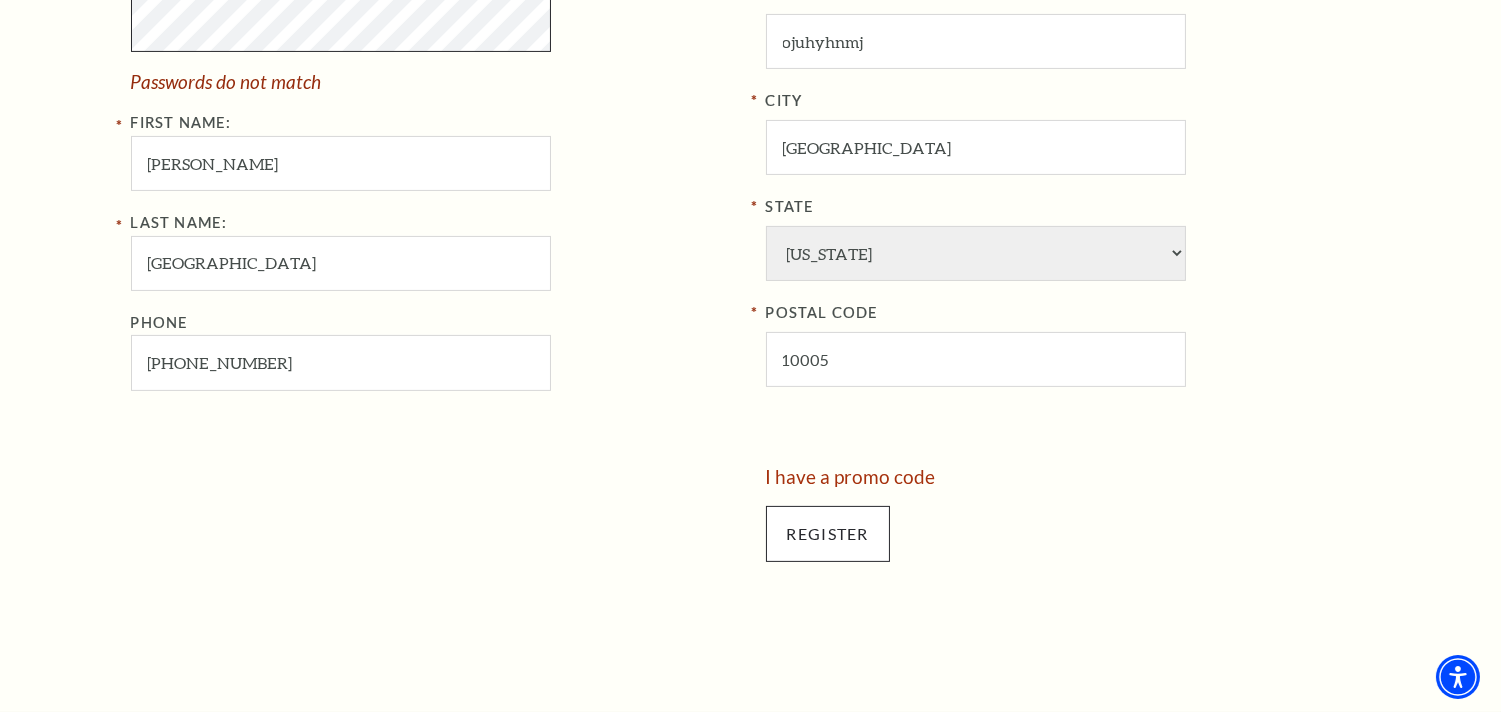 scroll, scrollTop: 963, scrollLeft: 0, axis: vertical 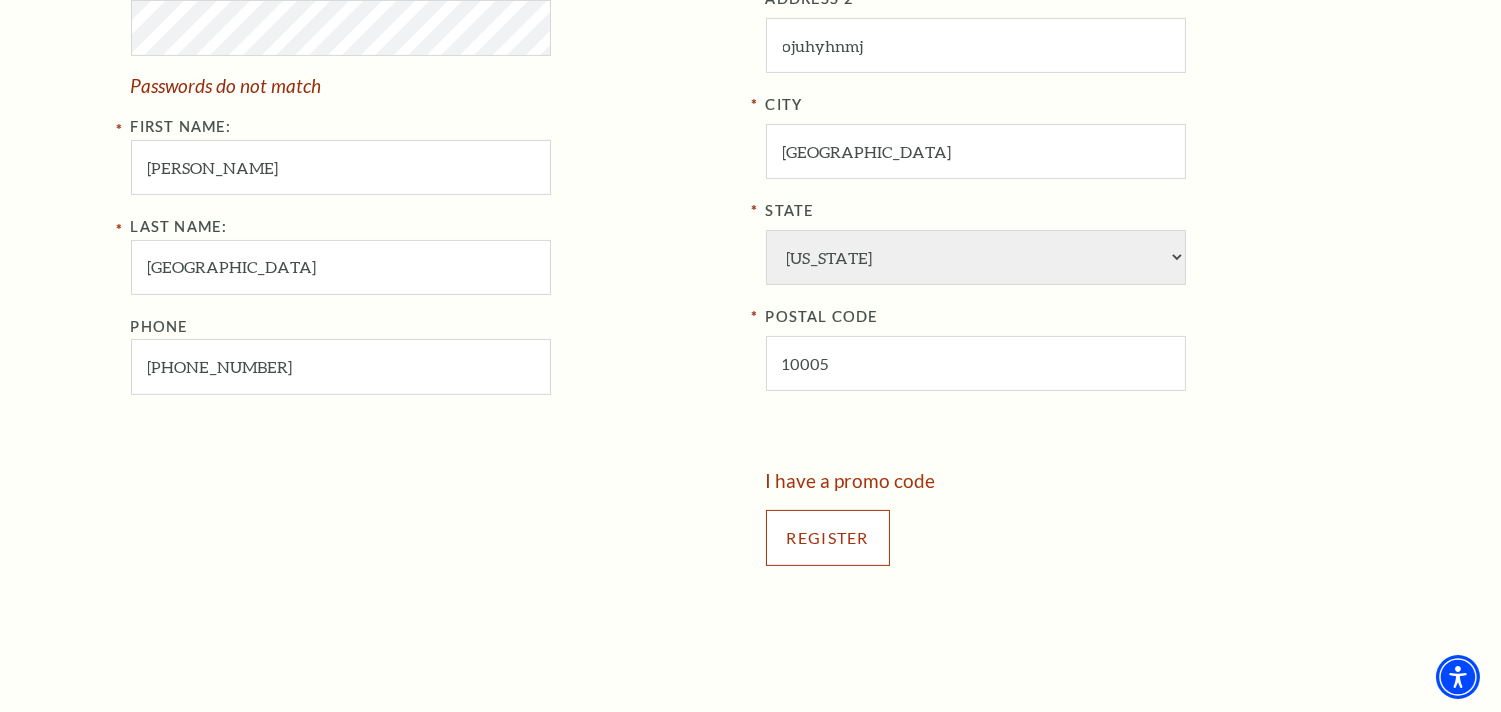 click on "Register" at bounding box center (828, 538) 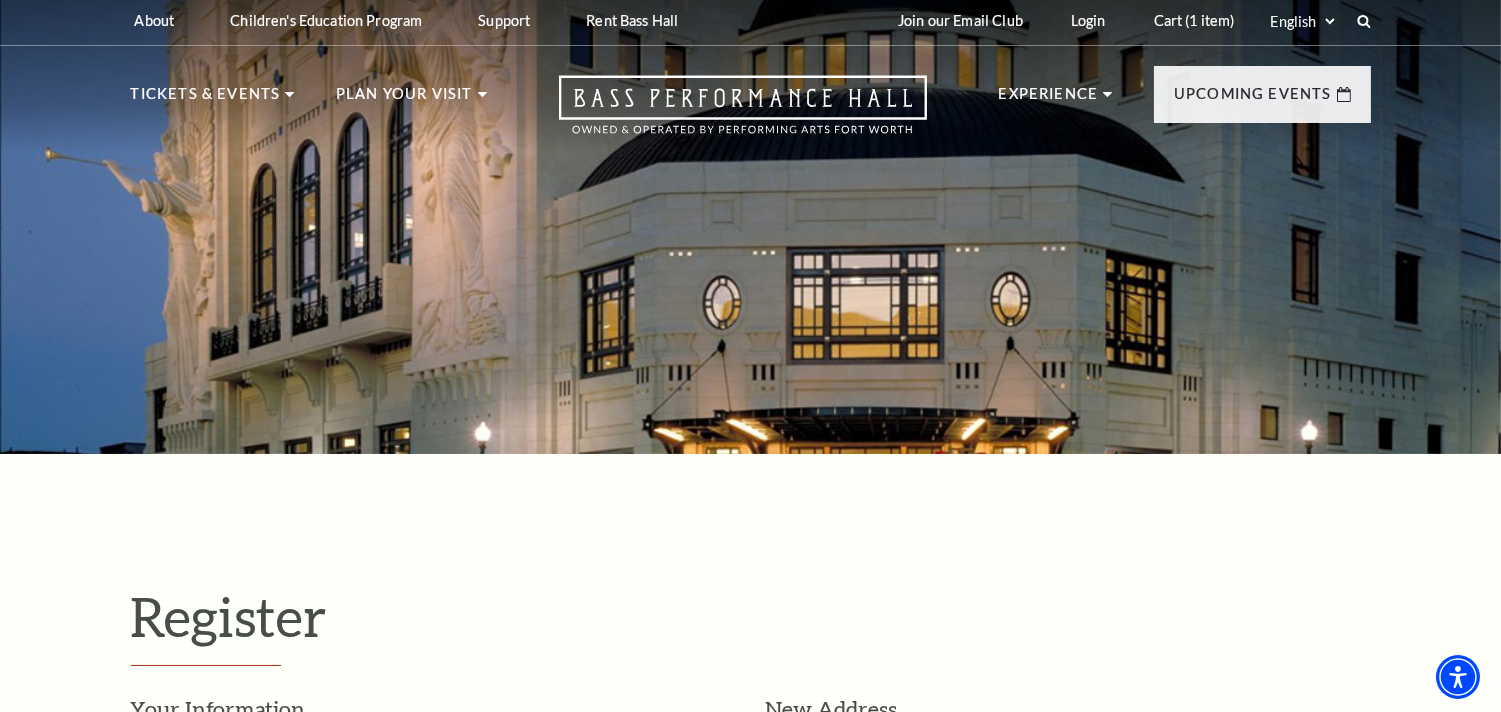 scroll, scrollTop: 0, scrollLeft: 0, axis: both 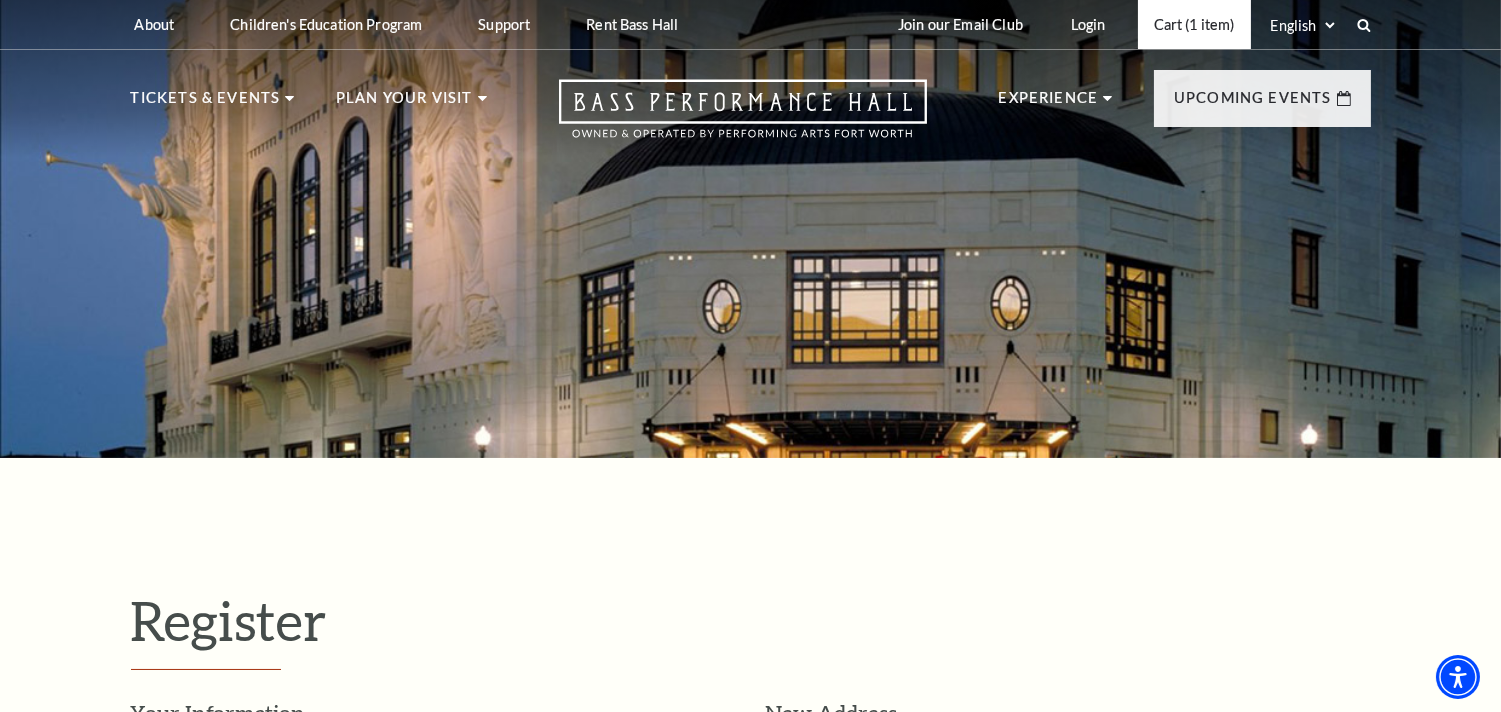 click on "Cart (1 item)" at bounding box center [1194, 24] 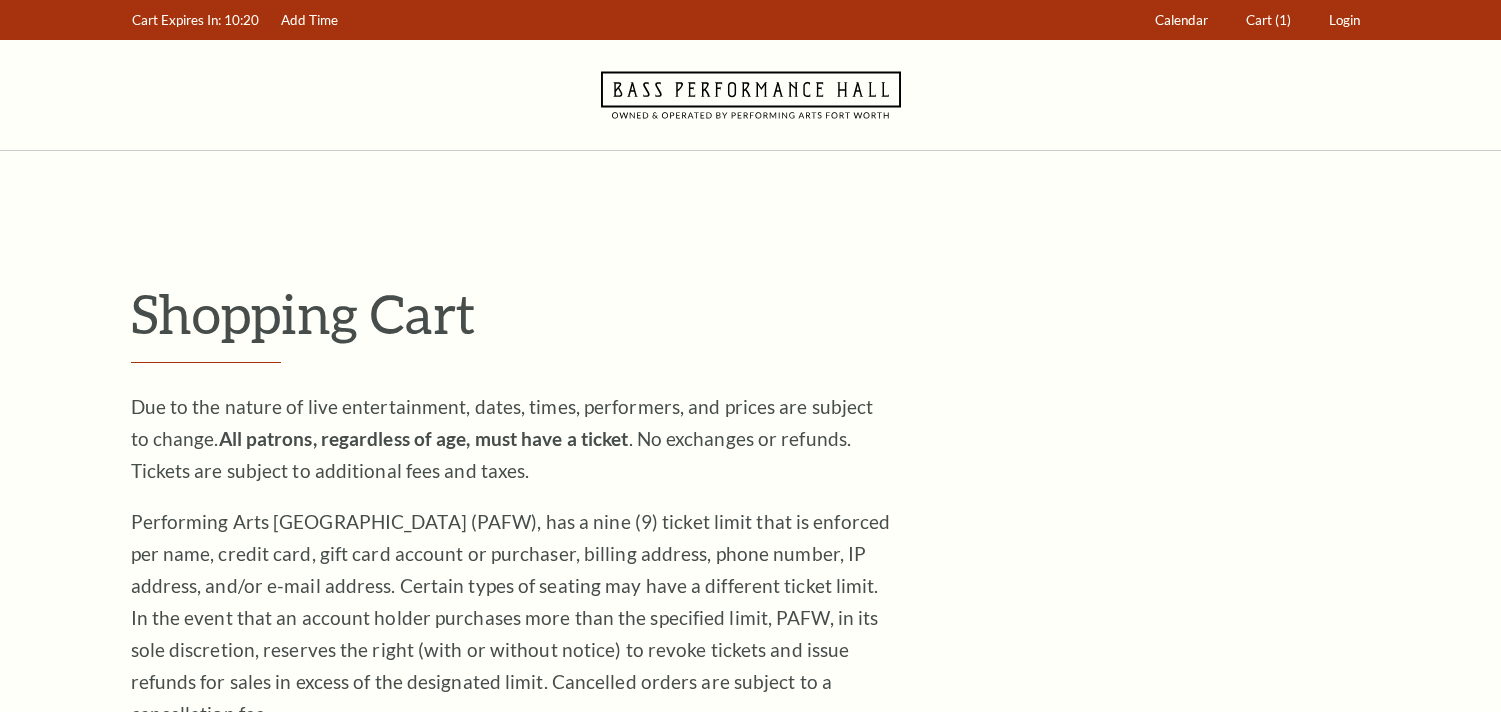 scroll, scrollTop: 0, scrollLeft: 0, axis: both 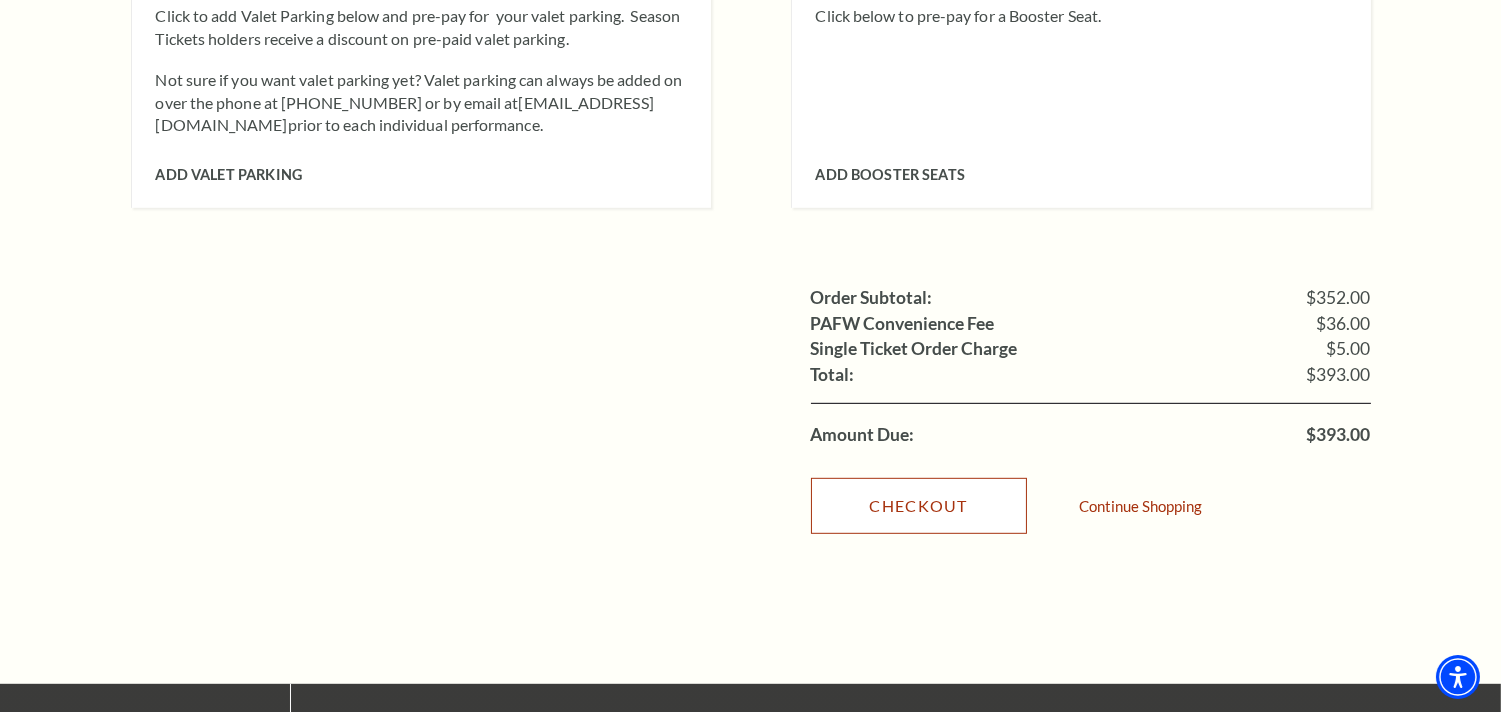click on "Checkout" at bounding box center (919, 506) 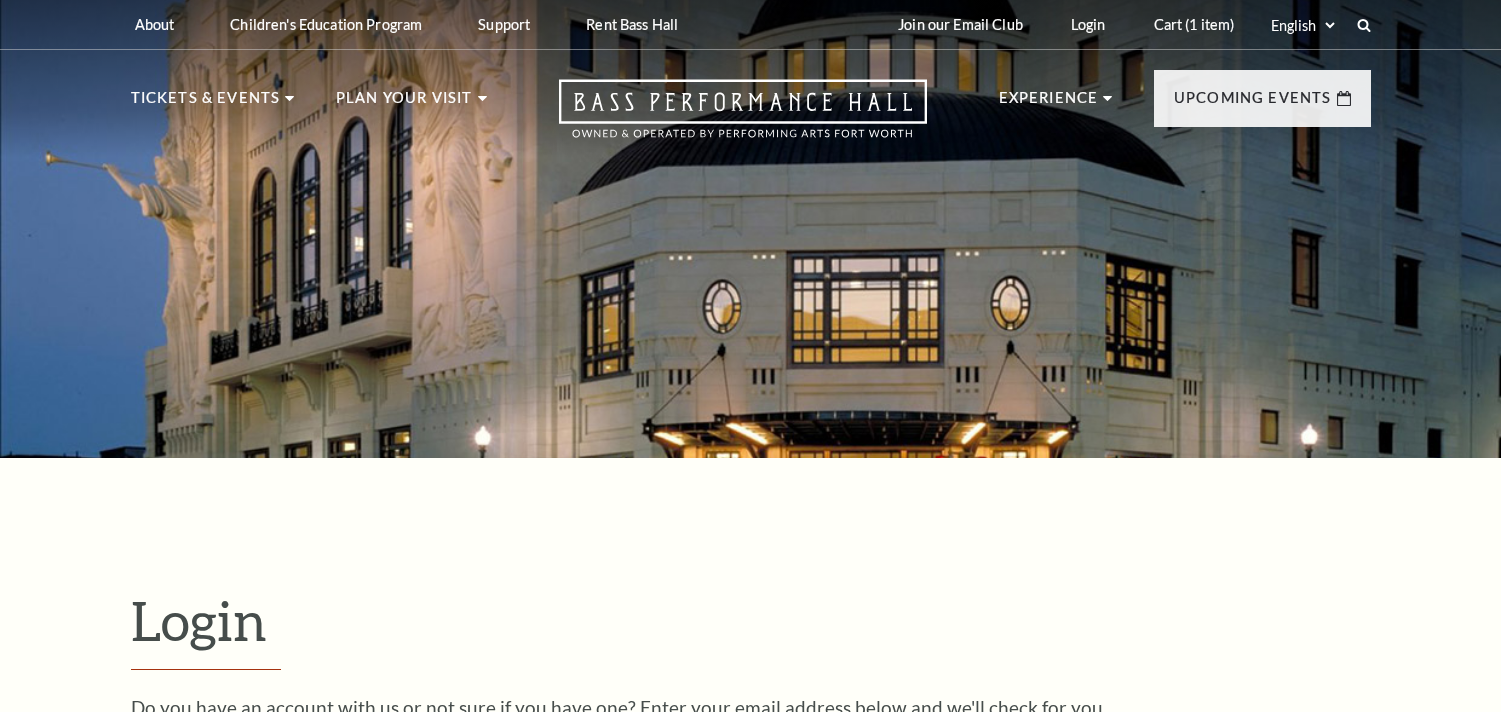 scroll, scrollTop: 587, scrollLeft: 0, axis: vertical 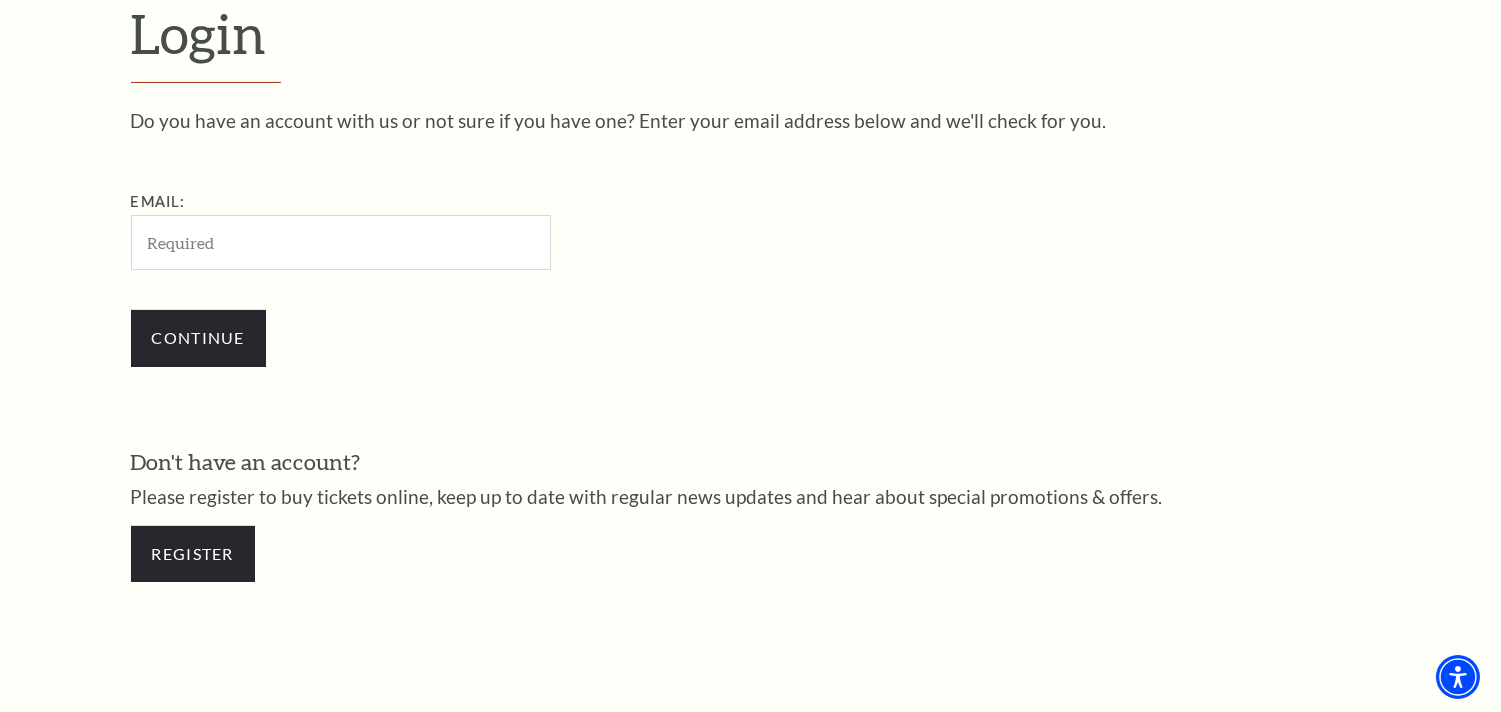 click on "Email:" at bounding box center (341, 242) 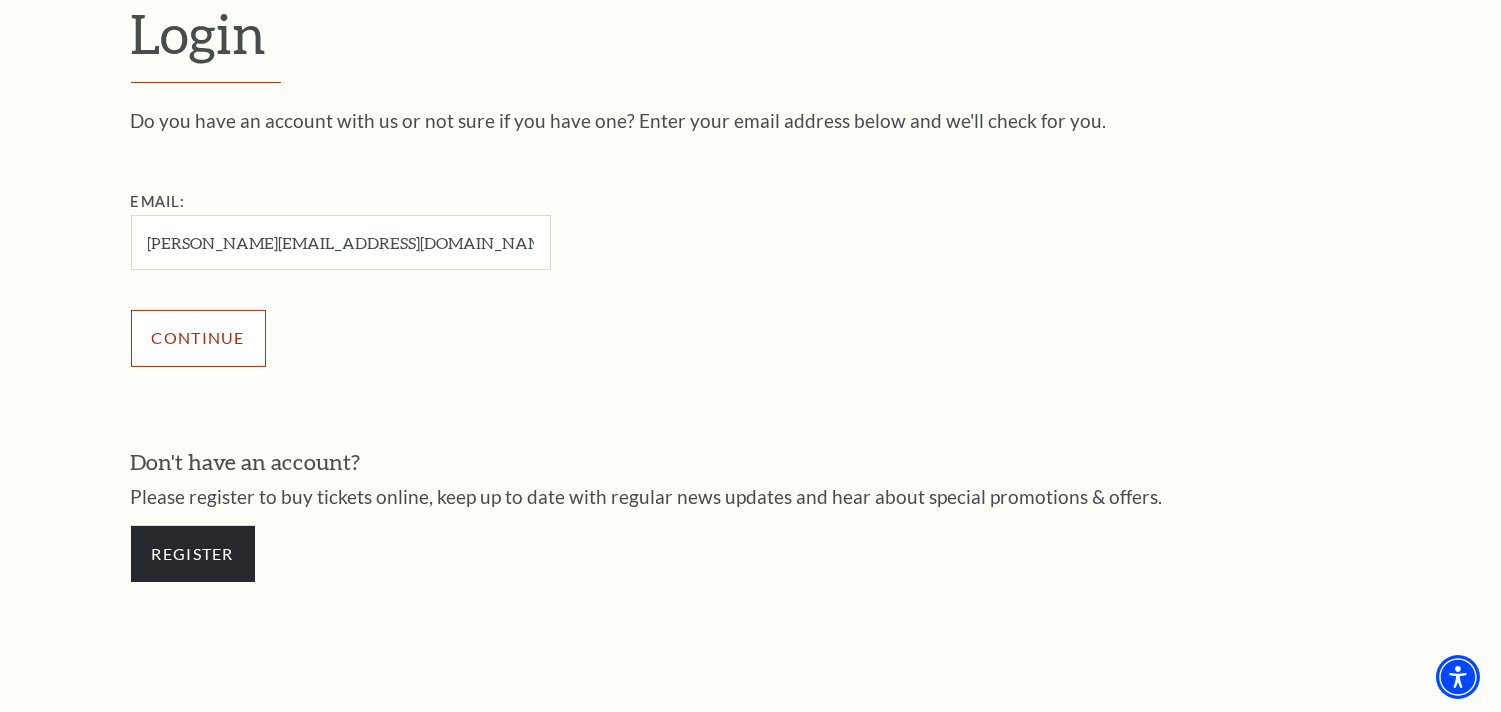 click on "Continue" at bounding box center (198, 338) 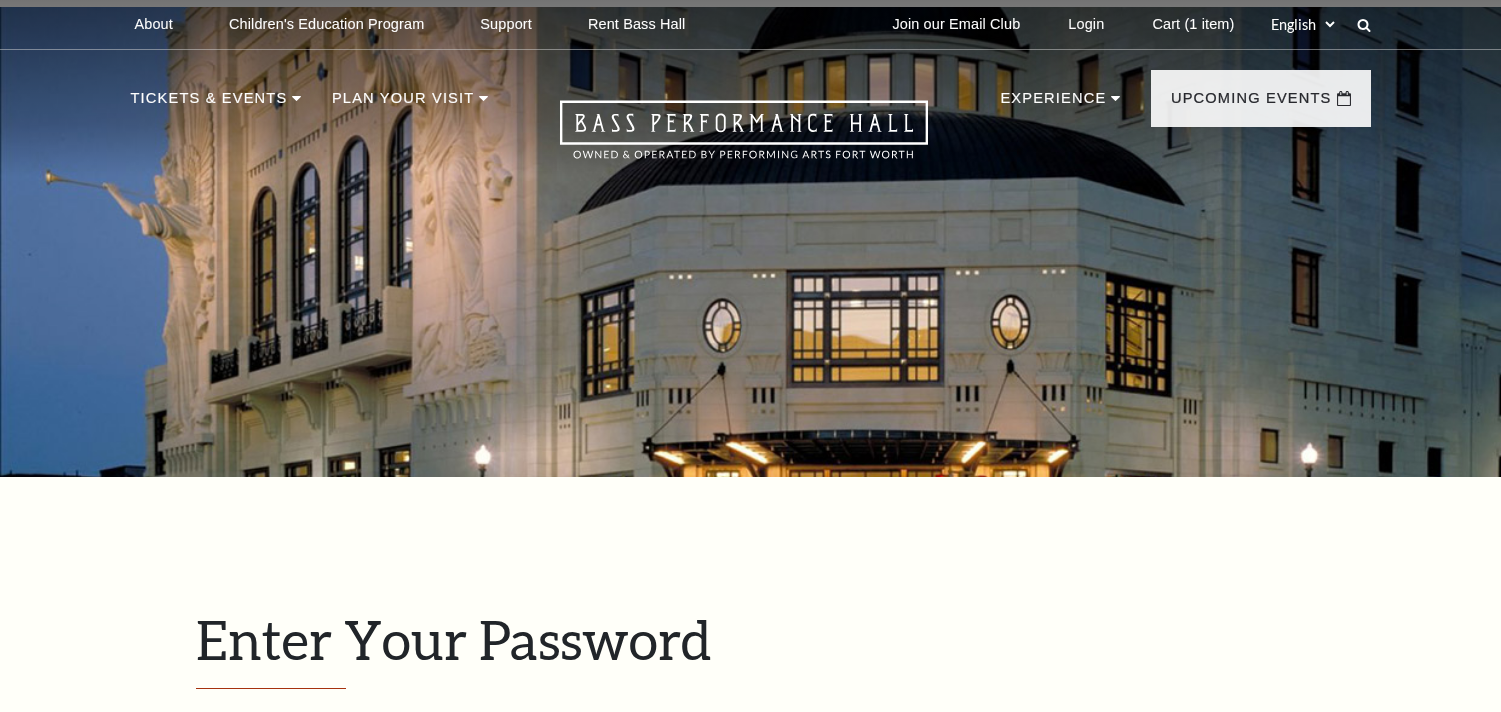 scroll, scrollTop: 606, scrollLeft: 0, axis: vertical 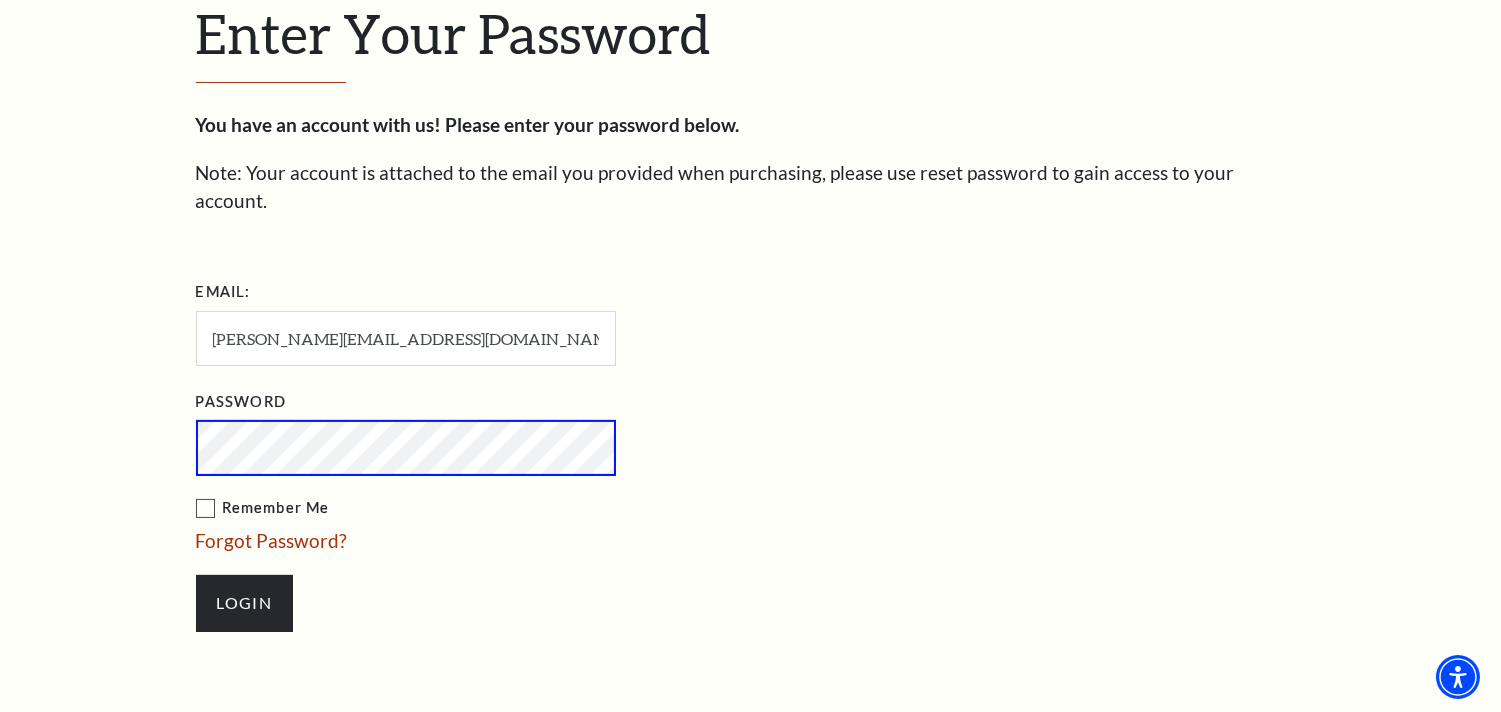 click on "Enter Your Password
You have an account with us!   Please enter your password below.
Note: Your account is attached to the email you provided when purchasing, please use reset password to gain access to your account.
Email: runu.stellardl@gmail.com Password" at bounding box center [751, 326] 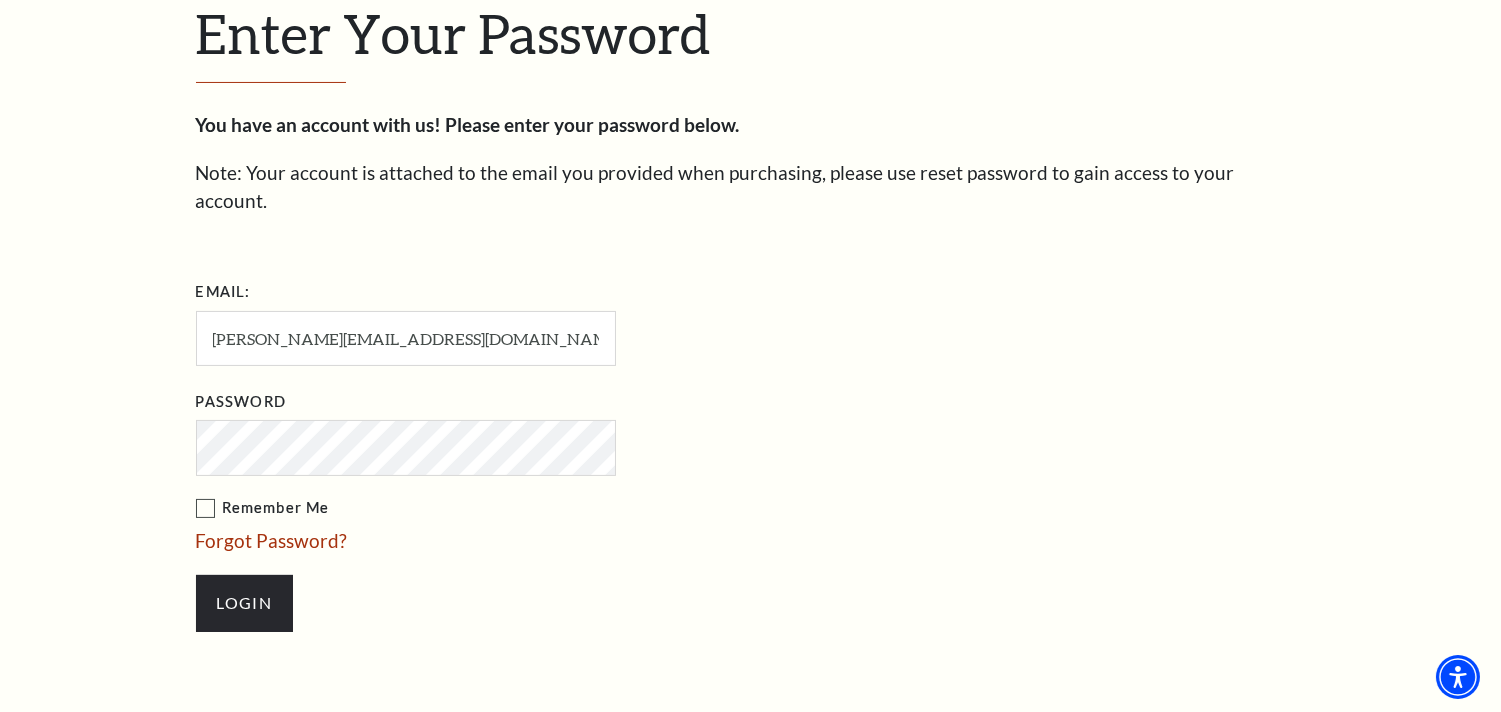click on "Remember Me" at bounding box center (506, 508) 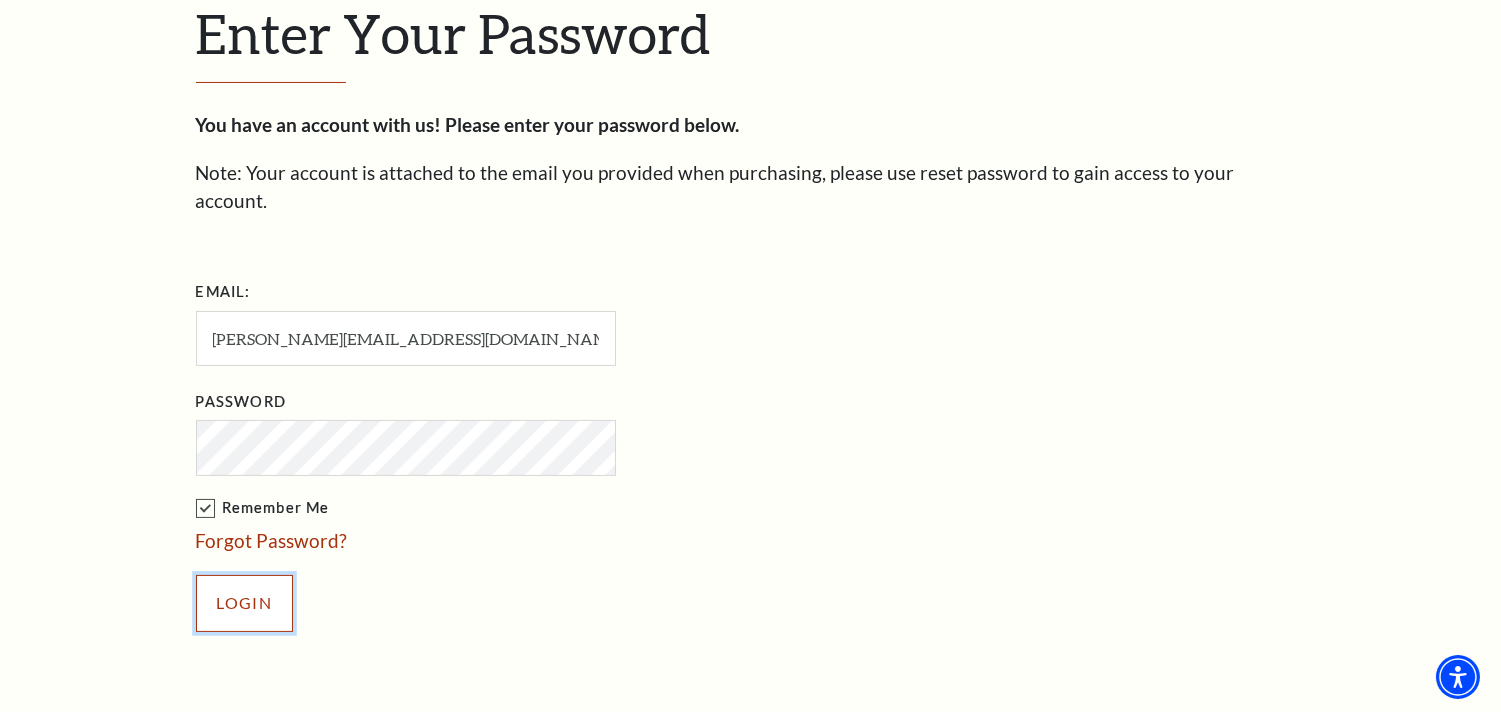 click on "Login" at bounding box center [244, 603] 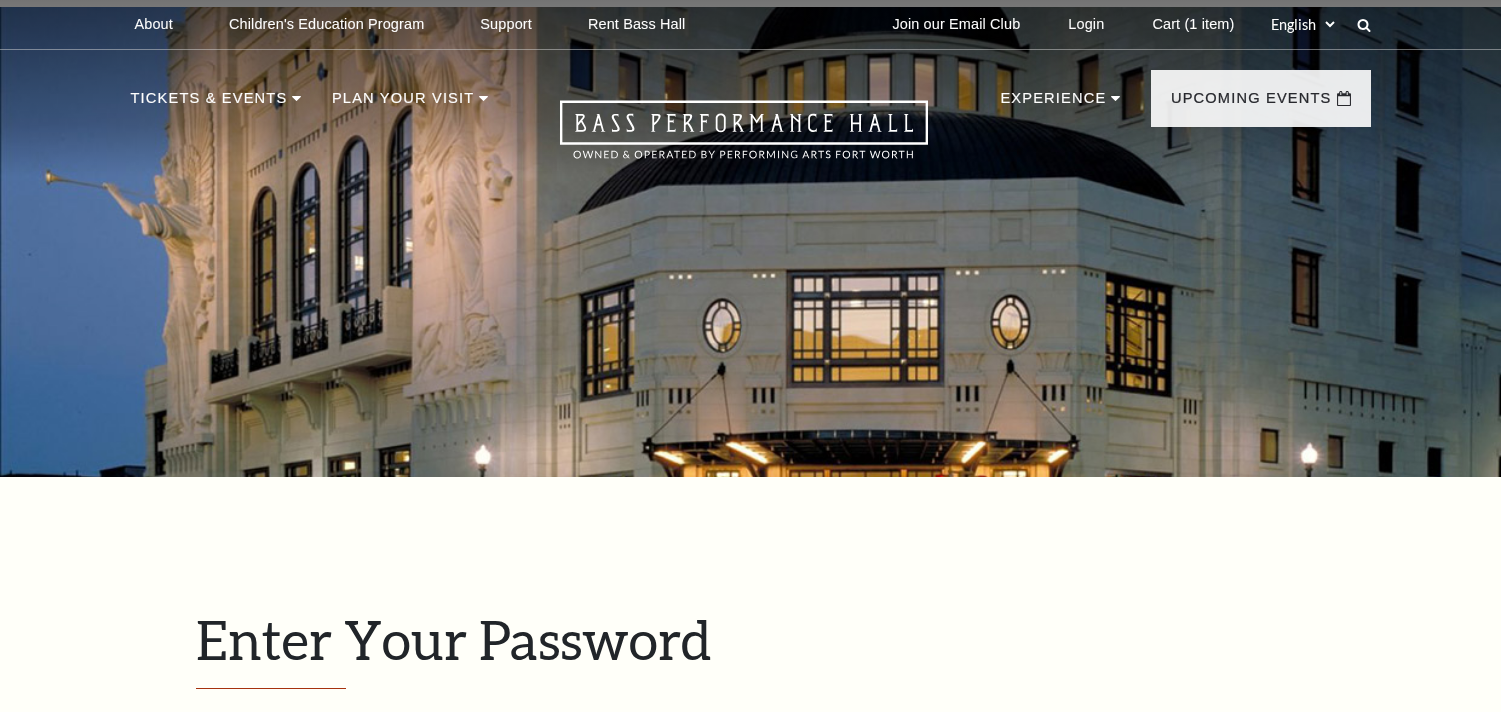 scroll, scrollTop: 695, scrollLeft: 0, axis: vertical 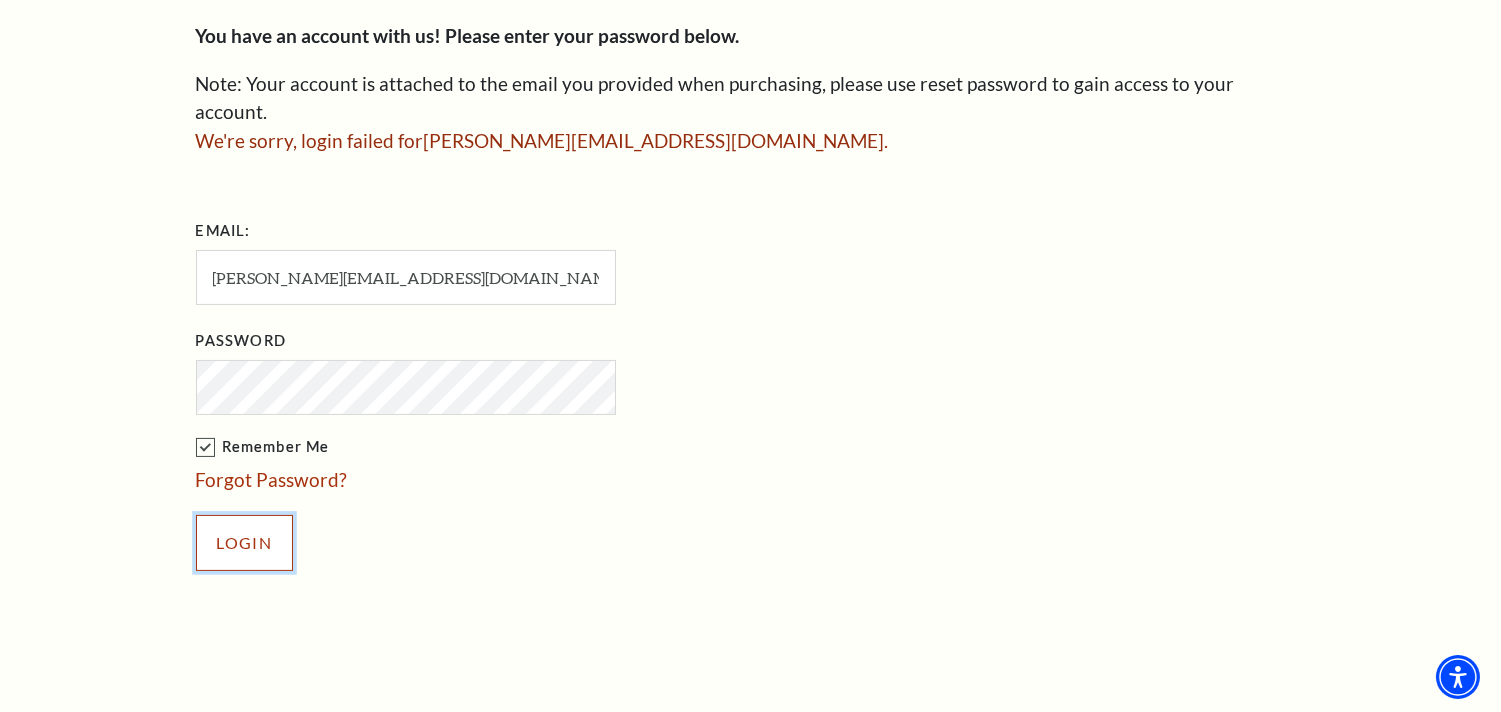 click on "Login" at bounding box center [244, 543] 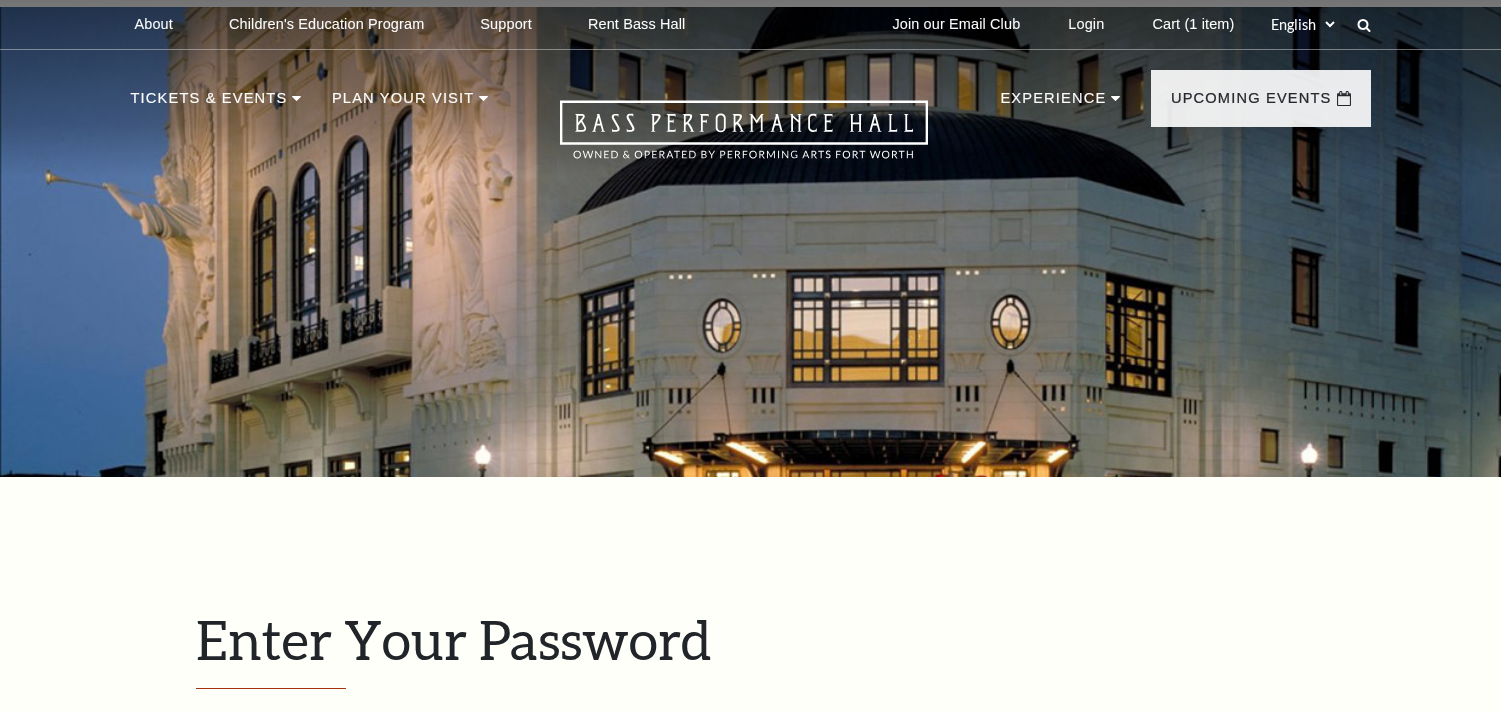 scroll, scrollTop: 695, scrollLeft: 0, axis: vertical 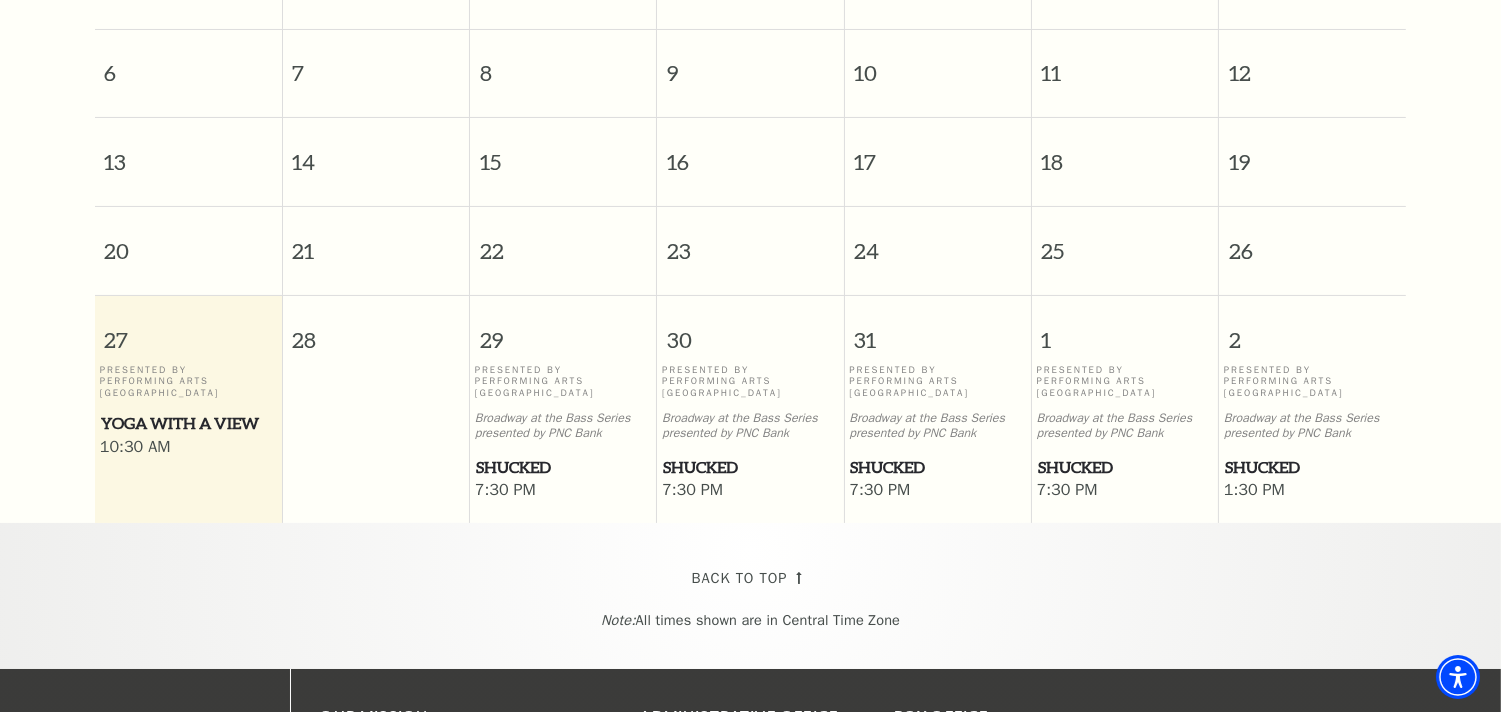 click on "Shucked" at bounding box center [1125, 467] 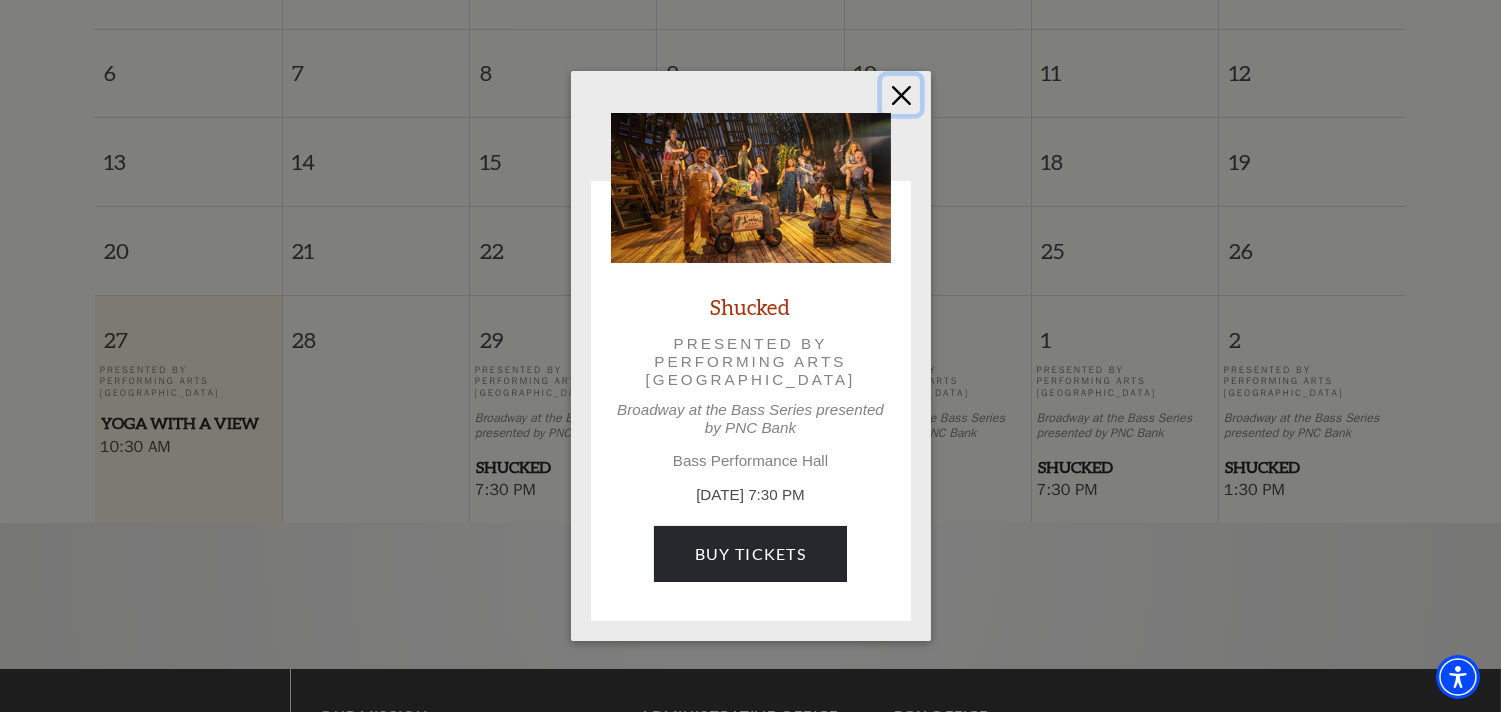 click at bounding box center [901, 95] 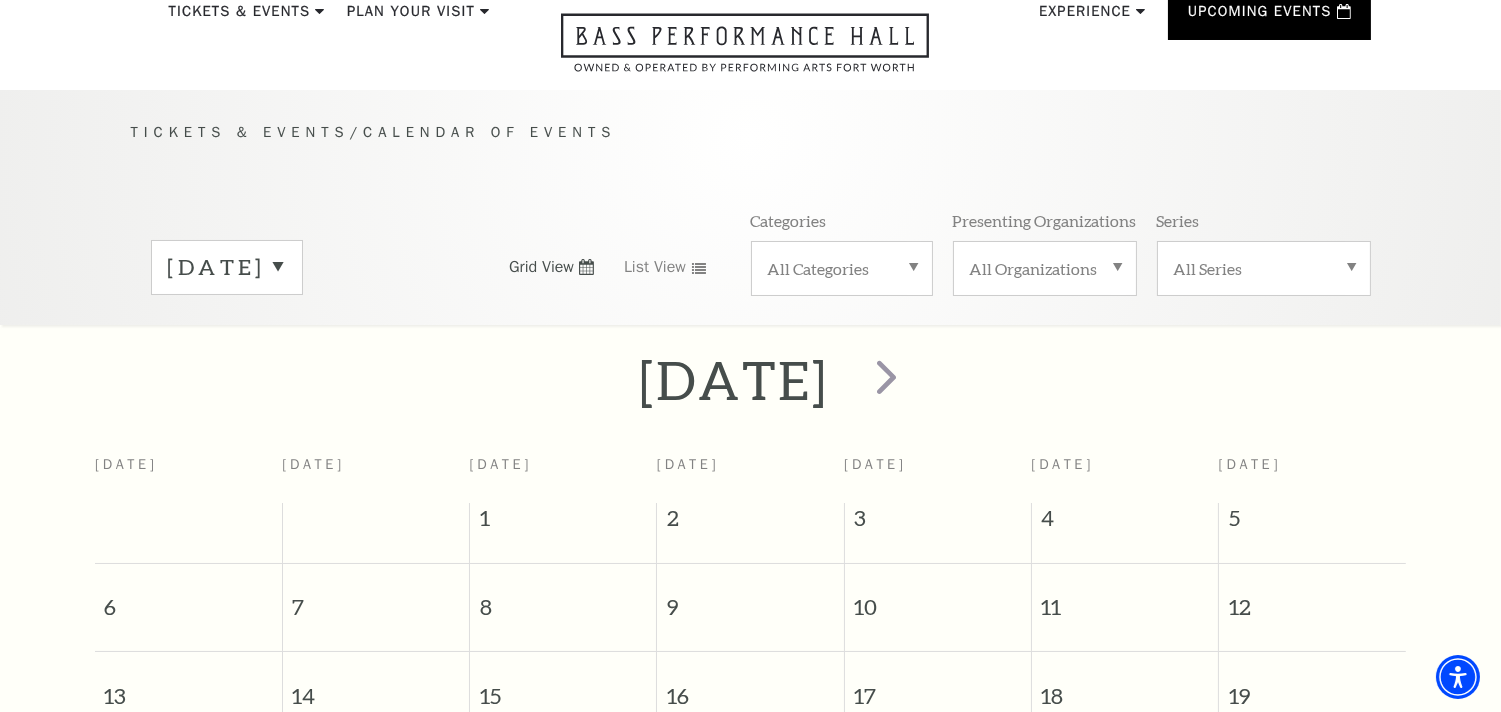 scroll, scrollTop: 0, scrollLeft: 0, axis: both 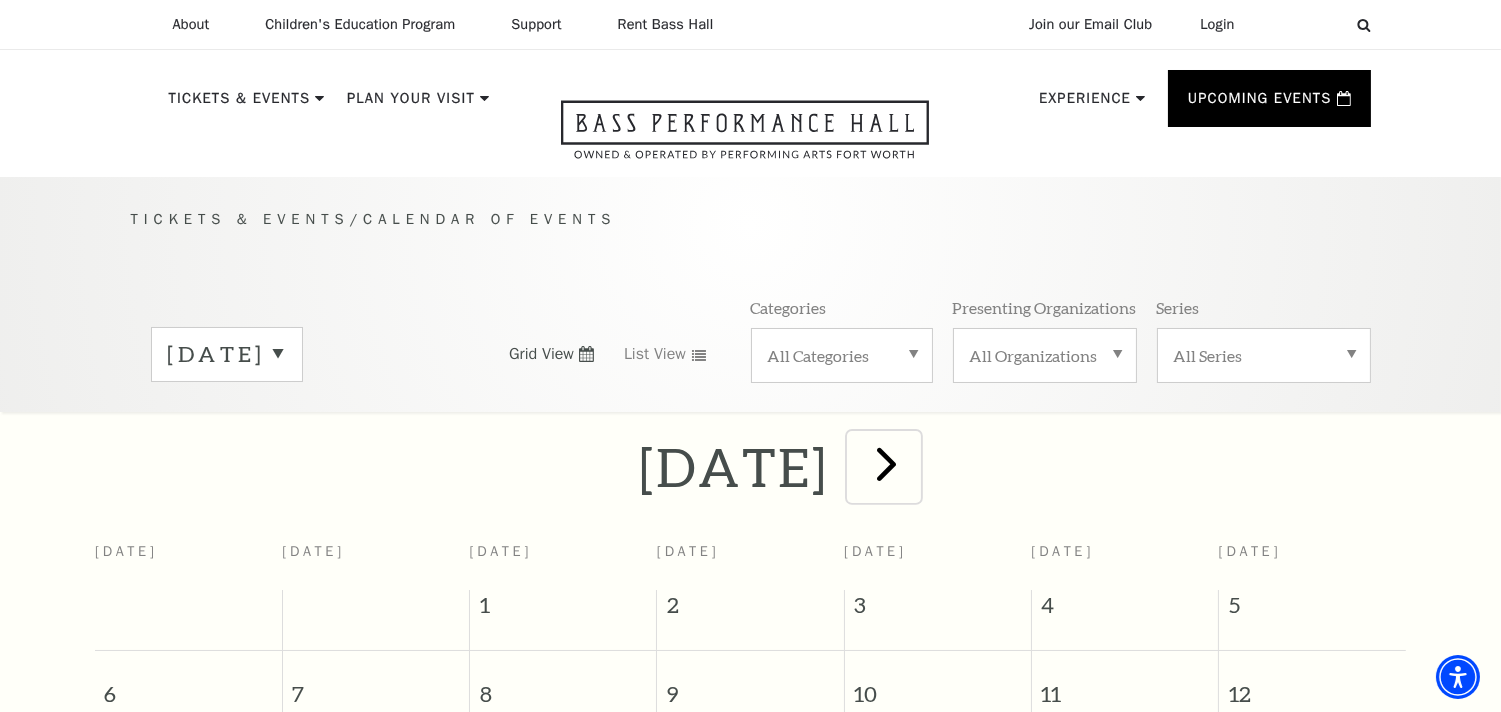click at bounding box center (886, 463) 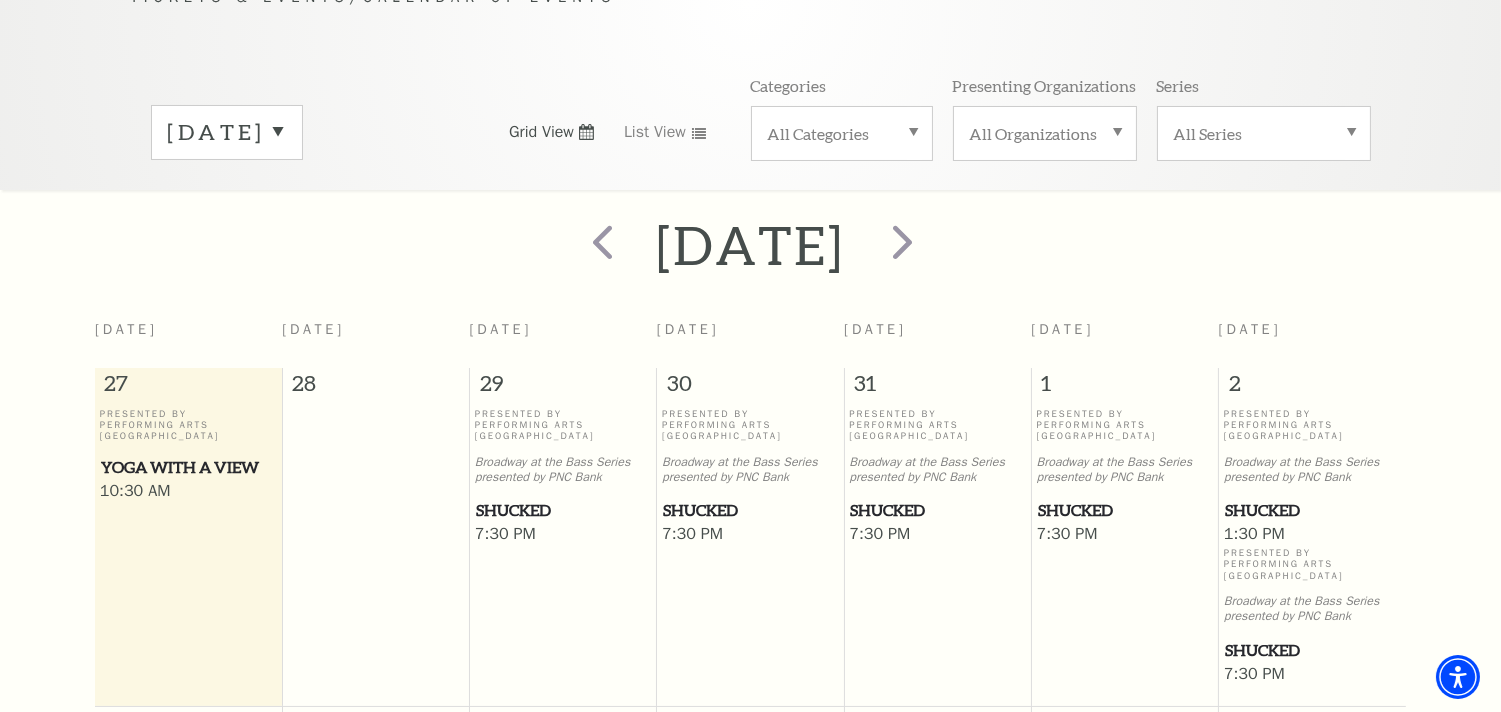 scroll, scrollTop: 176, scrollLeft: 0, axis: vertical 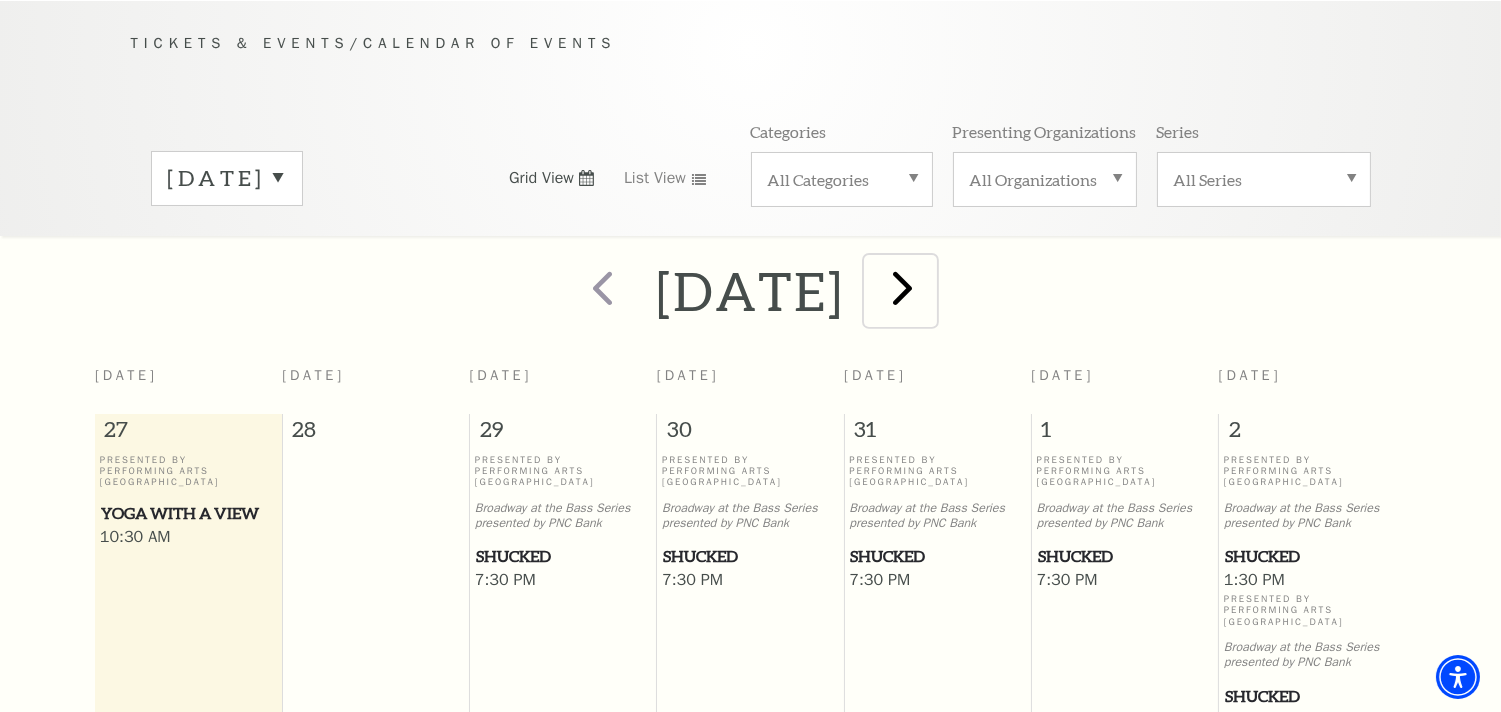 click at bounding box center (903, 287) 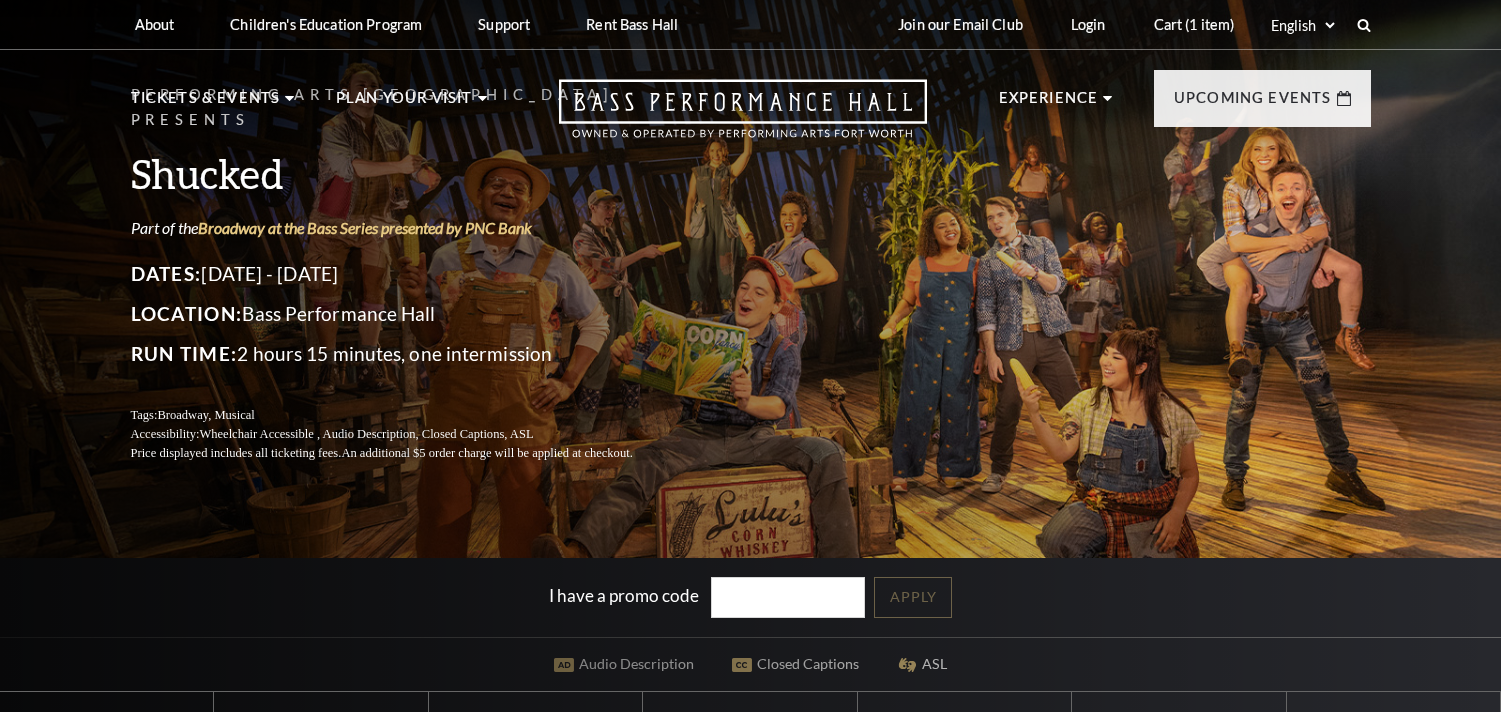 scroll, scrollTop: 0, scrollLeft: 0, axis: both 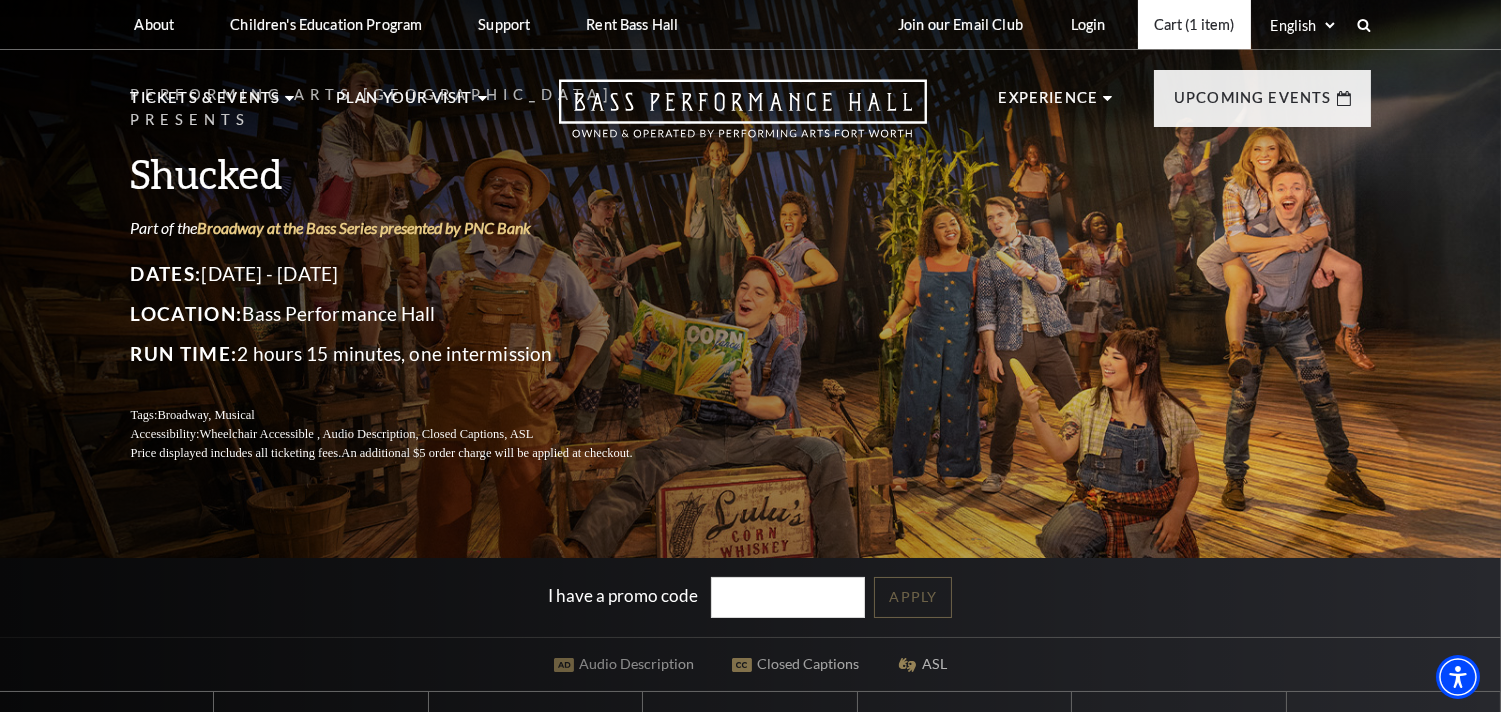 click on "Cart (1 item)" at bounding box center [1194, 24] 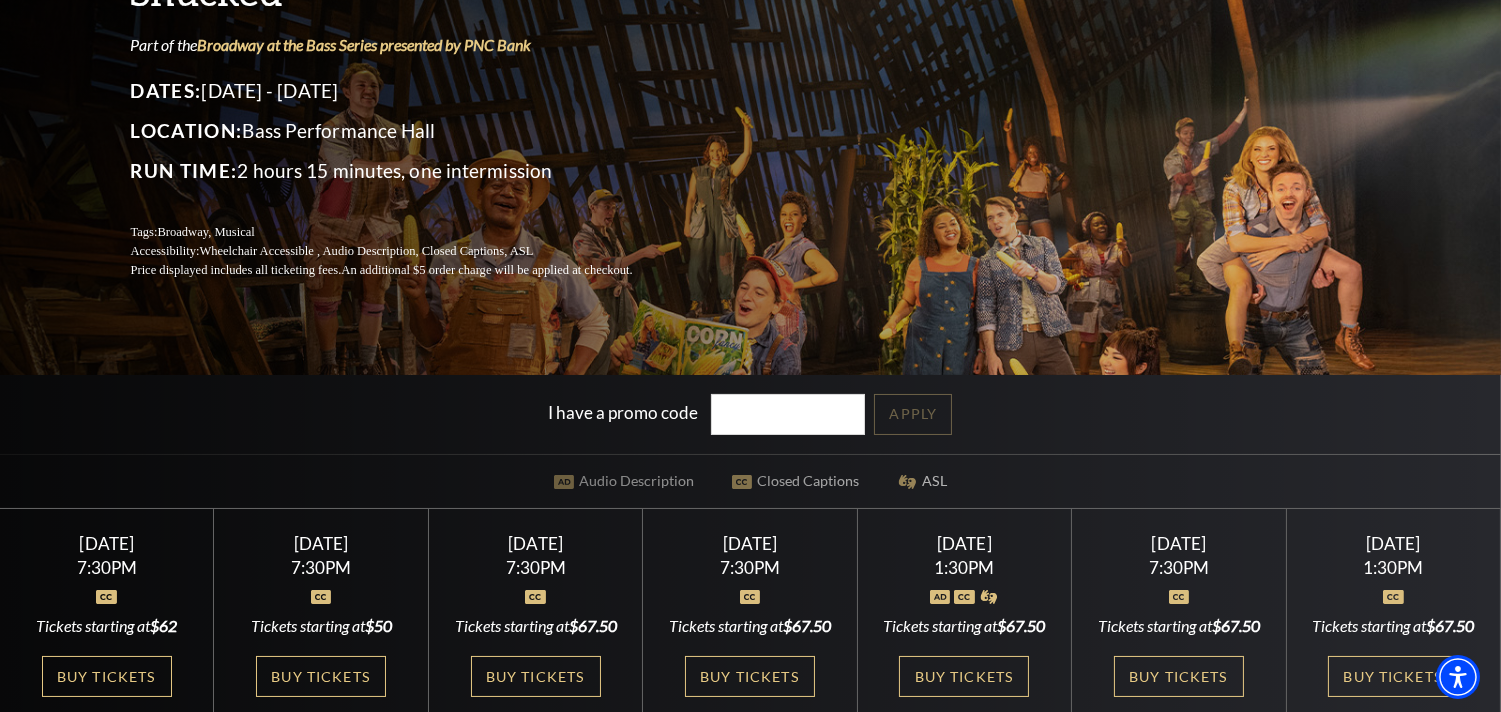 scroll, scrollTop: 0, scrollLeft: 0, axis: both 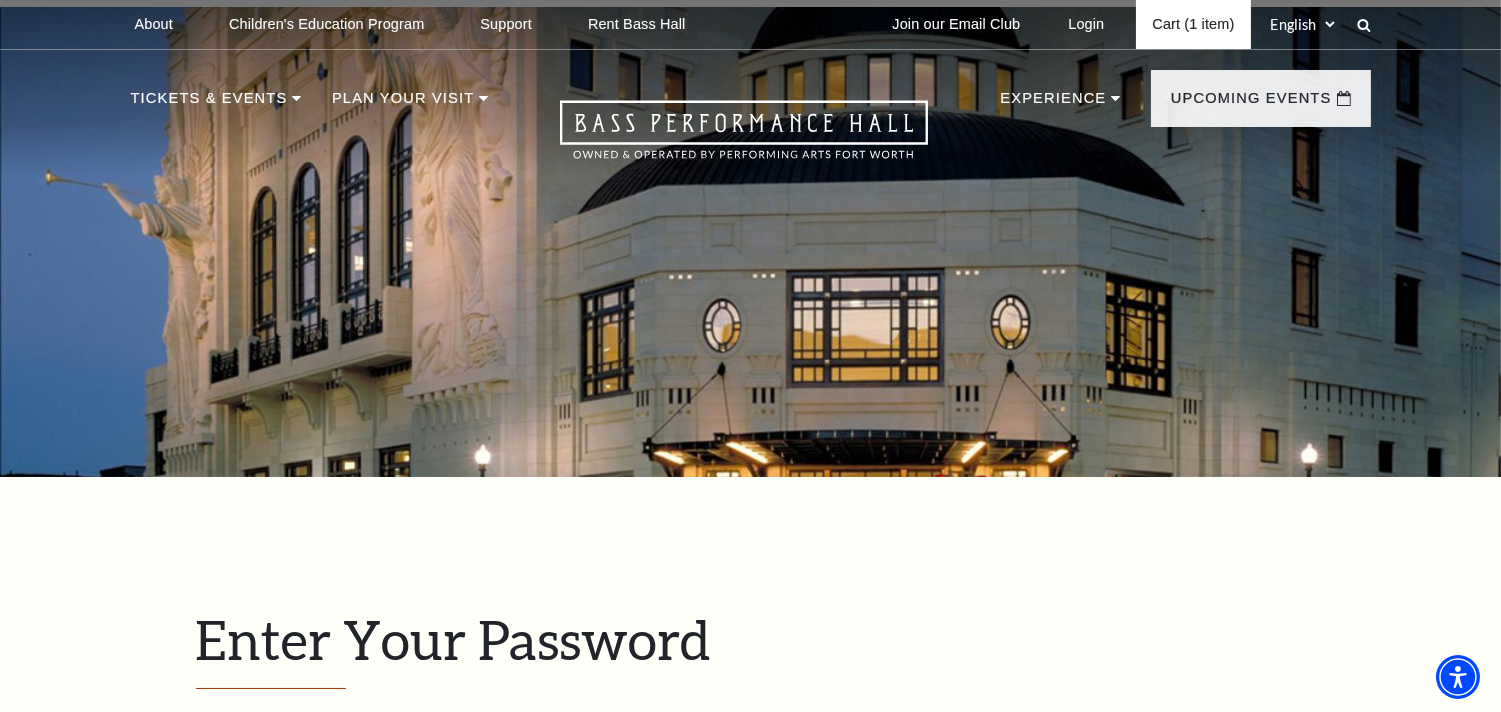 click on "Cart (1 item)" at bounding box center (1193, 24) 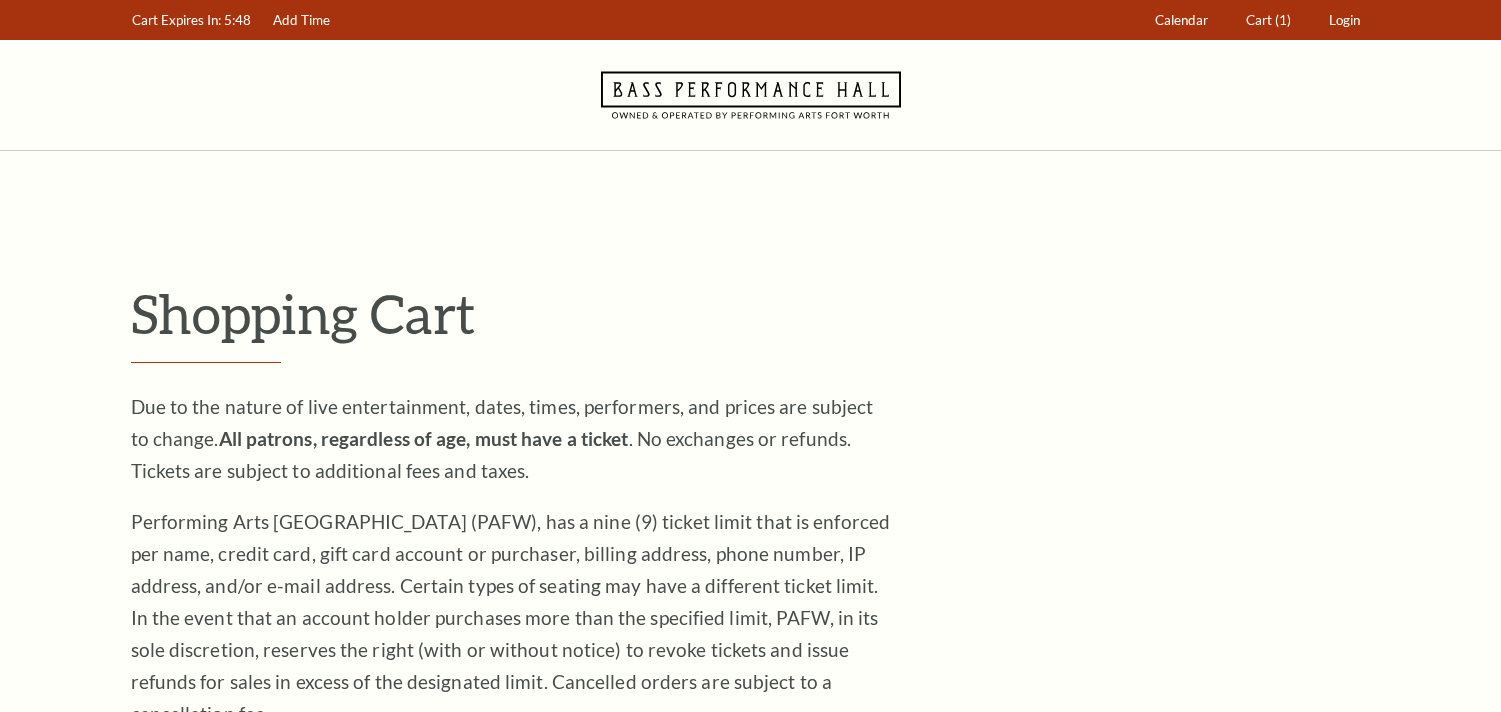 scroll, scrollTop: 0, scrollLeft: 0, axis: both 